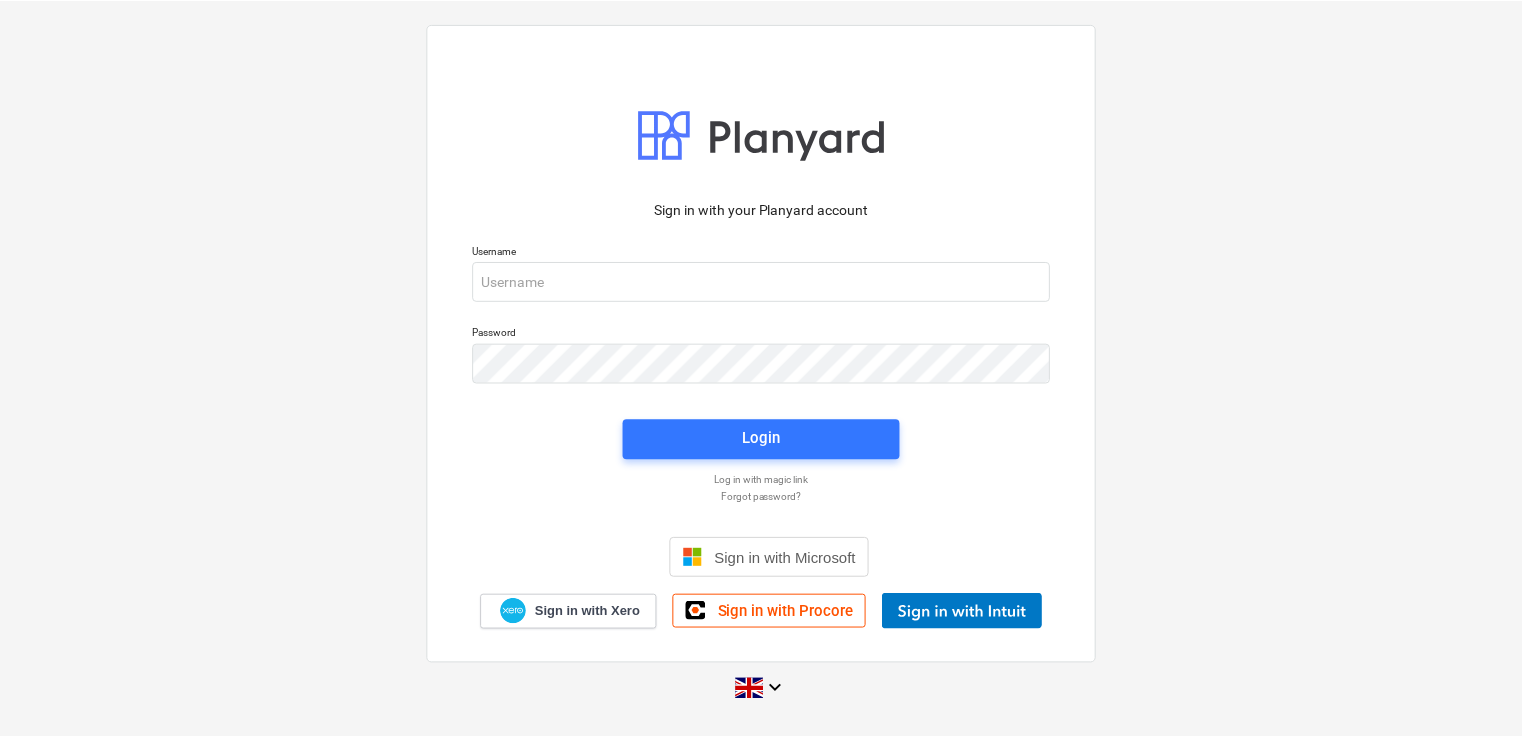 scroll, scrollTop: 0, scrollLeft: 0, axis: both 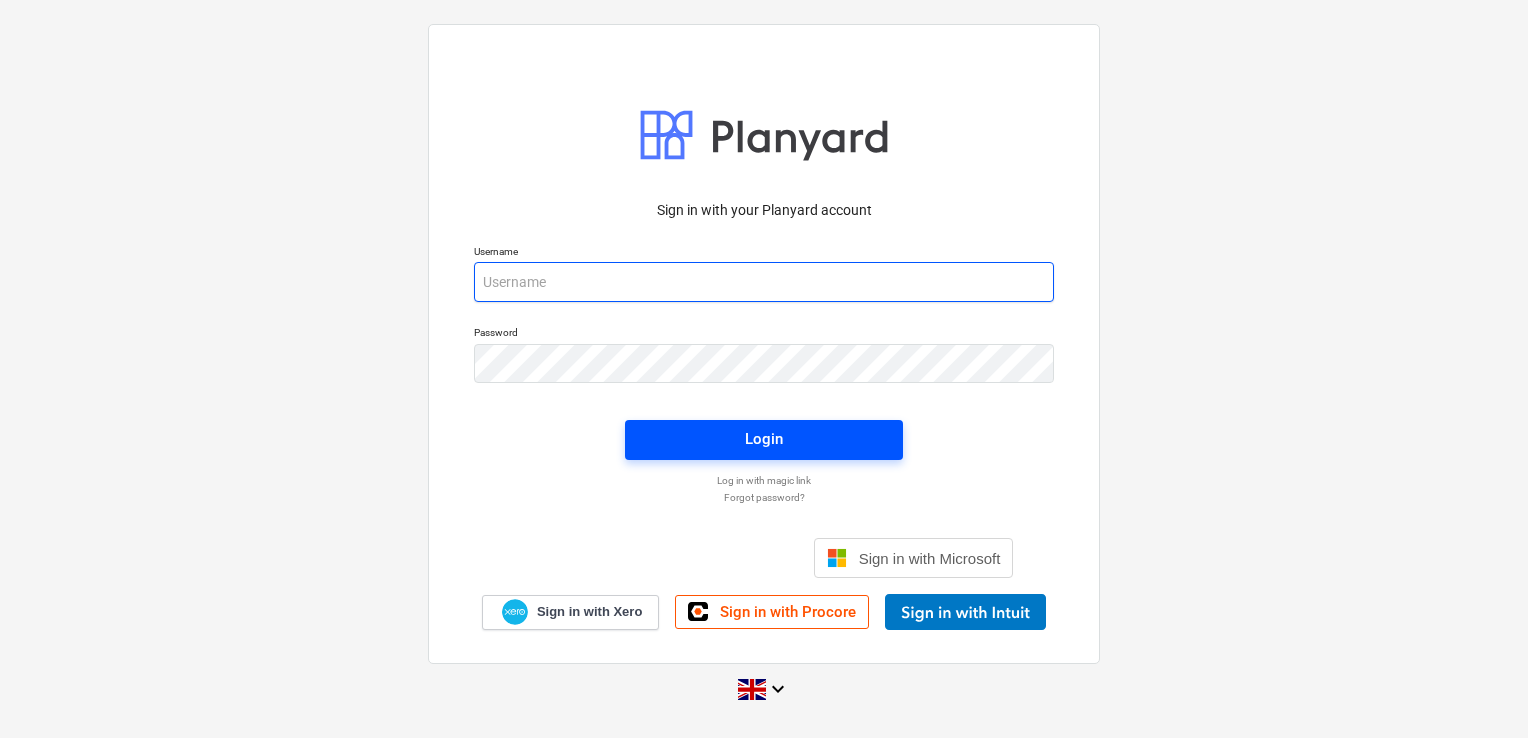 type on "[EMAIL_ADDRESS][DOMAIN_NAME]" 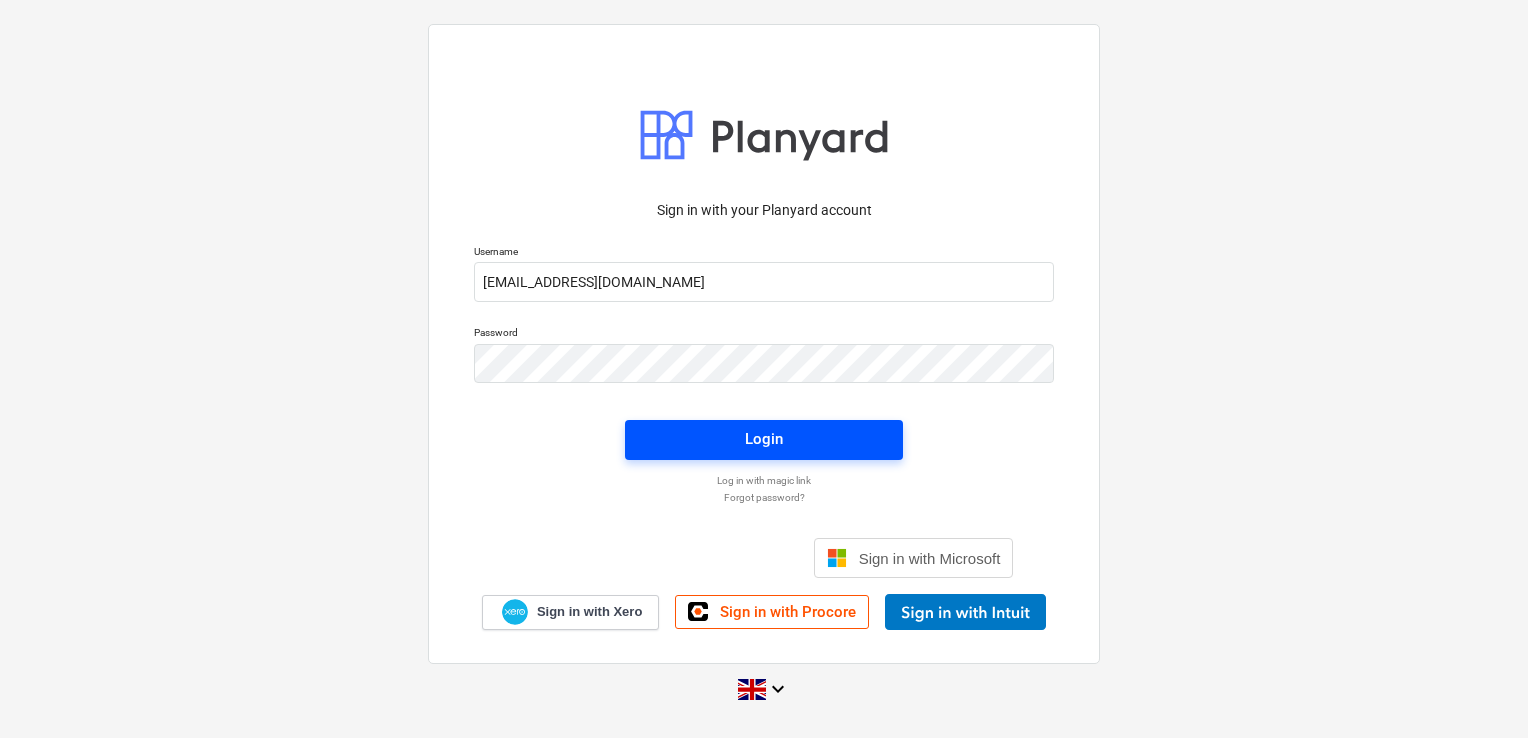 click on "Login" at bounding box center (764, 439) 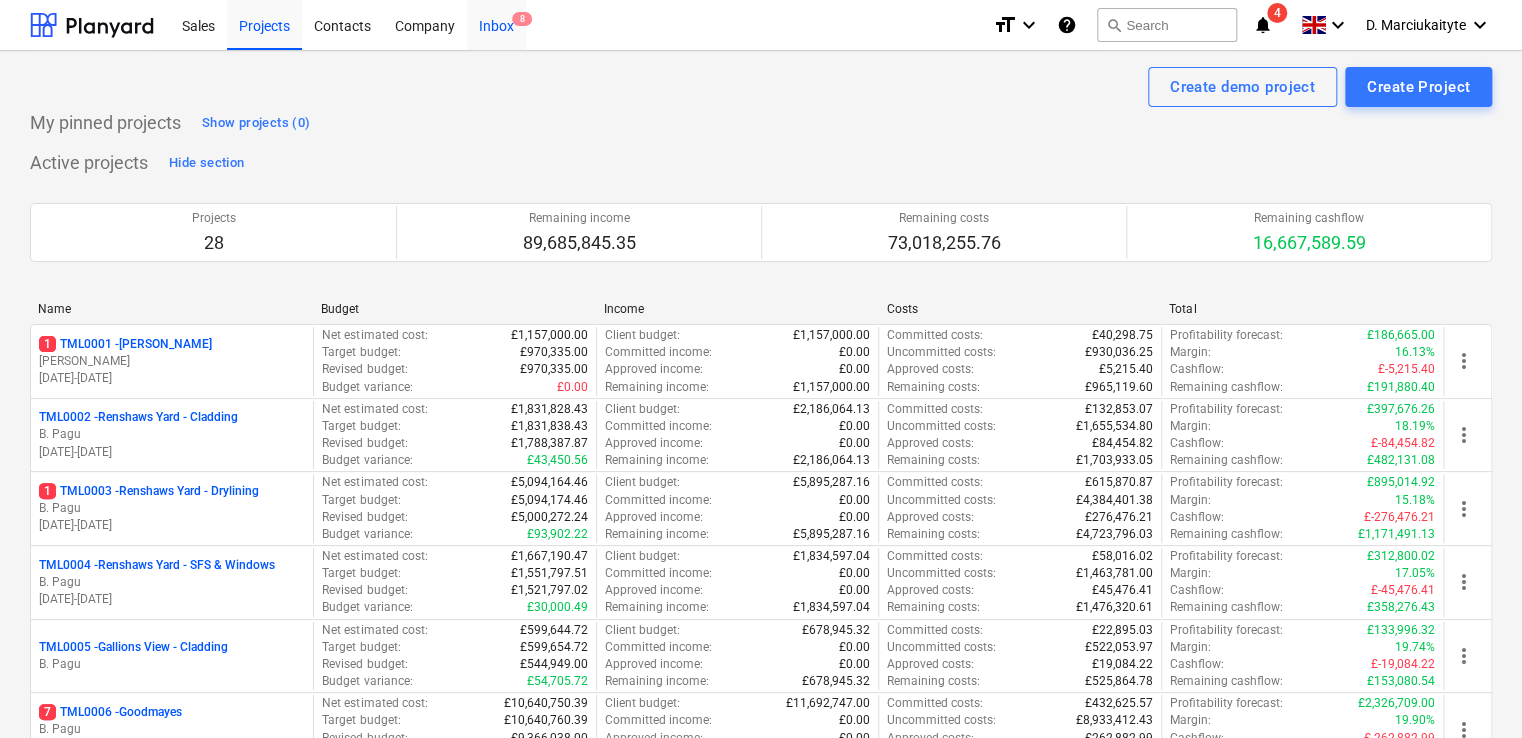 click on "Inbox 8" at bounding box center [496, 24] 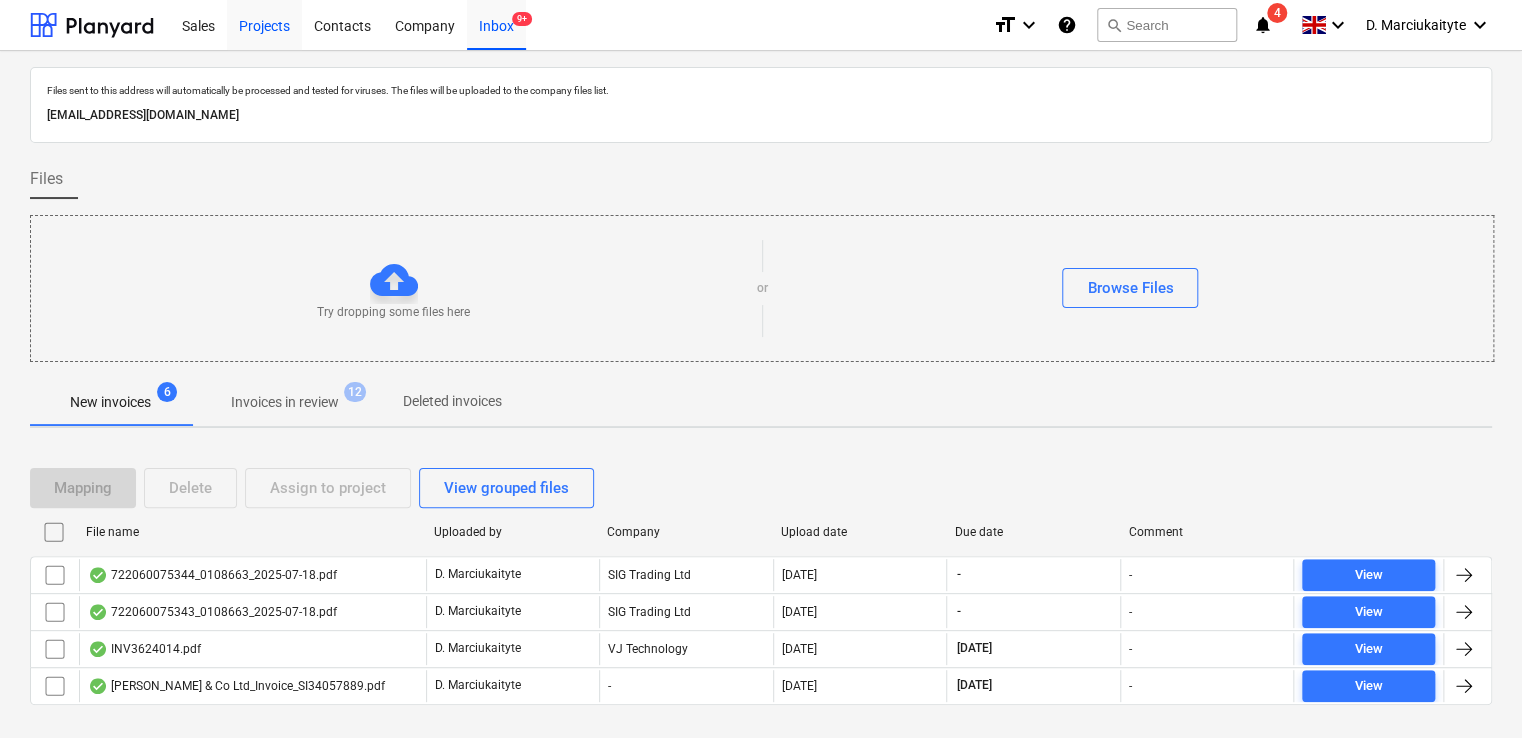drag, startPoint x: 252, startPoint y: 34, endPoint x: 266, endPoint y: 40, distance: 15.231546 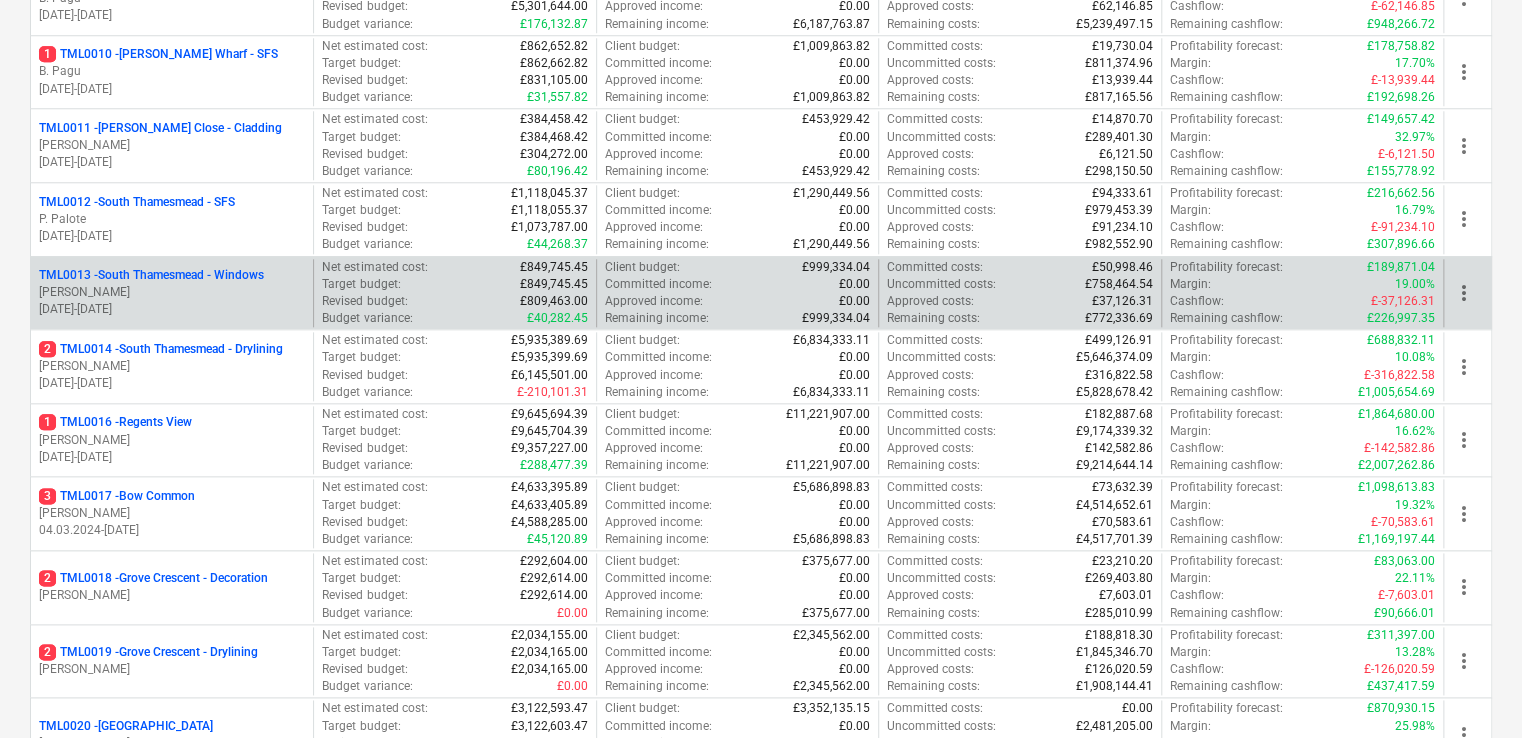 scroll, scrollTop: 1100, scrollLeft: 0, axis: vertical 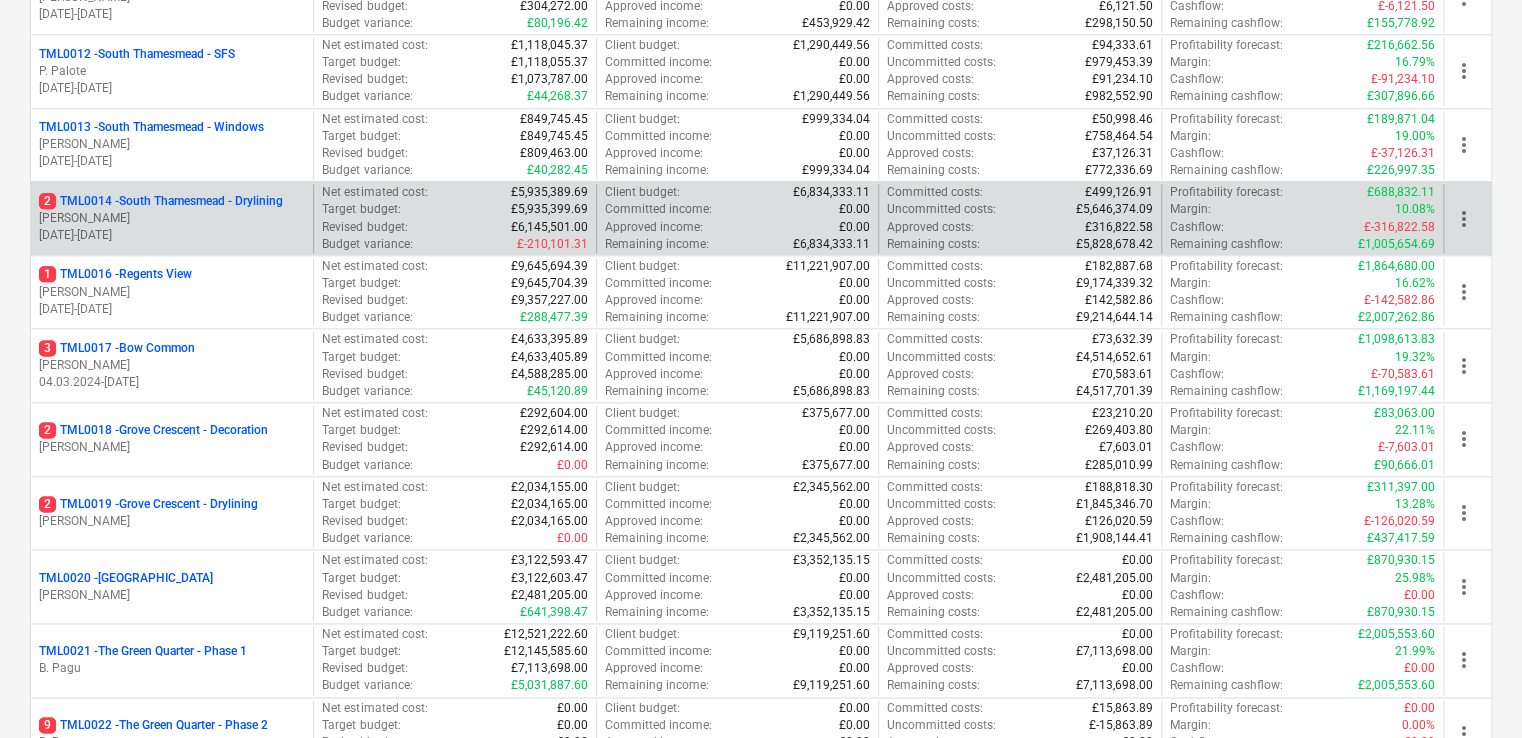 click on "[DATE]  -  [DATE]" at bounding box center [172, 235] 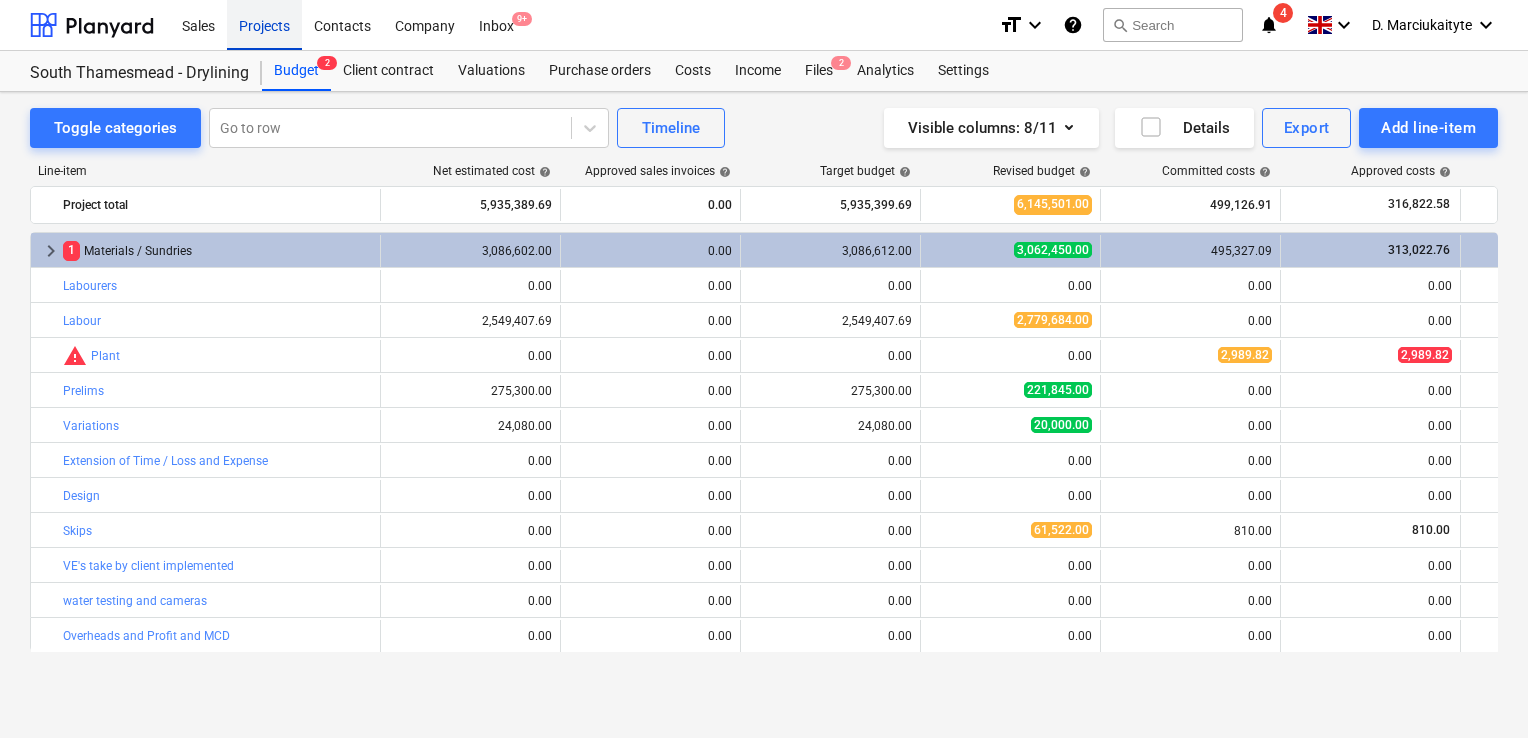 drag, startPoint x: 324, startPoint y: 36, endPoint x: 261, endPoint y: 30, distance: 63.28507 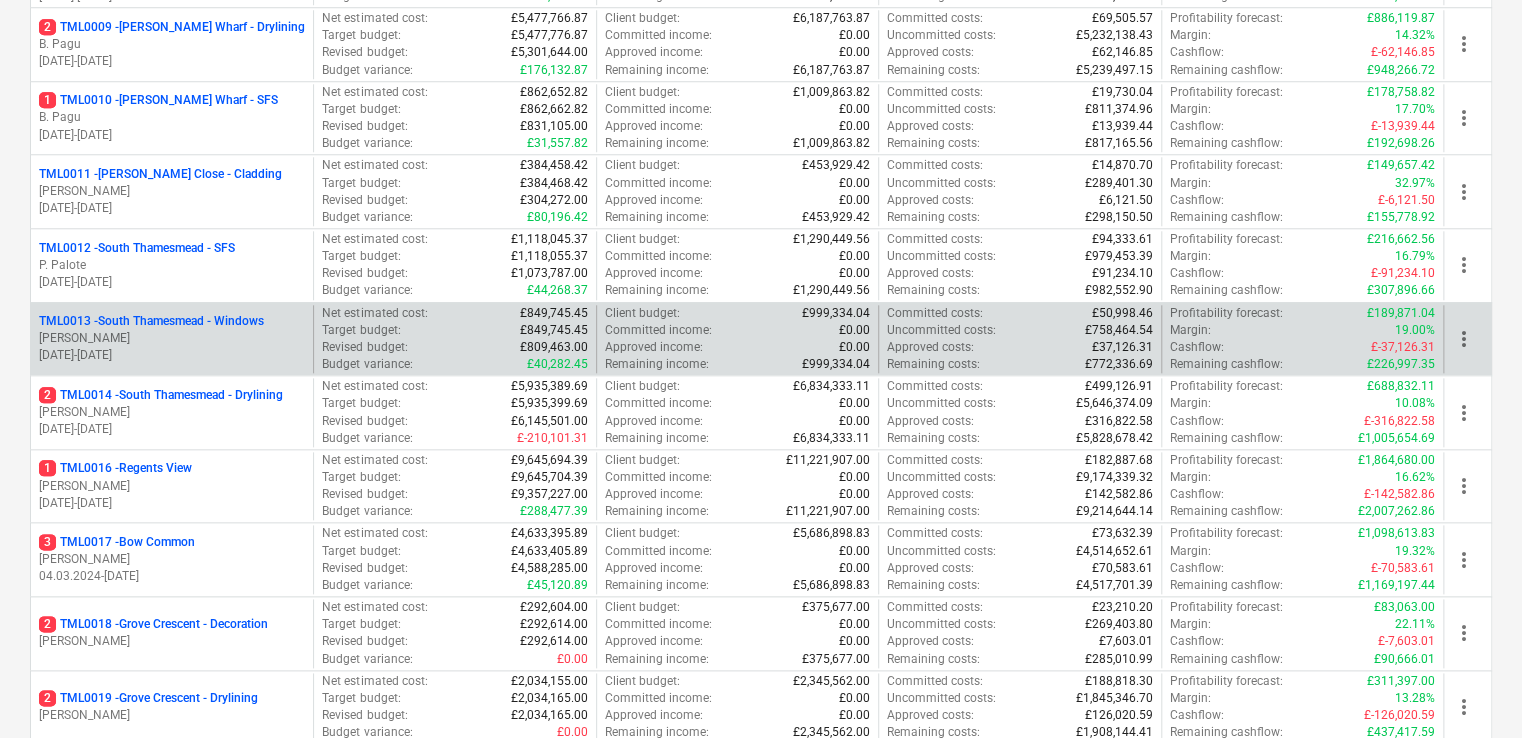 scroll, scrollTop: 901, scrollLeft: 0, axis: vertical 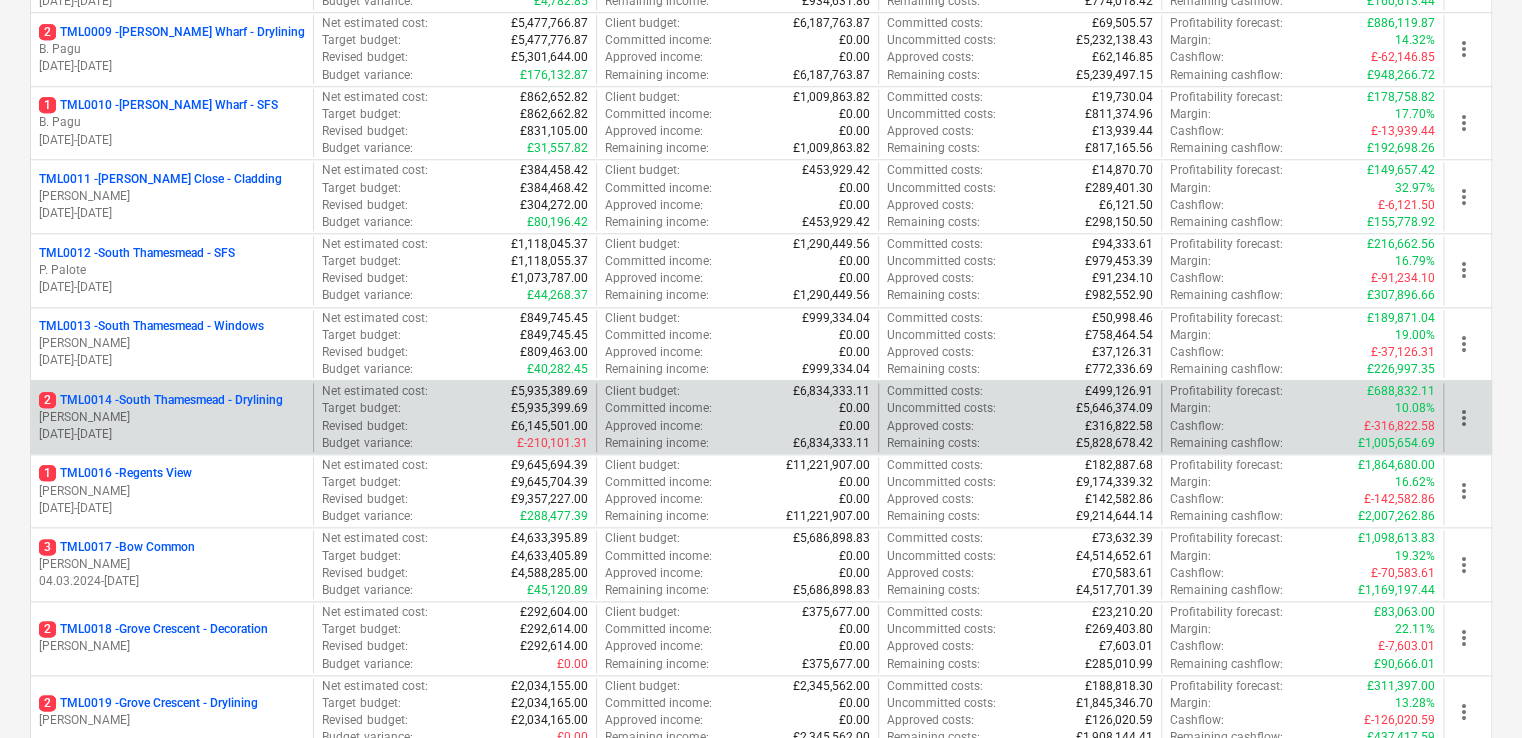 click on "2  TML0014 -  [GEOGRAPHIC_DATA] - Drylining" at bounding box center (161, 400) 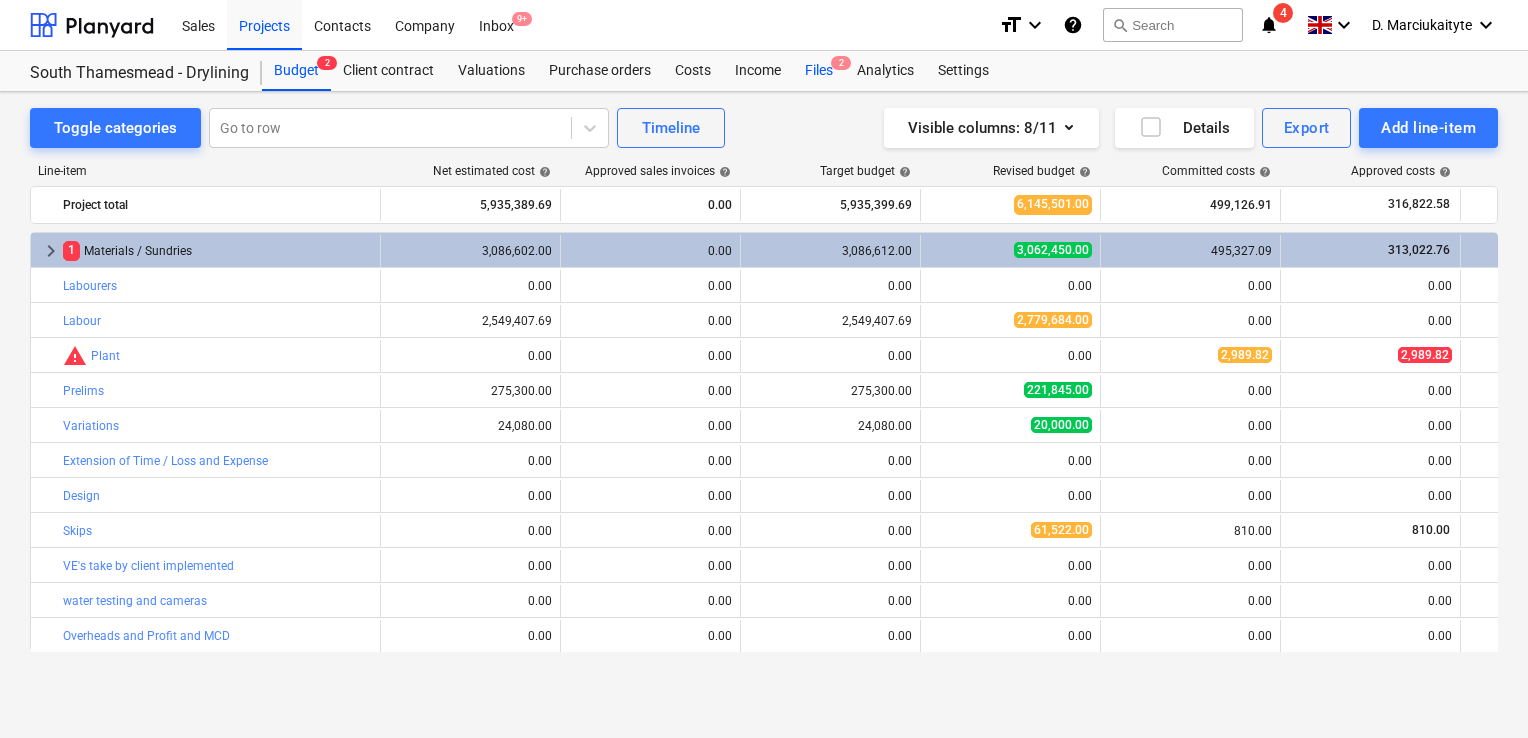 click on "Files 2" at bounding box center (819, 71) 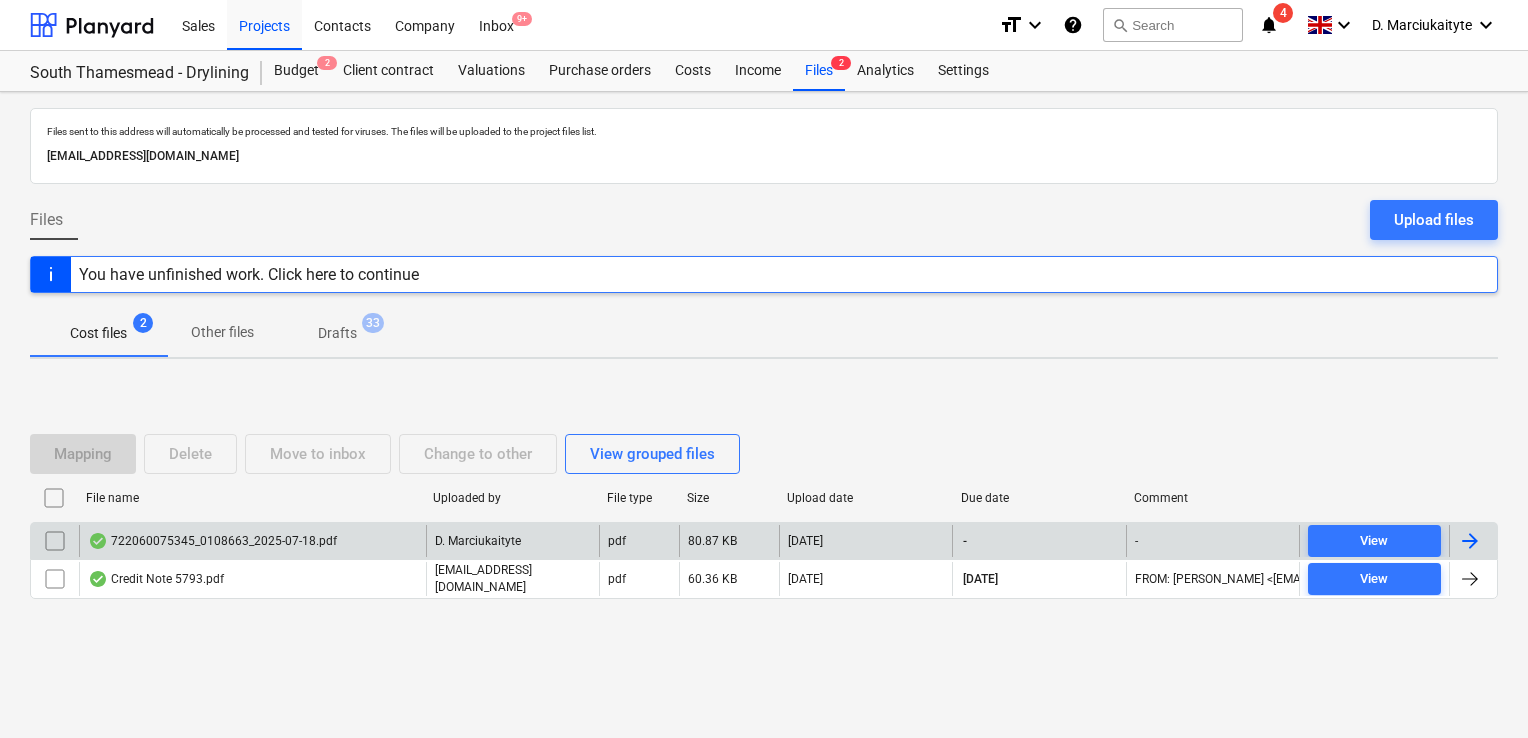 click on "722060075345_0108663_2025-07-18.pdf" at bounding box center [212, 541] 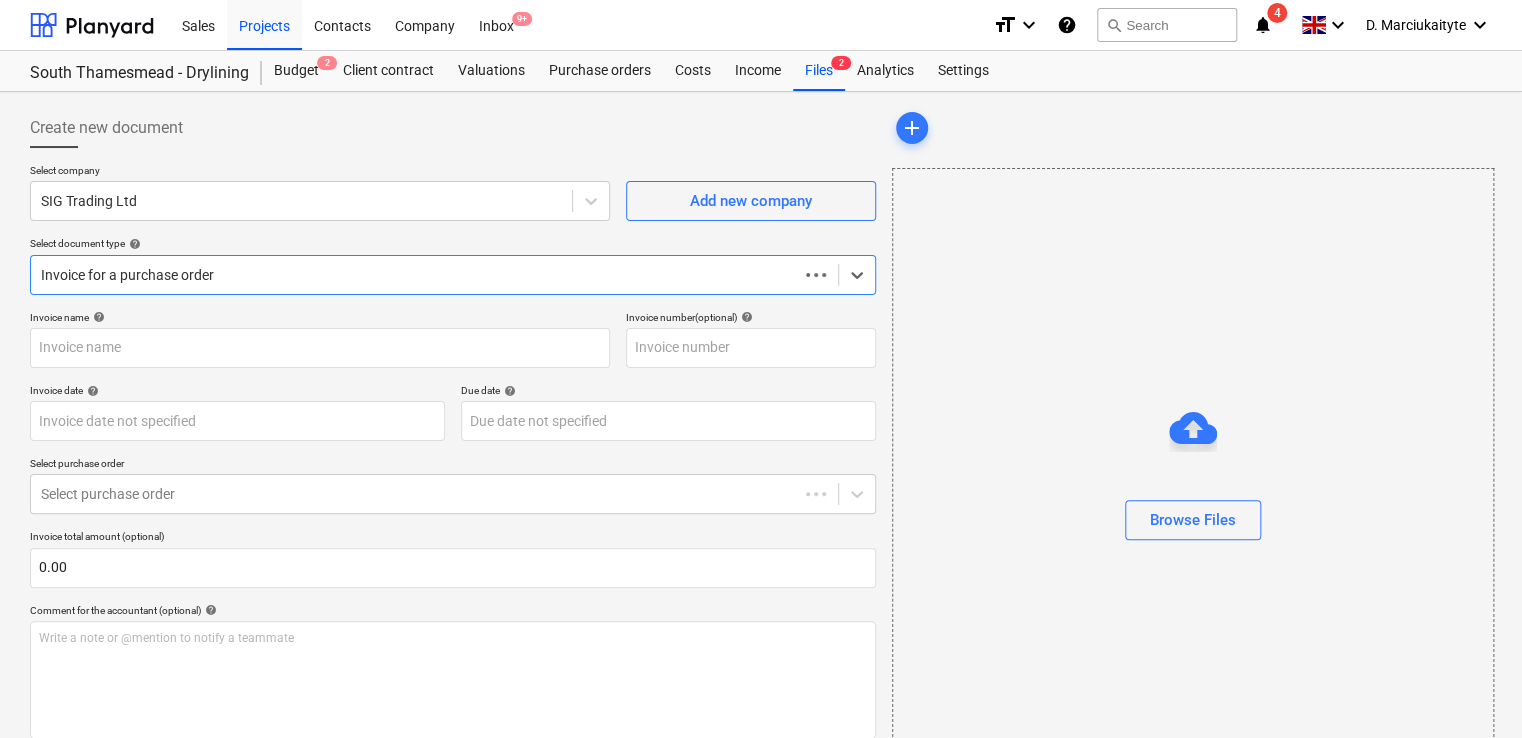type on "722060075345" 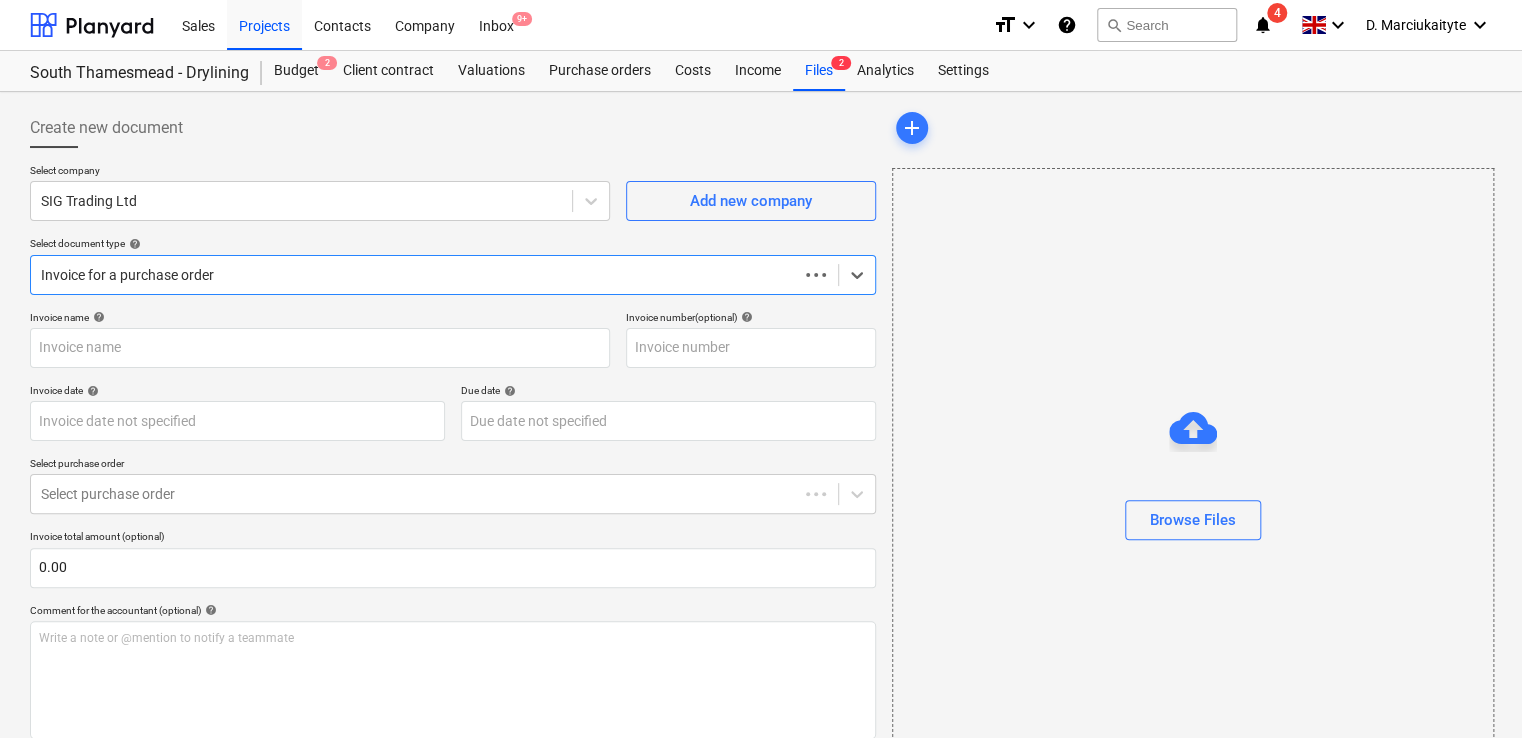type on "722060075345" 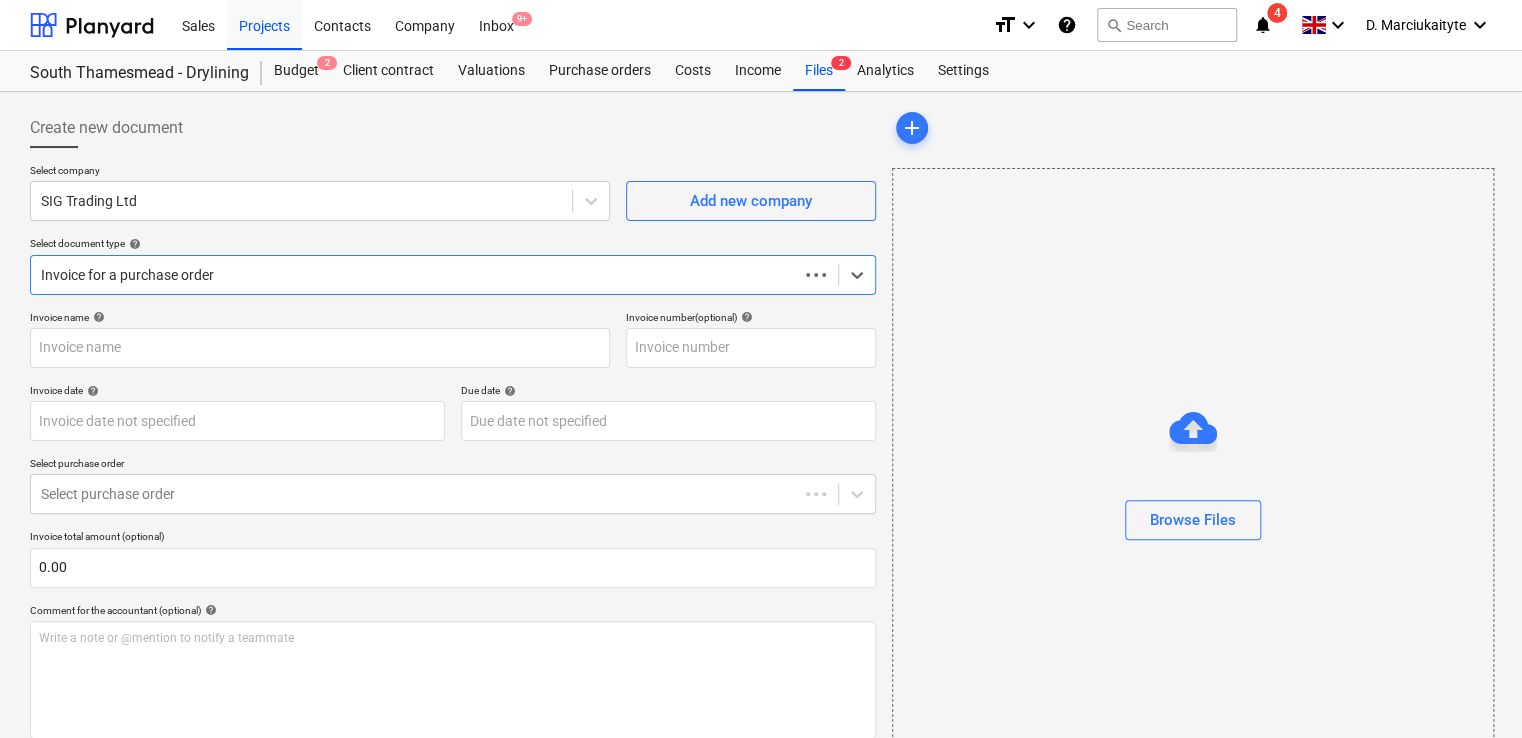 type on "[DATE]" 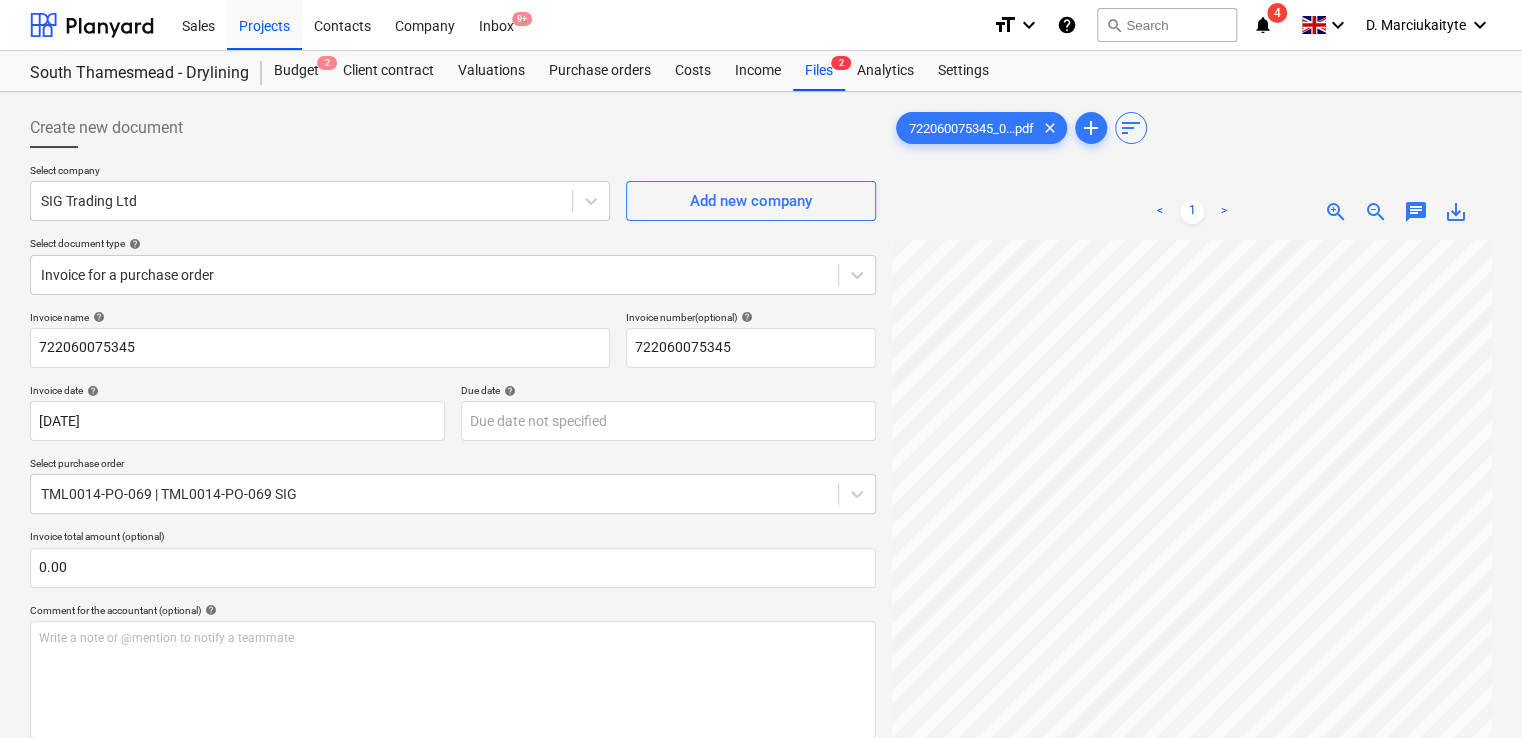 scroll, scrollTop: 379, scrollLeft: 303, axis: both 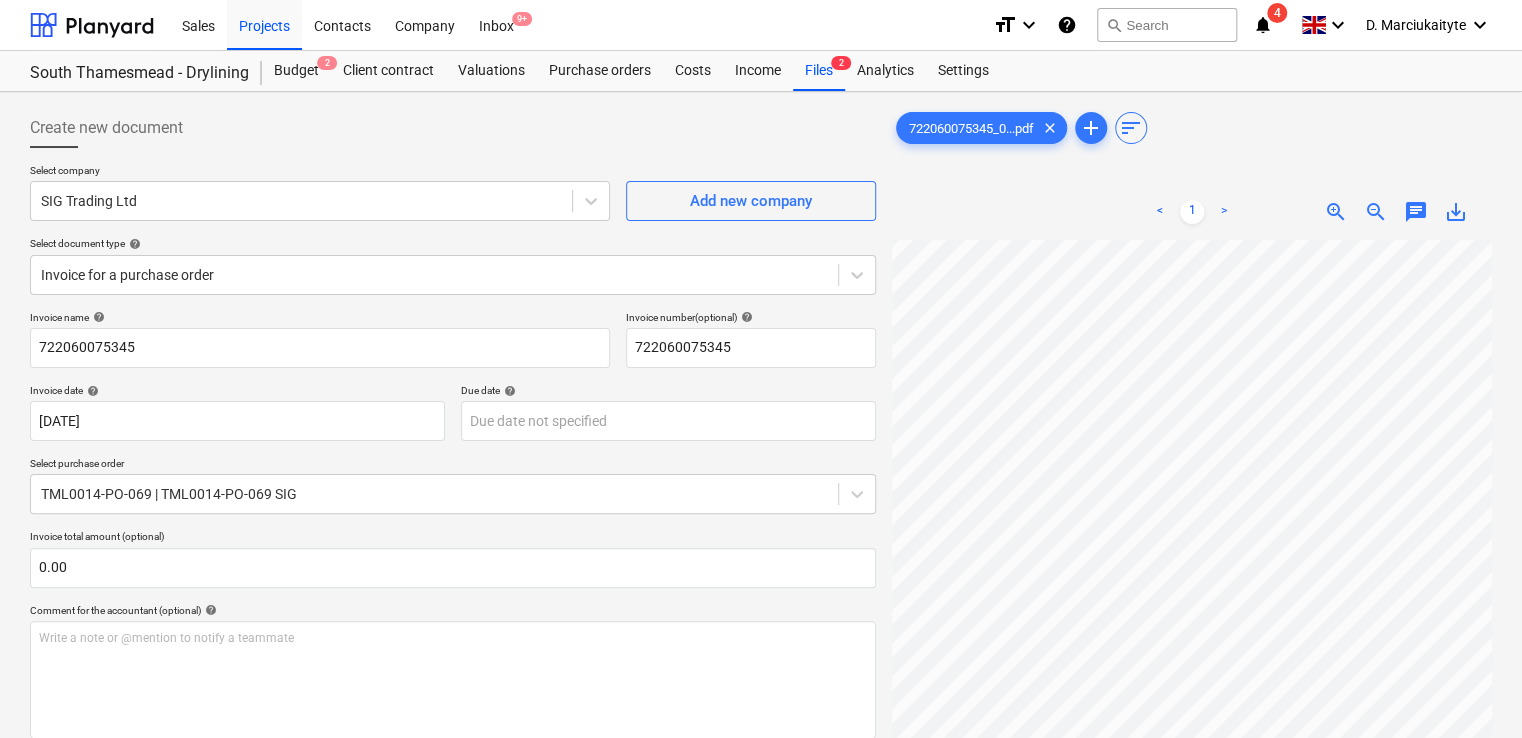 click on "< 1 > zoom_in zoom_out chat 0 save_alt" at bounding box center (1192, 553) 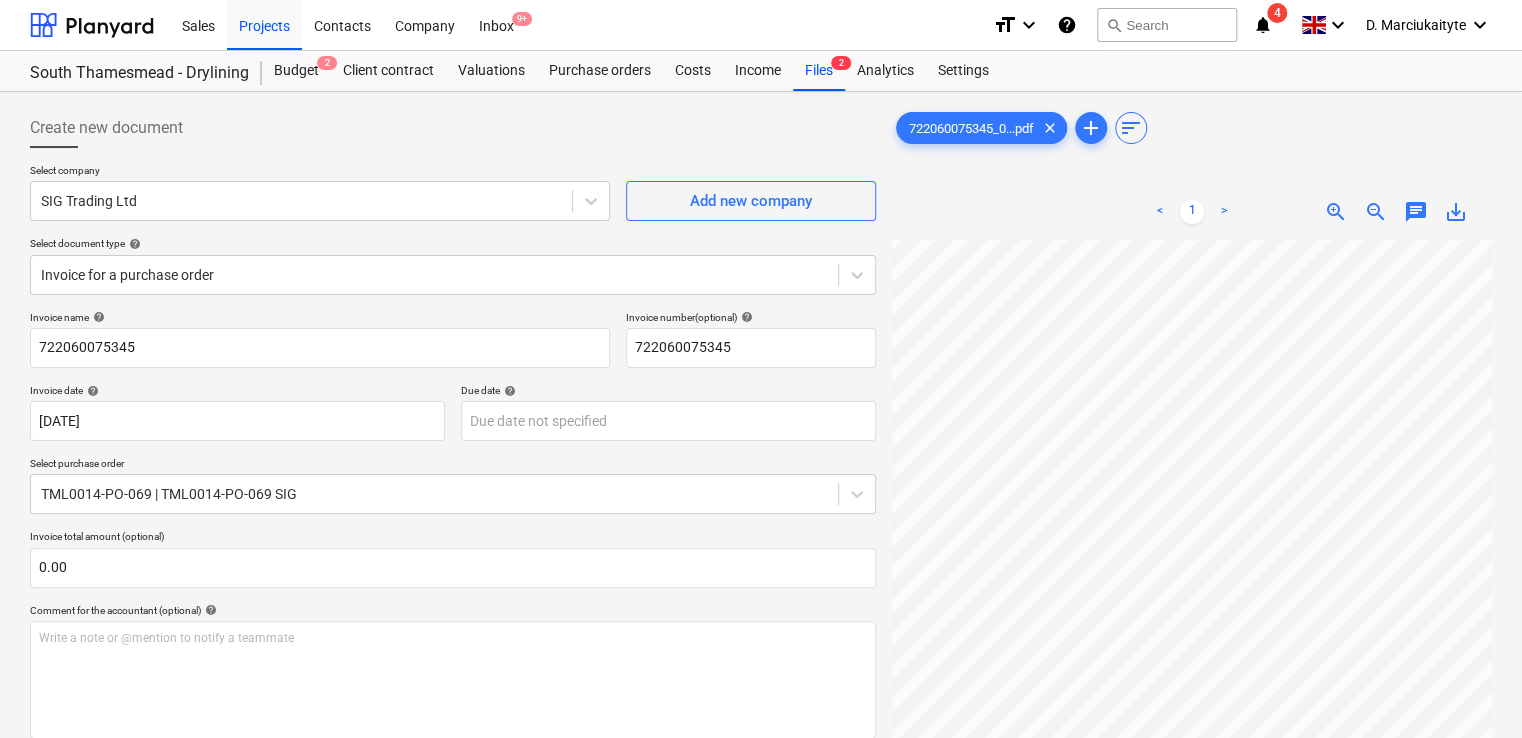 scroll, scrollTop: 378, scrollLeft: 208, axis: both 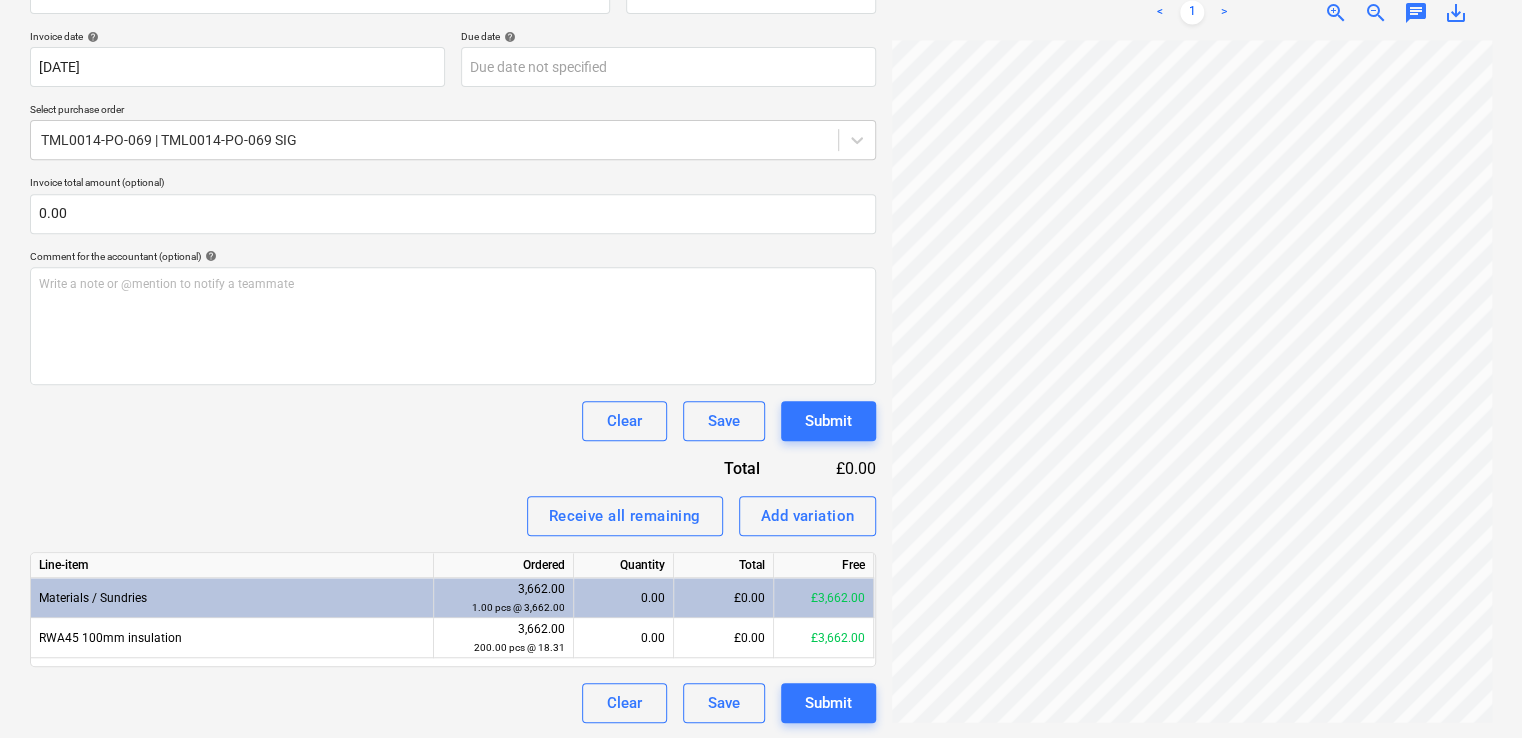 click on "Sales Projects Contacts Company Inbox 9+ format_size keyboard_arrow_down help search Search notifications 4 keyboard_arrow_down D. Marciukaityte keyboard_arrow_down [GEOGRAPHIC_DATA] - Drylining Budget 2 Client contract Valuations Purchase orders Costs Income Files 2 Analytics Settings Create new document Select company SIG Trading Ltd   Add new company Select document type help Invoice for a purchase order Invoice name help 722060075345 Invoice number  (optional) help 722060075345 Invoice date help [DATE] 17.07.2025 Press the down arrow key to interact with the calendar and
select a date. Press the question mark key to get the keyboard shortcuts for changing dates. Due date help Press the down arrow key to interact with the calendar and
select a date. Press the question mark key to get the keyboard shortcuts for changing dates. Select purchase order TML0014-PO-069 | TML0014-PO-069 SIG Invoice total amount (optional) 0.00 Comment for the accountant (optional) help ﻿ Clear Save Submit Free" at bounding box center [761, 15] 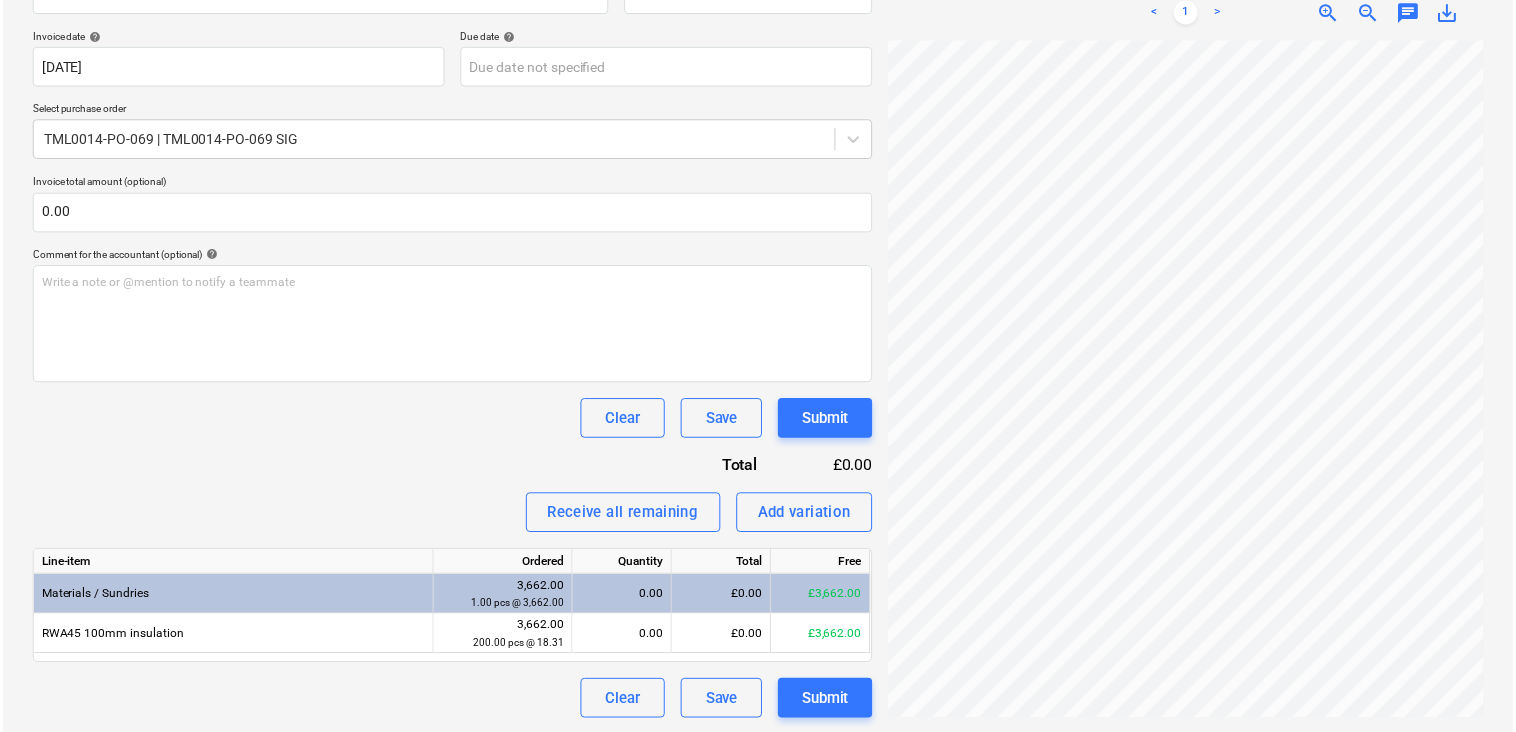 scroll, scrollTop: 383, scrollLeft: 132, axis: both 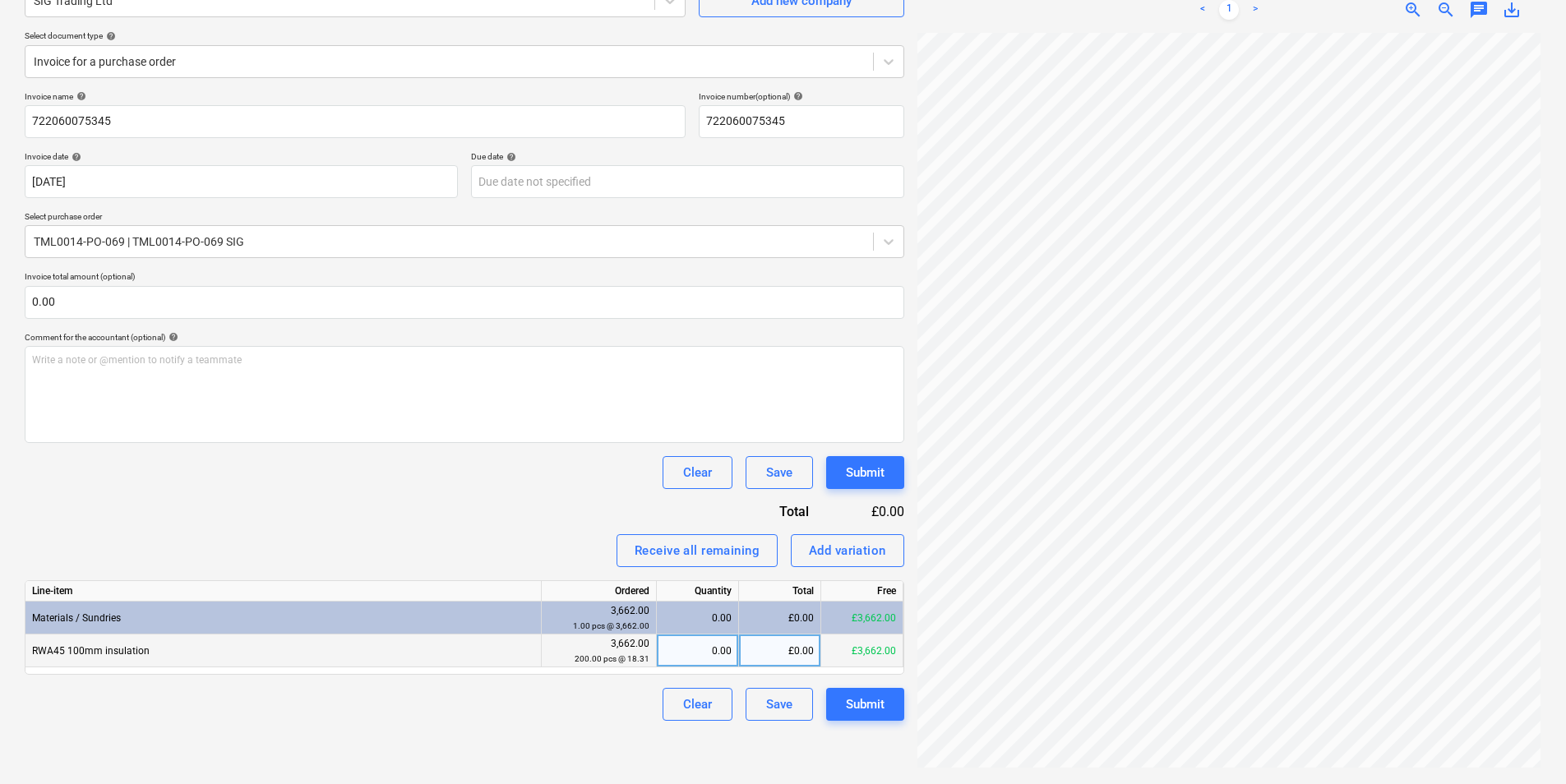 click on "200.00 pcs @ 18.31" at bounding box center [598, 658] 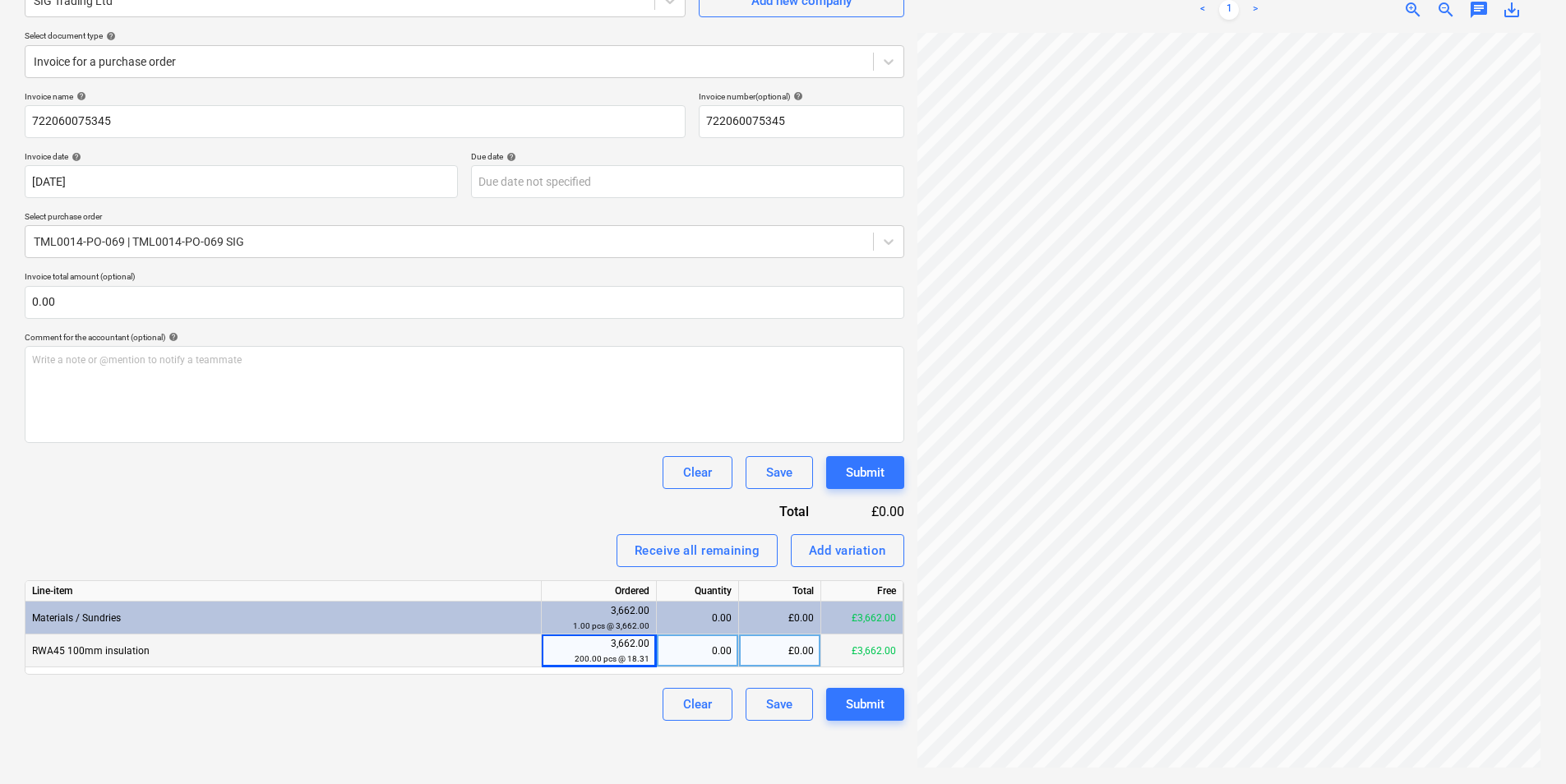 click on "0.00" at bounding box center (697, 651) 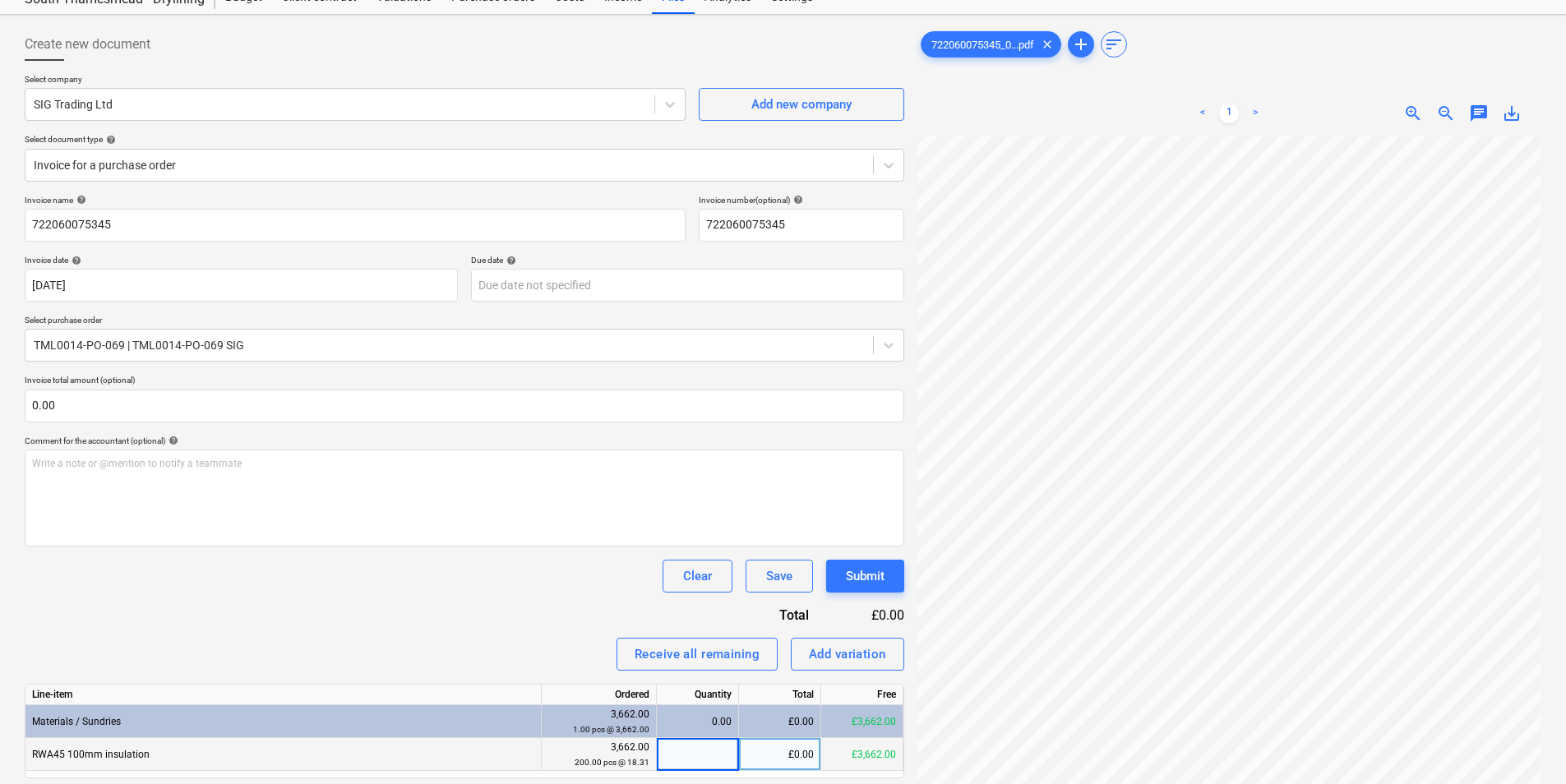 scroll, scrollTop: 0, scrollLeft: 0, axis: both 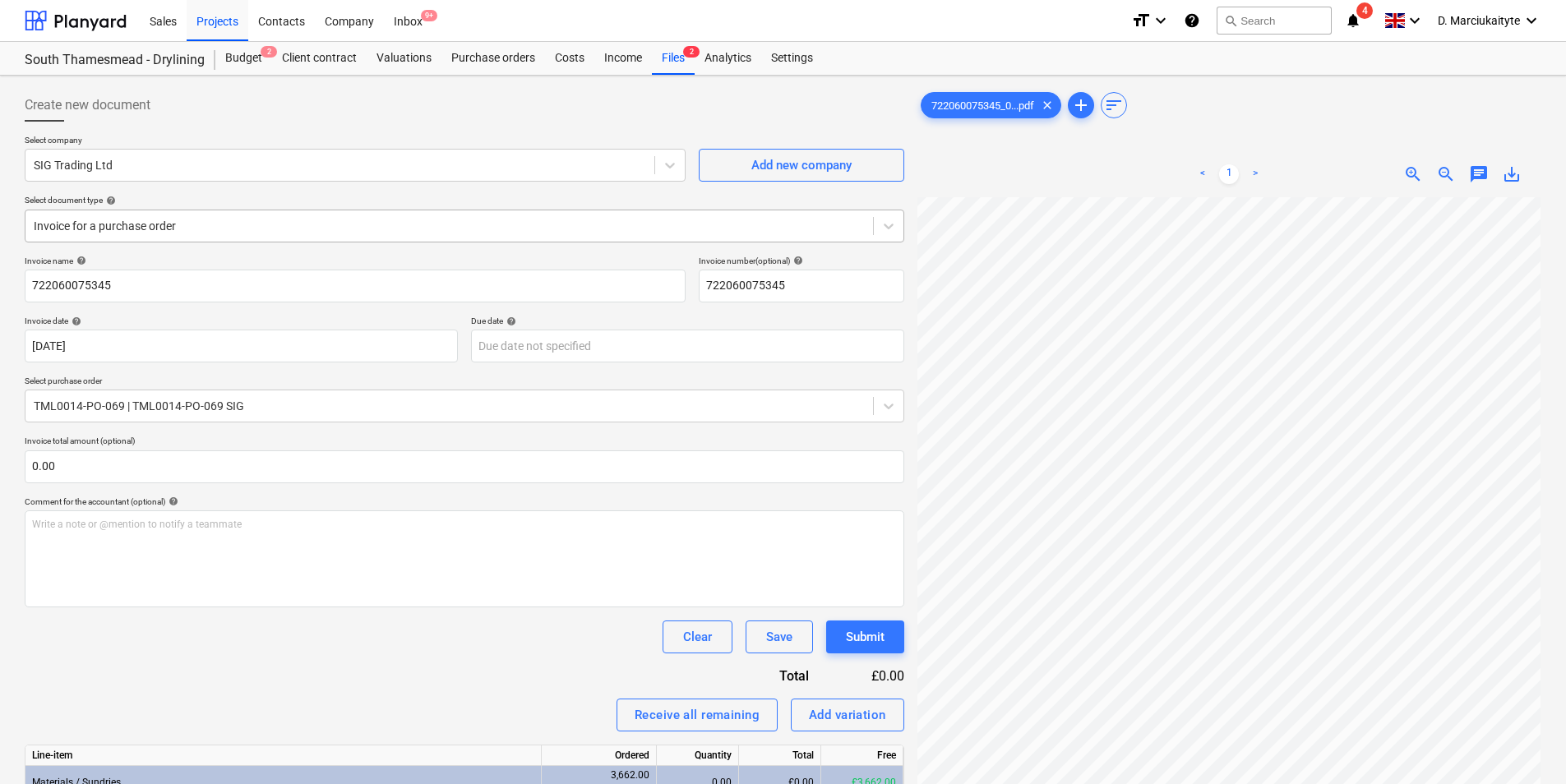 click at bounding box center [449, 226] 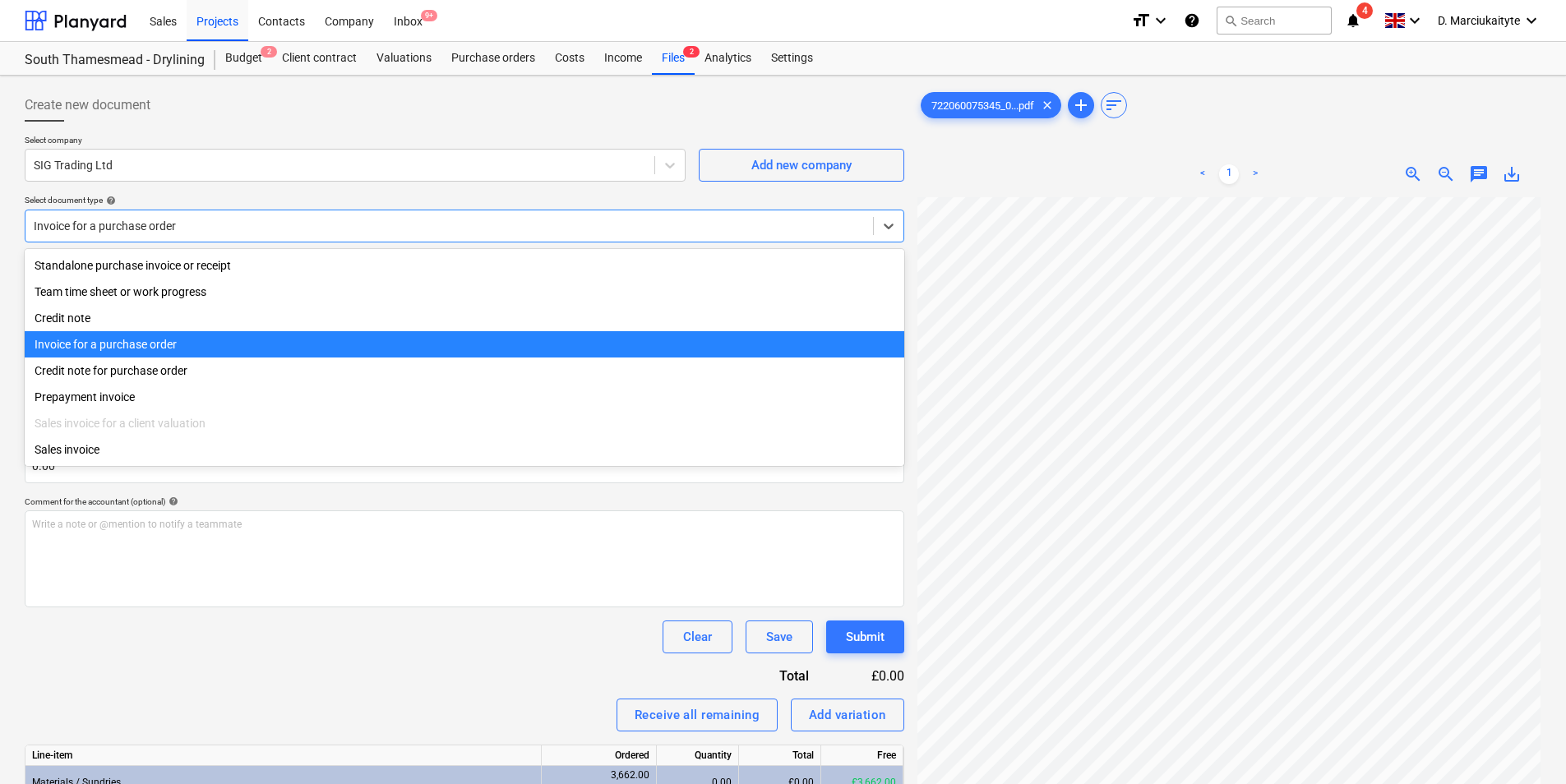 click at bounding box center (449, 226) 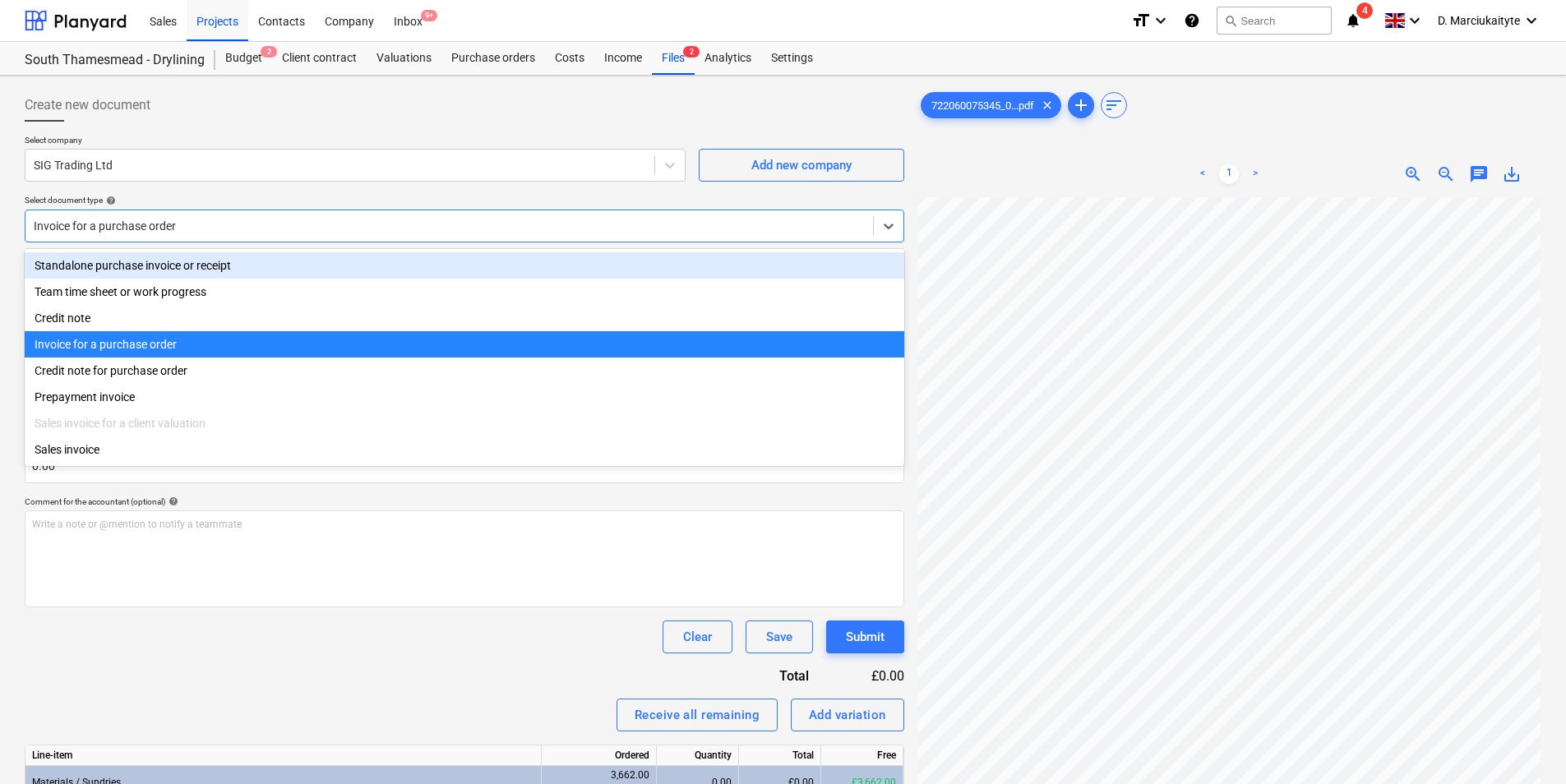 click on "Standalone purchase invoice or receipt" at bounding box center (464, 265) 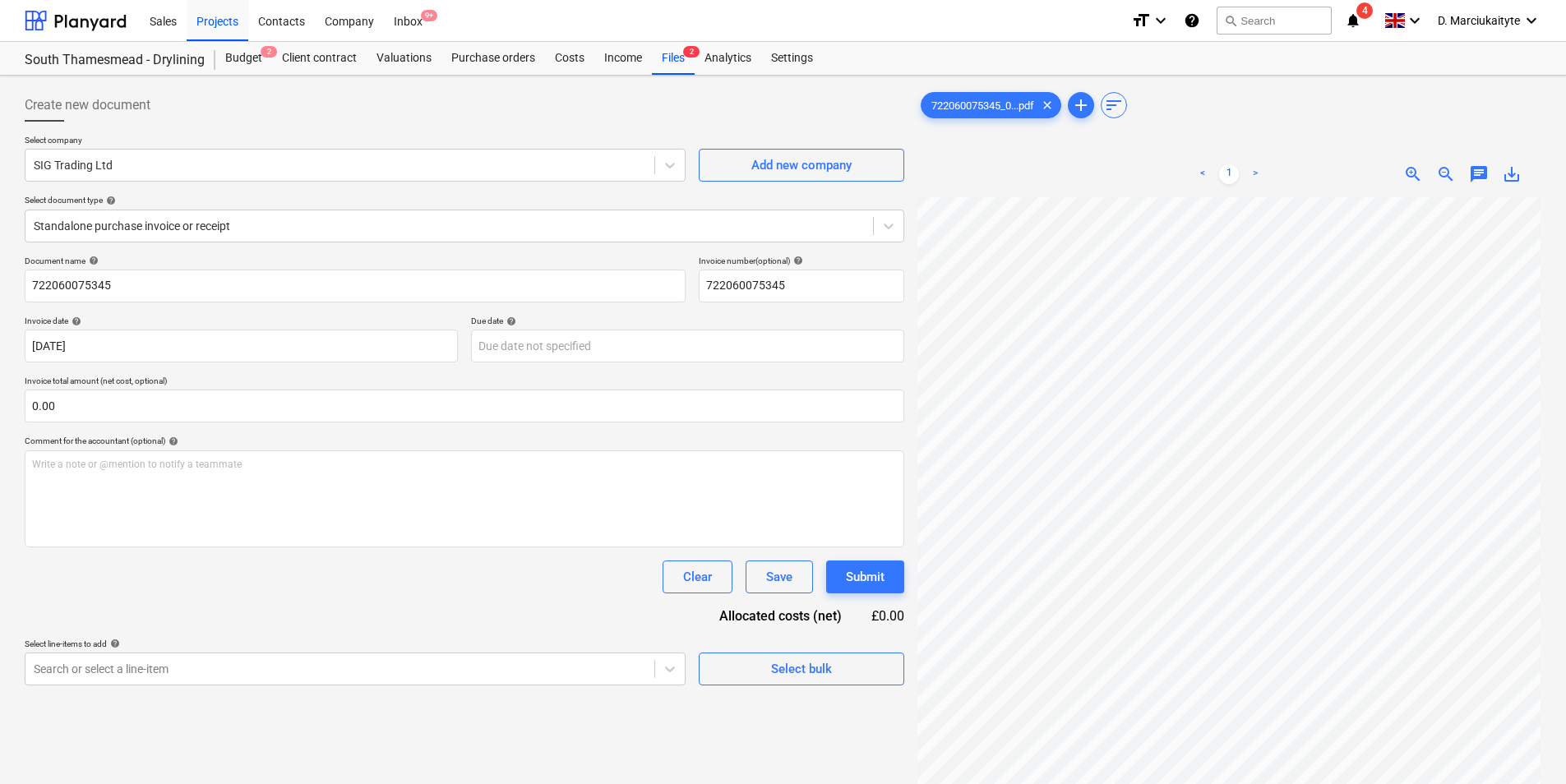 scroll, scrollTop: 0, scrollLeft: 119, axis: horizontal 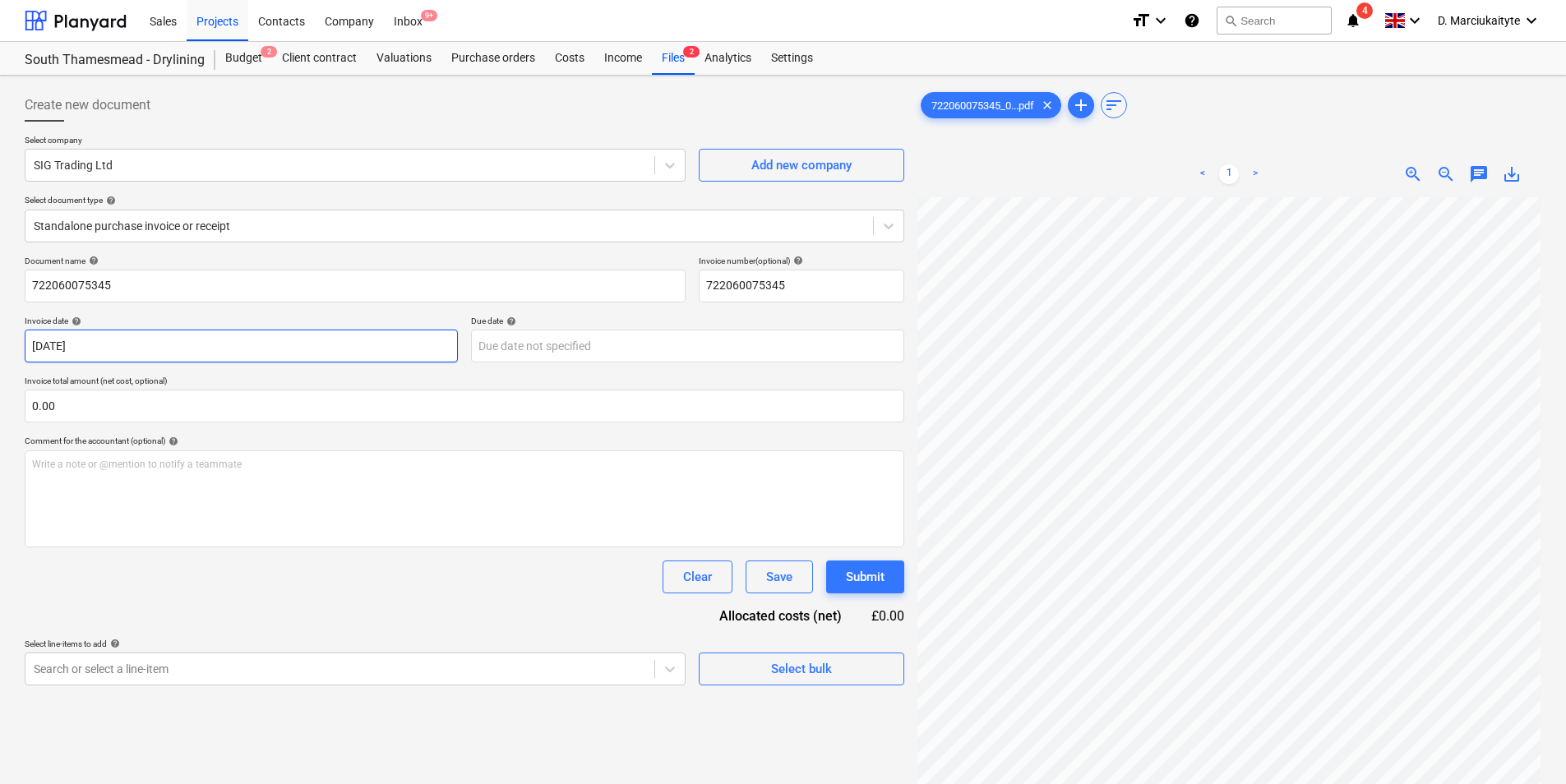click on "Sales Projects Contacts Company Inbox 9+ format_size keyboard_arrow_down help search Search notifications 4 keyboard_arrow_down D. Marciukaityte keyboard_arrow_down [GEOGRAPHIC_DATA] - Drylining Budget 2 Client contract Valuations Purchase orders Costs Income Files 2 Analytics Settings Create new document Select company SIG Trading Ltd   Add new company Select document type help Standalone purchase invoice or receipt Document name help 722060075345 Invoice number  (optional) help 722060075345 Invoice date help [DATE] 17.07.2025 Press the down arrow key to interact with the calendar and
select a date. Press the question mark key to get the keyboard shortcuts for changing dates. Due date help Press the down arrow key to interact with the calendar and
select a date. Press the question mark key to get the keyboard shortcuts for changing dates. Invoice total amount (net cost, optional) 0.00 Comment for the accountant (optional) help Write a note or @mention to notify a teammate ﻿ Clear Save Submit" at bounding box center [783, 392] 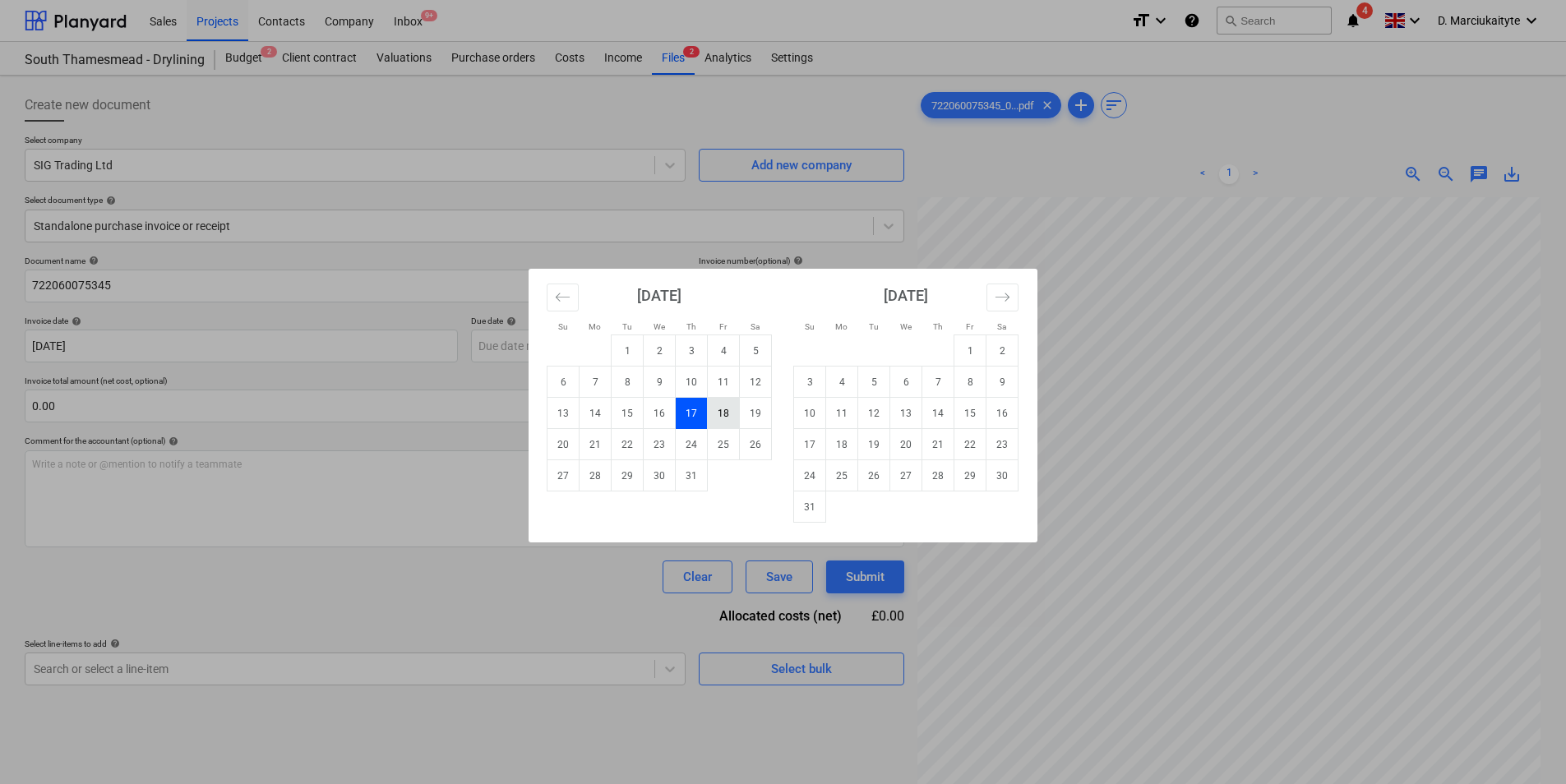 click on "18" at bounding box center [723, 413] 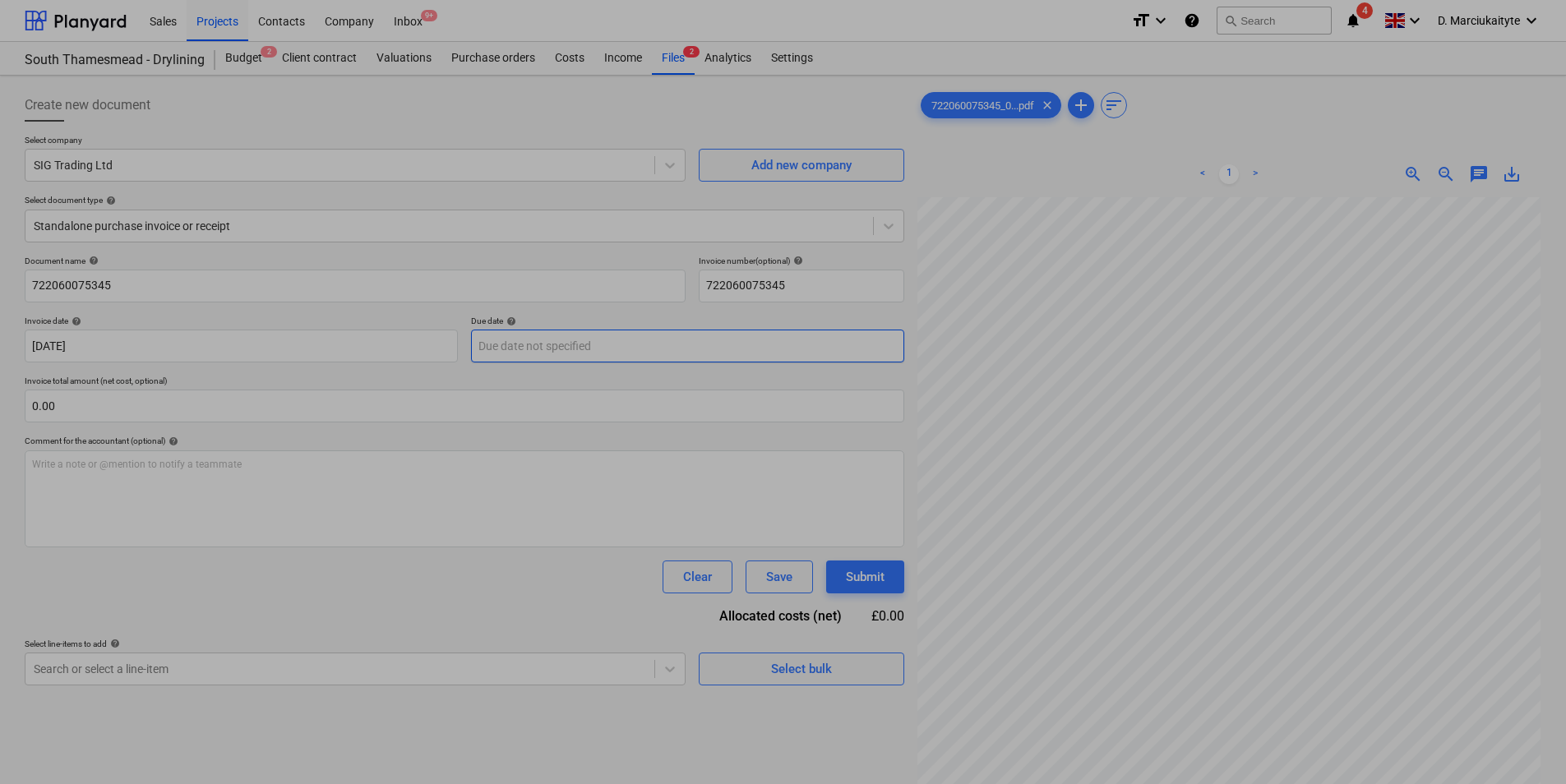 click on "Sales Projects Contacts Company Inbox 9+ format_size keyboard_arrow_down help search Search notifications 4 keyboard_arrow_down D. Marciukaityte keyboard_arrow_down [GEOGRAPHIC_DATA] - Drylining Budget 2 Client contract Valuations Purchase orders Costs Income Files 2 Analytics Settings Create new document Select company SIG Trading Ltd   Add new company Select document type help Standalone purchase invoice or receipt Document name help 722060075345 Invoice number  (optional) help 722060075345 Invoice date help [DATE] 18.07.2025 Press the down arrow key to interact with the calendar and
select a date. Press the question mark key to get the keyboard shortcuts for changing dates. Due date help Press the down arrow key to interact with the calendar and
select a date. Press the question mark key to get the keyboard shortcuts for changing dates. Invoice total amount (net cost, optional) 0.00 Comment for the accountant (optional) help Write a note or @mention to notify a teammate ﻿ Clear Save Submit" at bounding box center (783, 392) 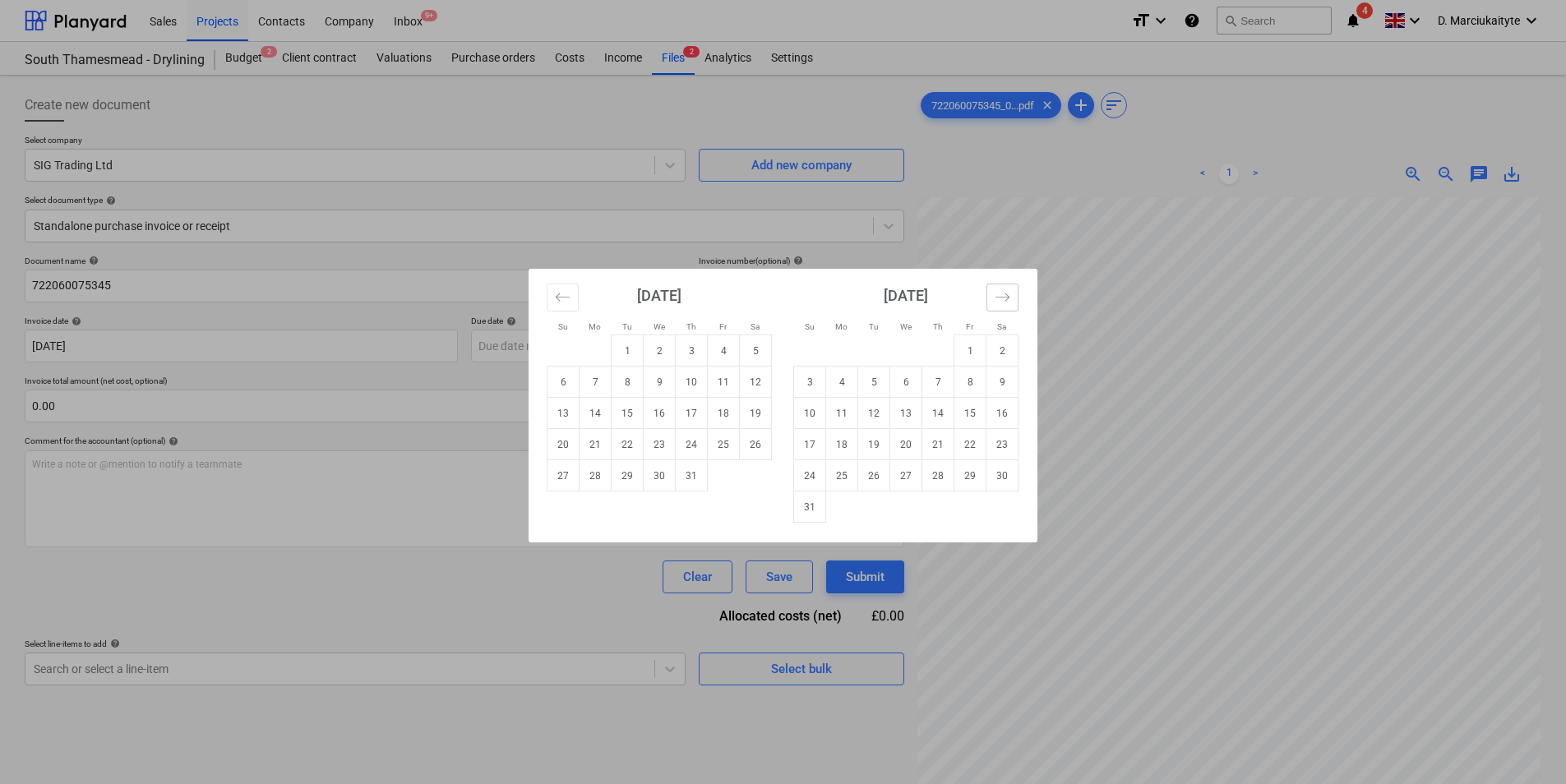 click 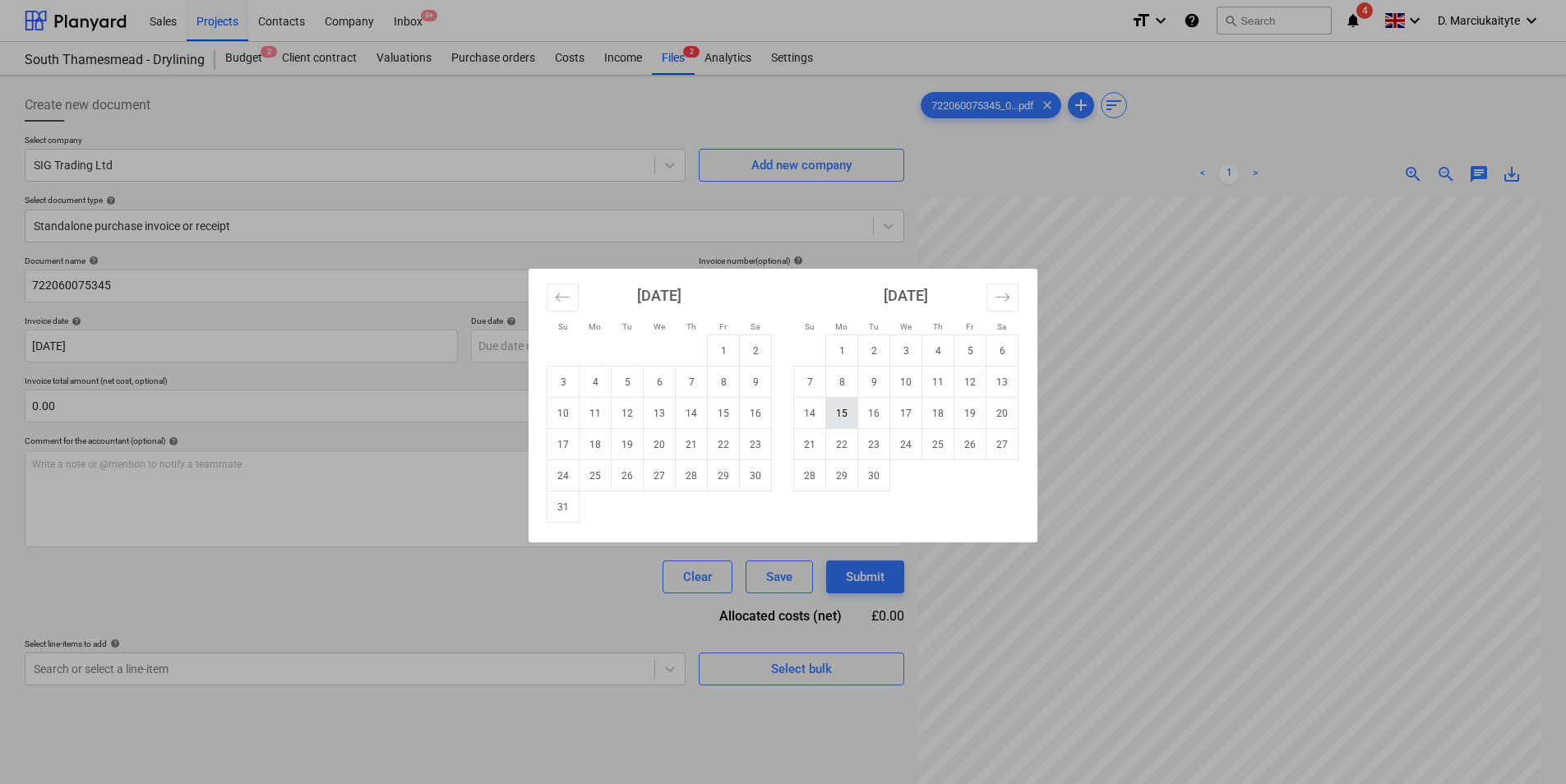 click on "15" at bounding box center [842, 413] 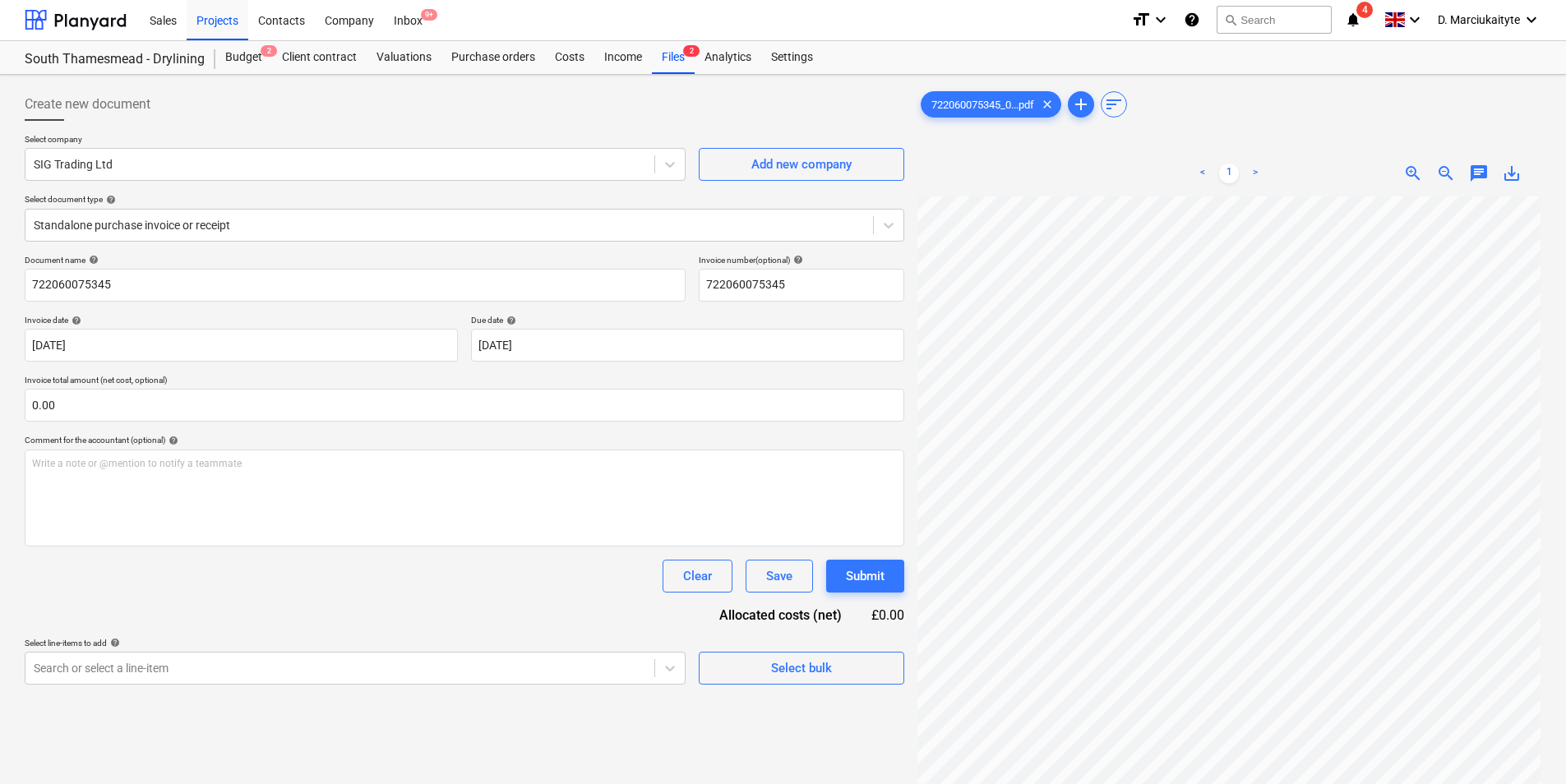scroll, scrollTop: 164, scrollLeft: 0, axis: vertical 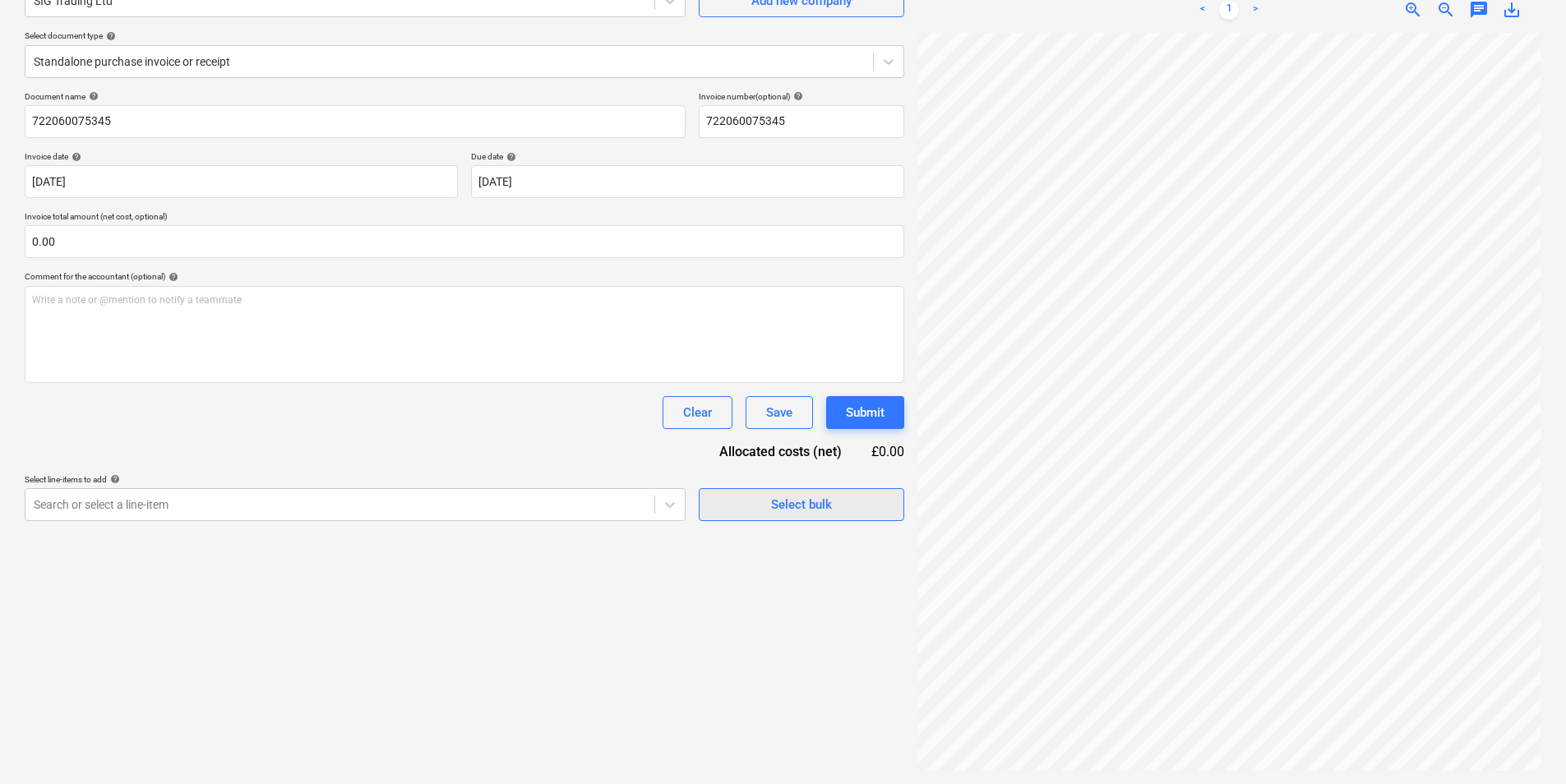 click on "Select bulk" at bounding box center (801, 505) 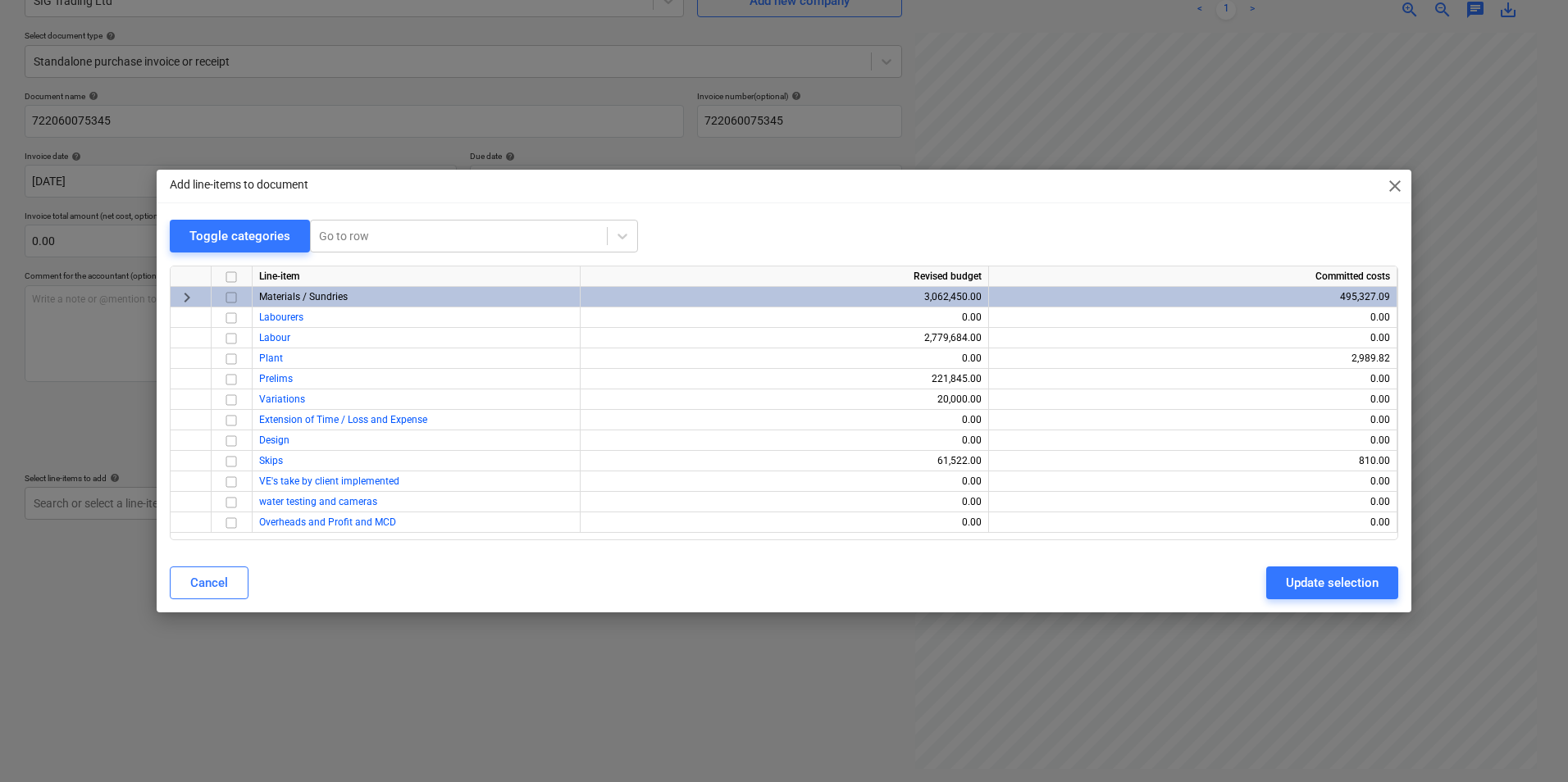 click at bounding box center (231, 298) 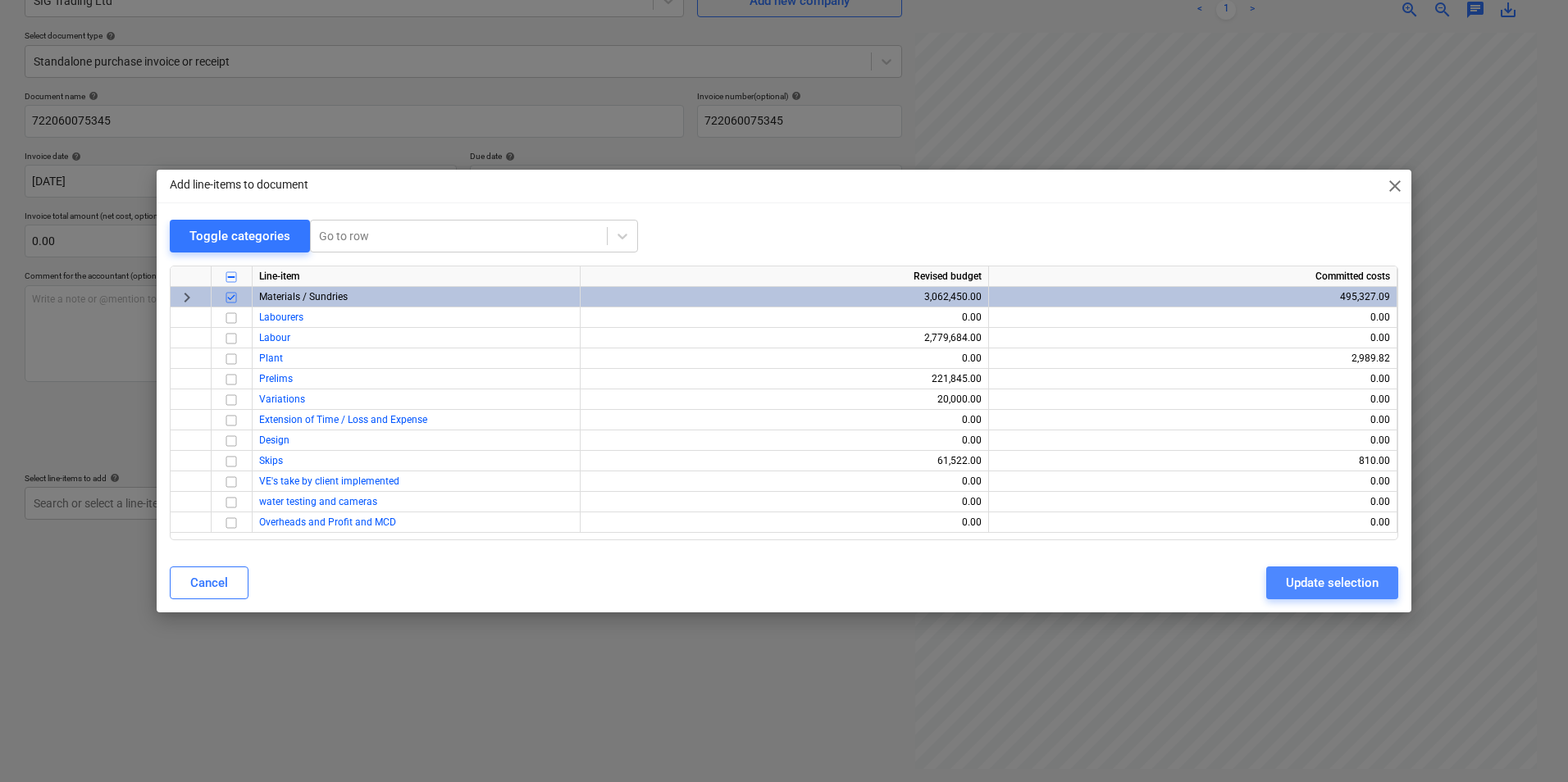 click on "Update selection" at bounding box center [1332, 583] 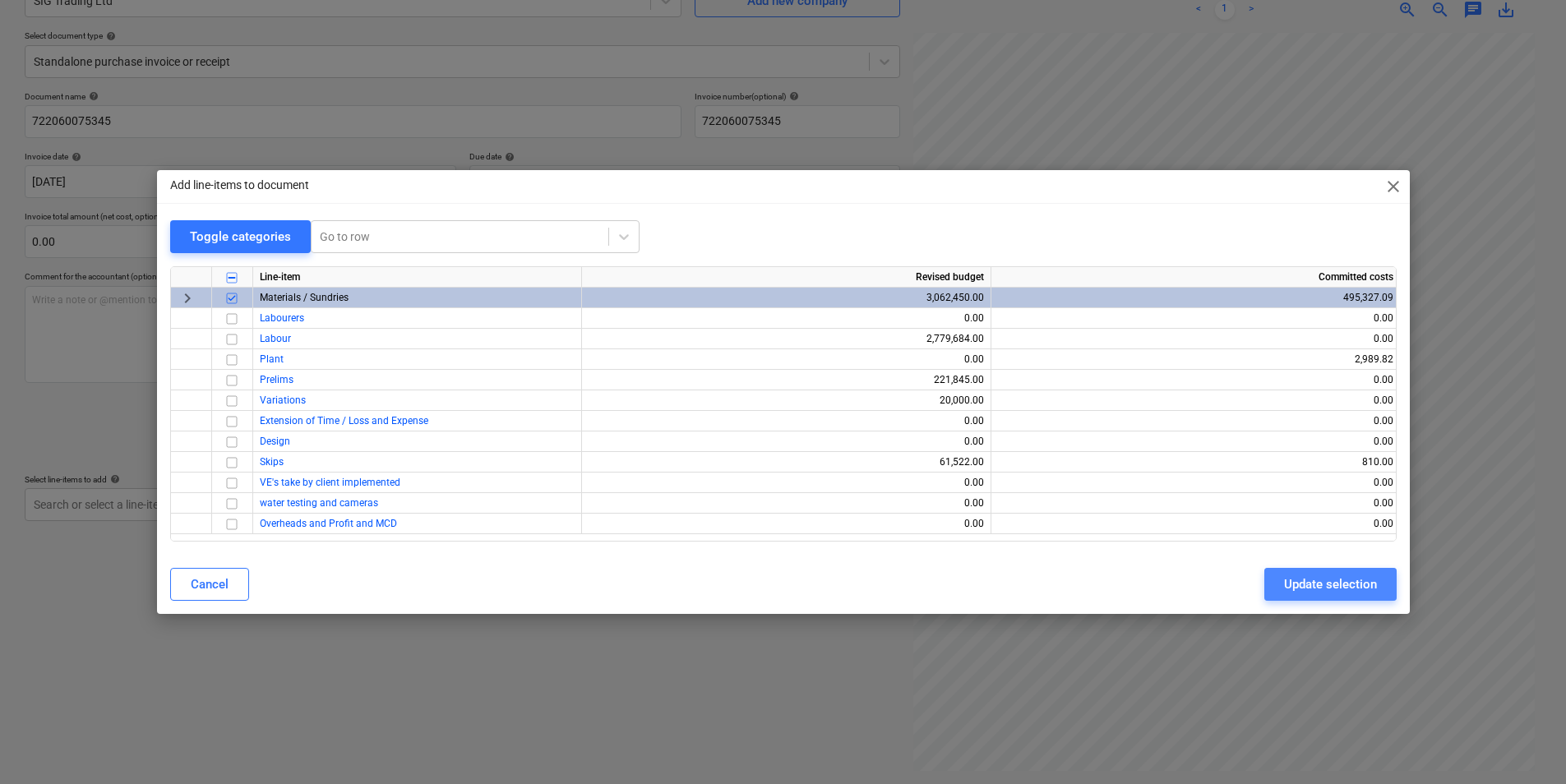 scroll, scrollTop: 0, scrollLeft: 117, axis: horizontal 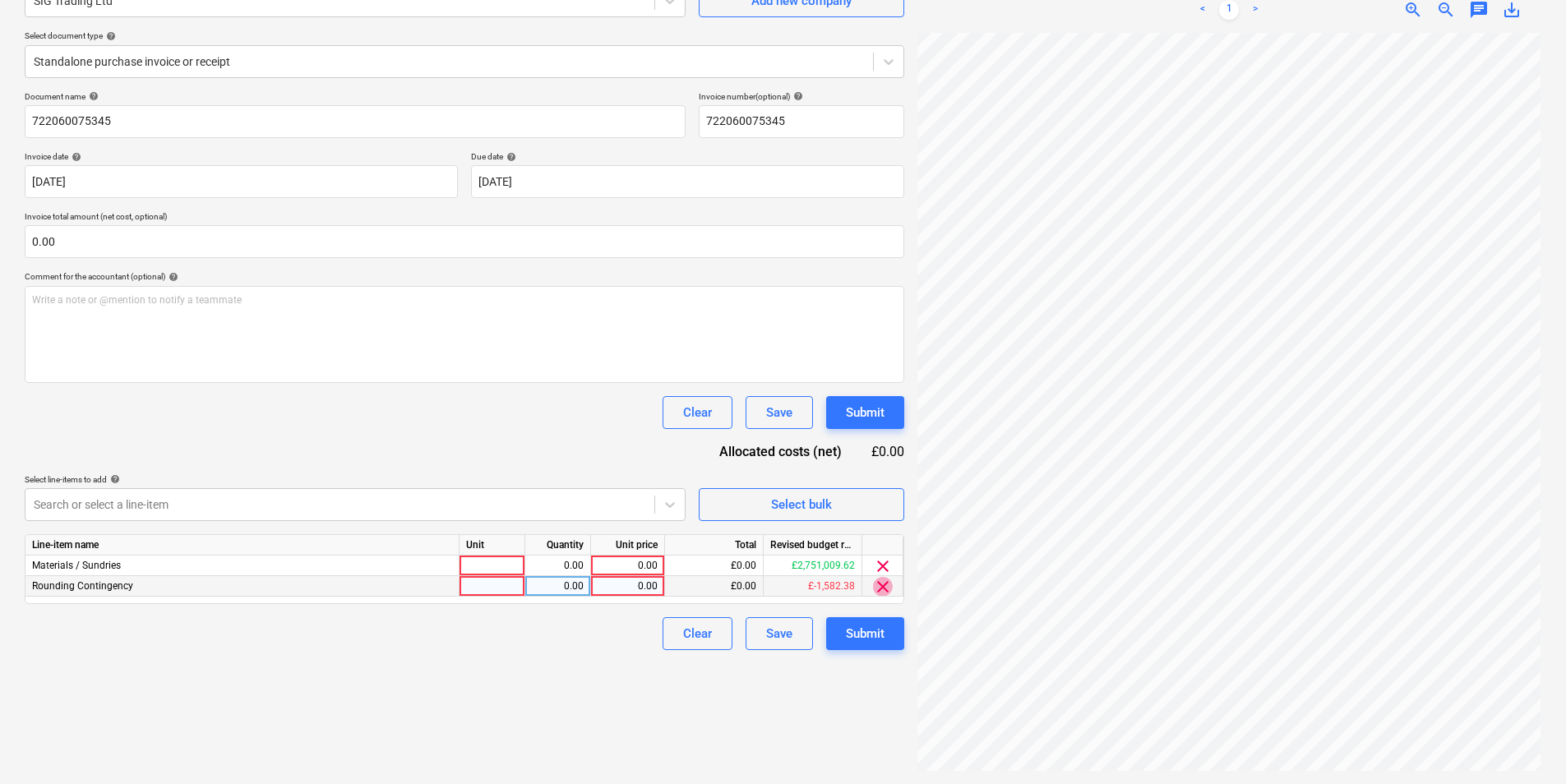 click on "clear" at bounding box center (883, 587) 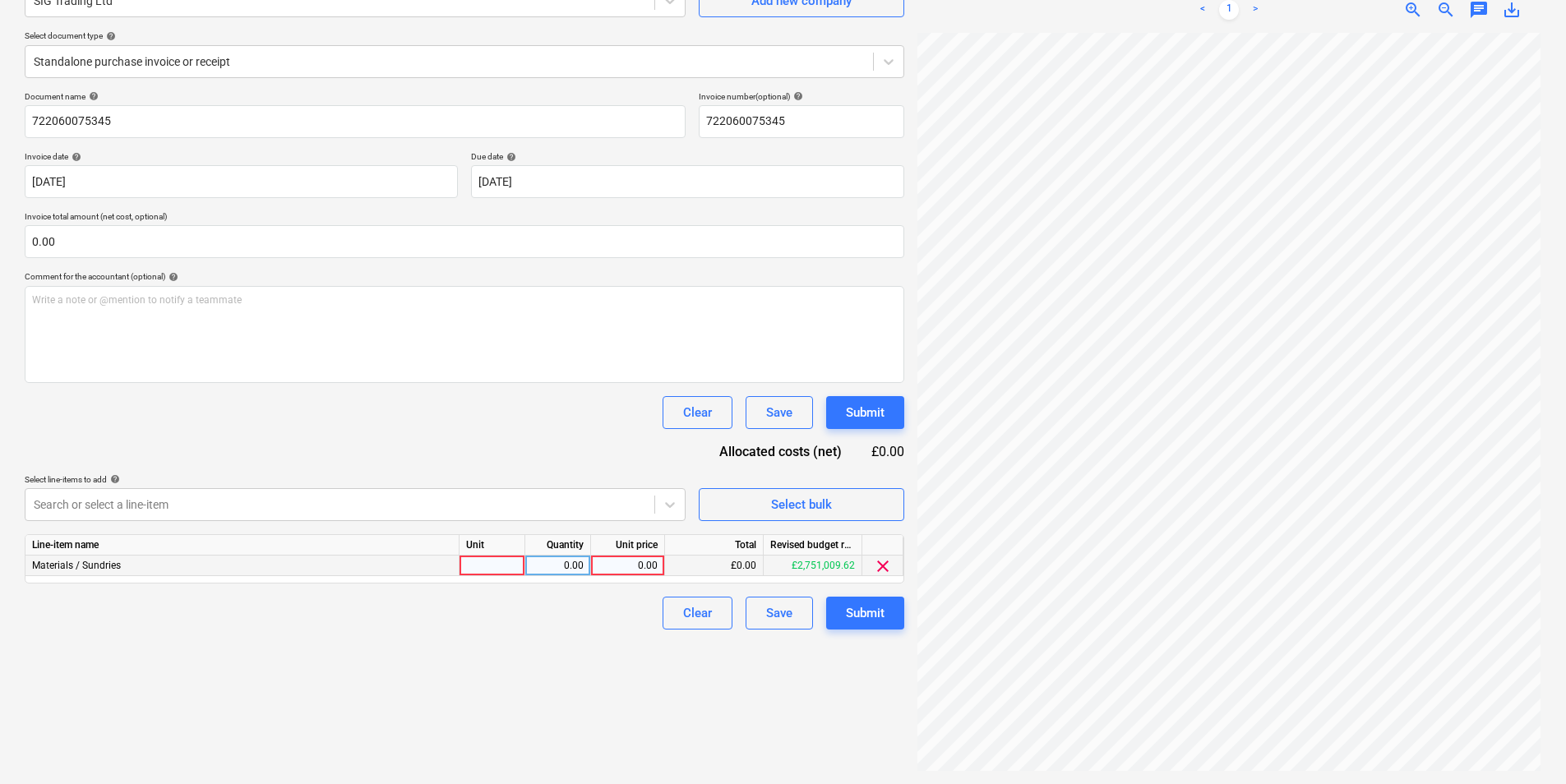 click at bounding box center [492, 565] 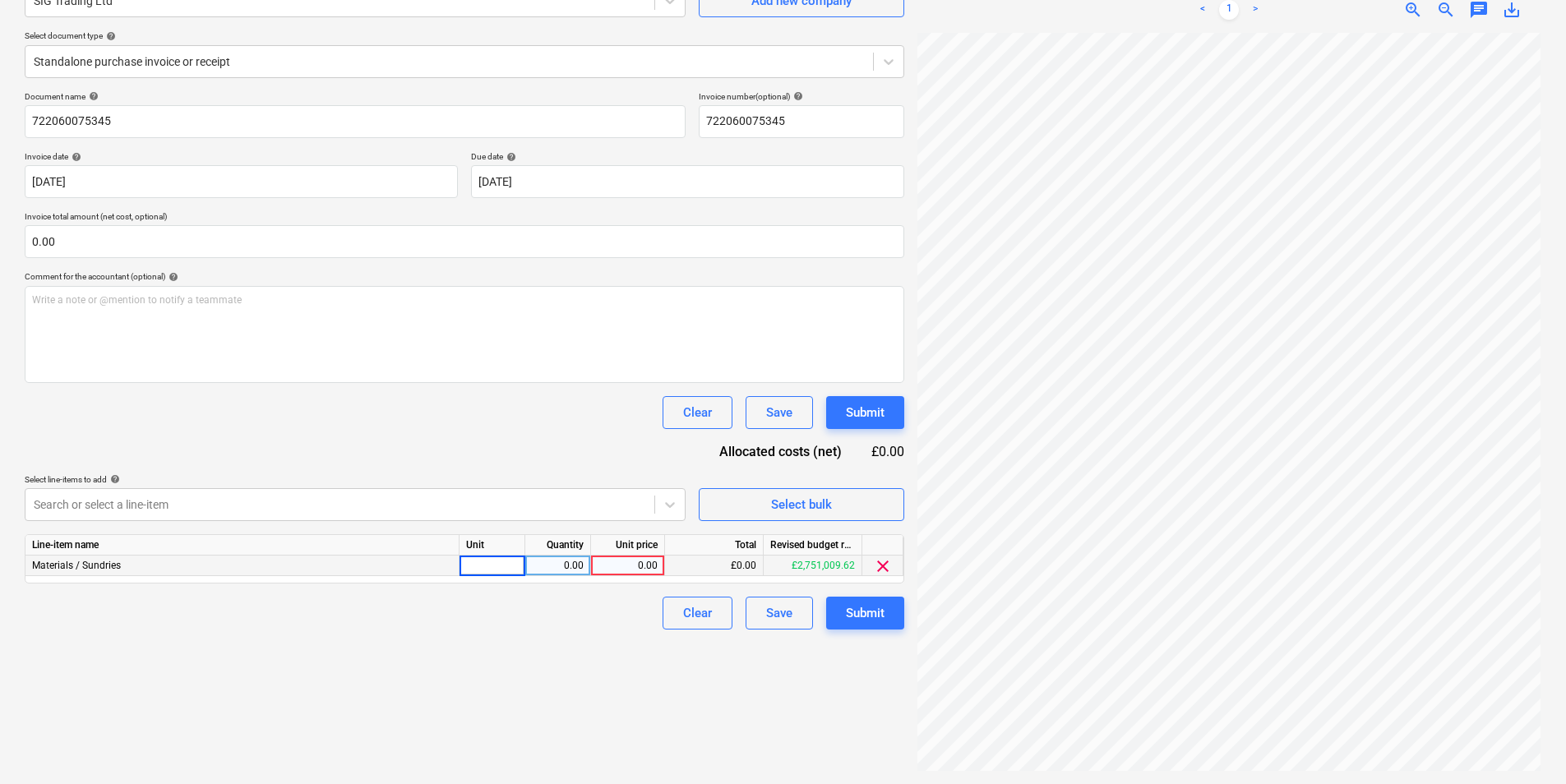 type on "1" 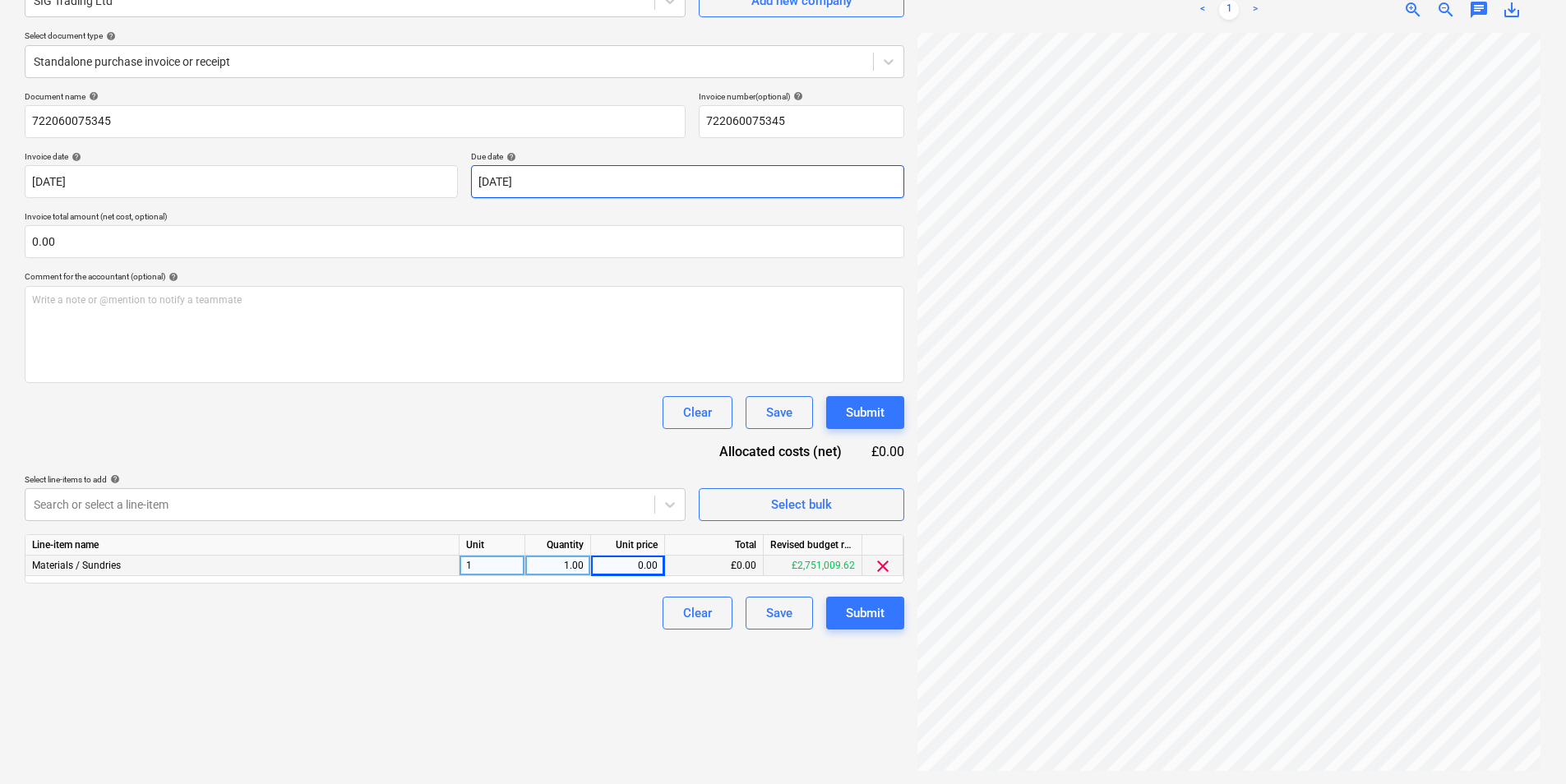 scroll, scrollTop: 312, scrollLeft: 117, axis: both 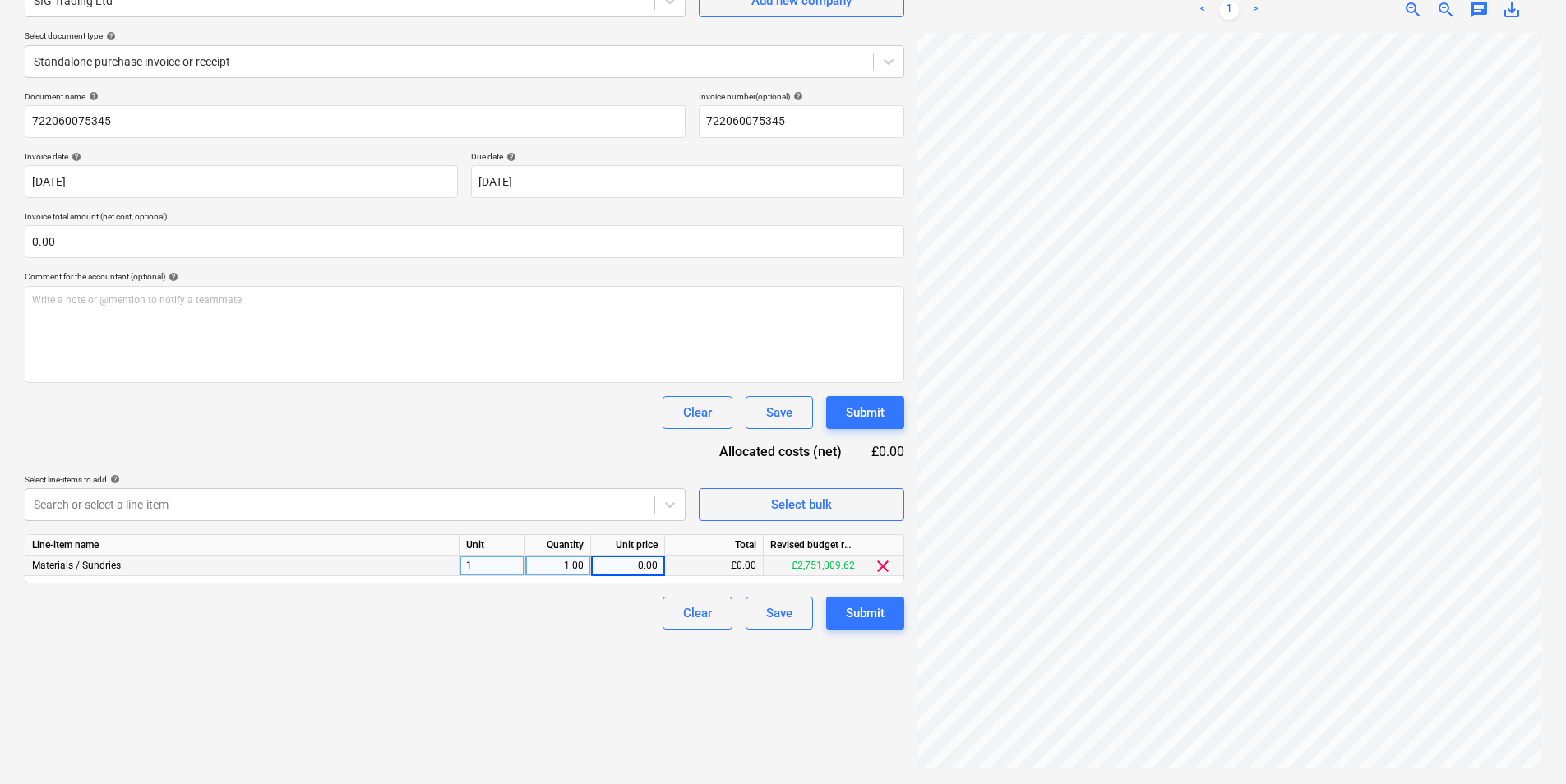 click on "0.00" at bounding box center [627, 565] 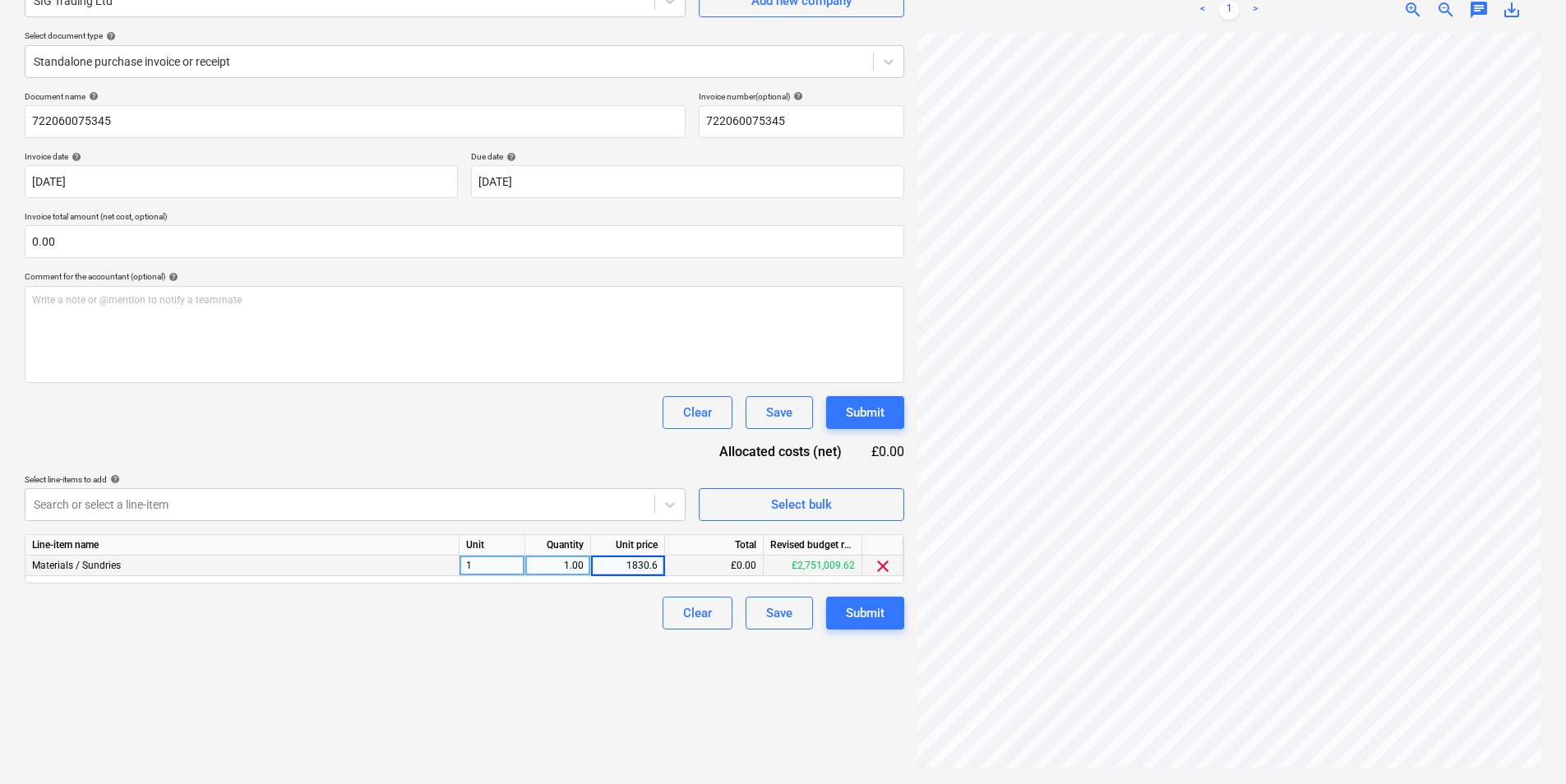 type on "1830.69" 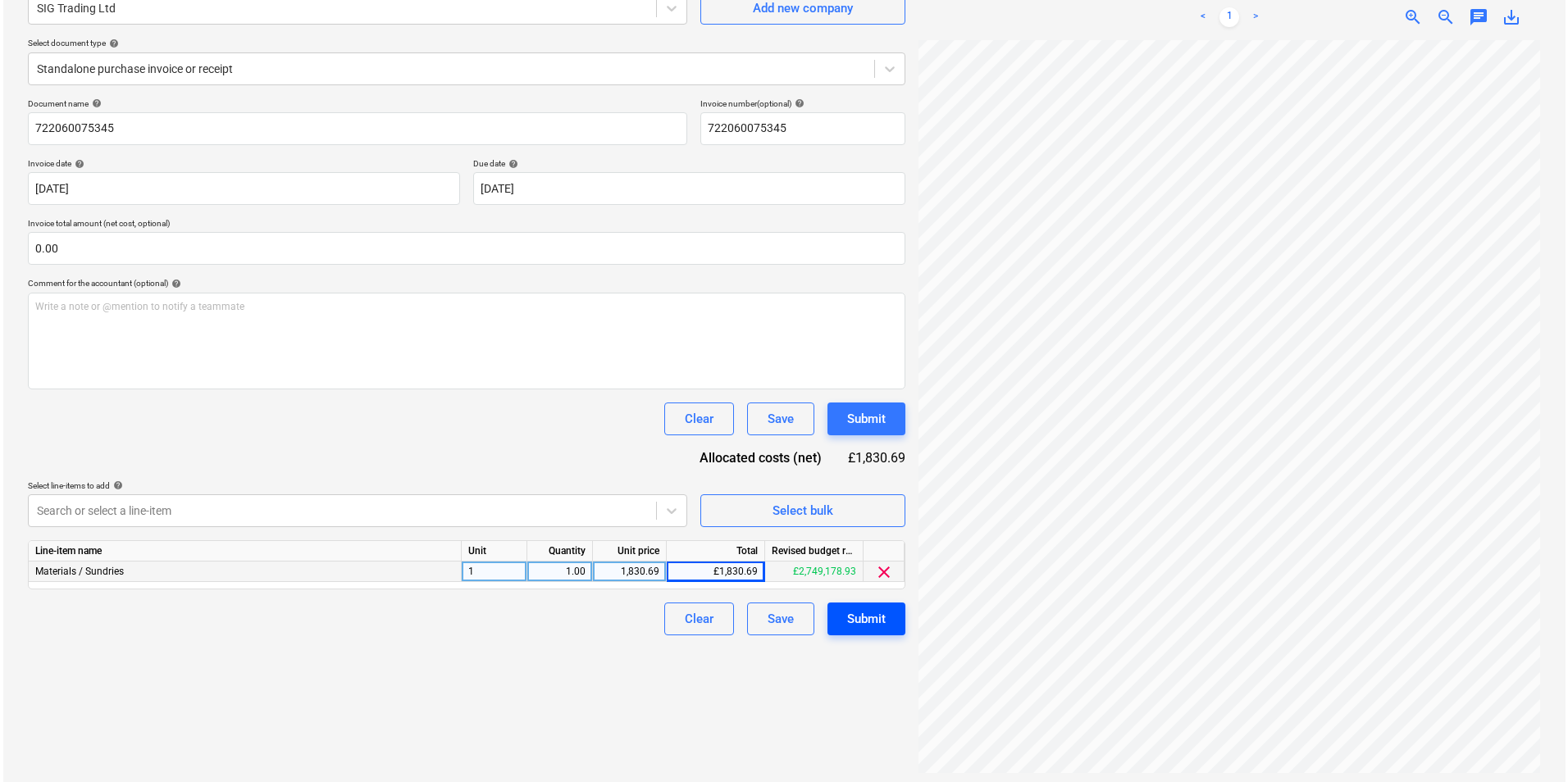 scroll, scrollTop: 164, scrollLeft: 0, axis: vertical 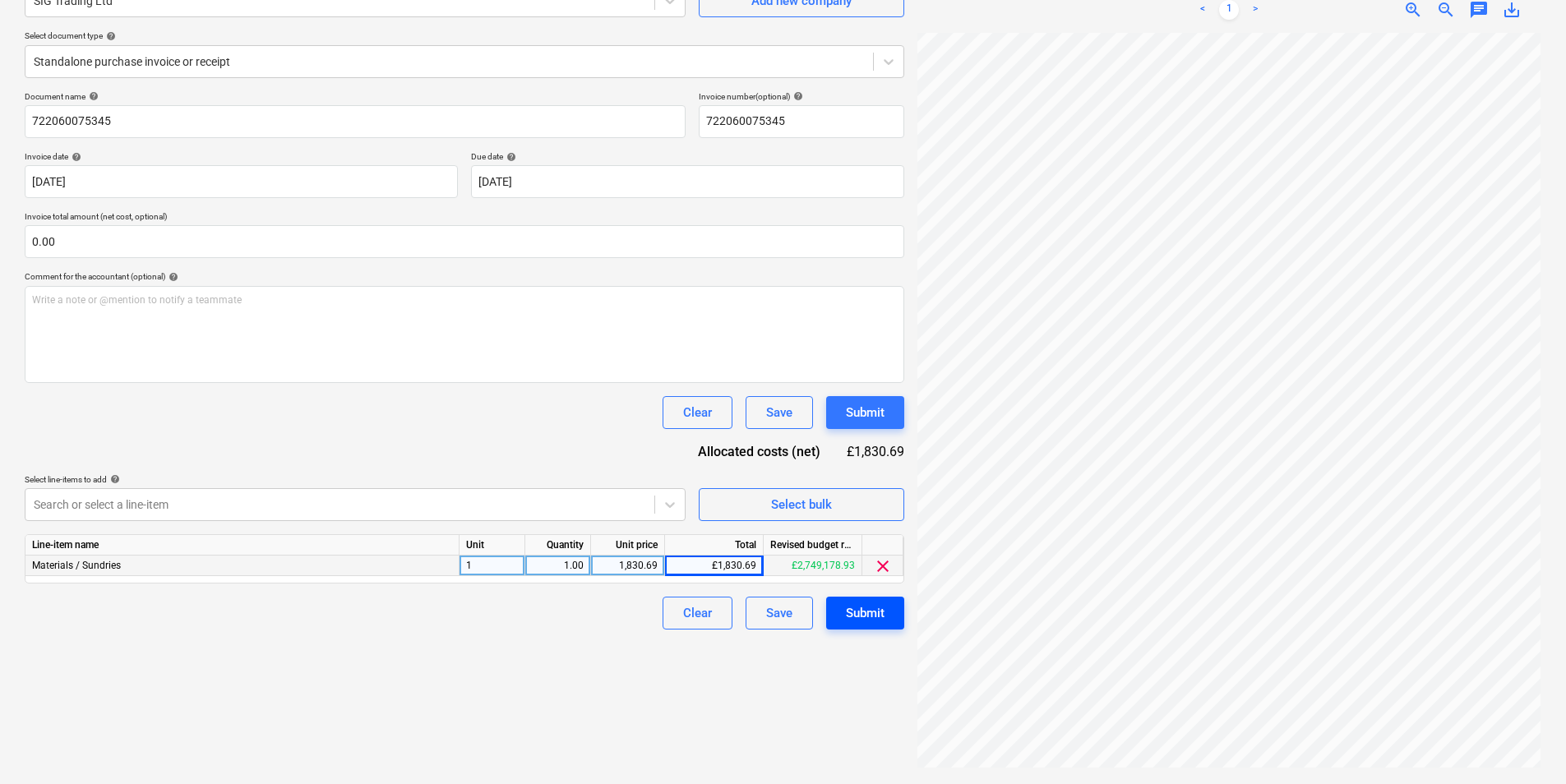 click on "Submit" at bounding box center [865, 613] 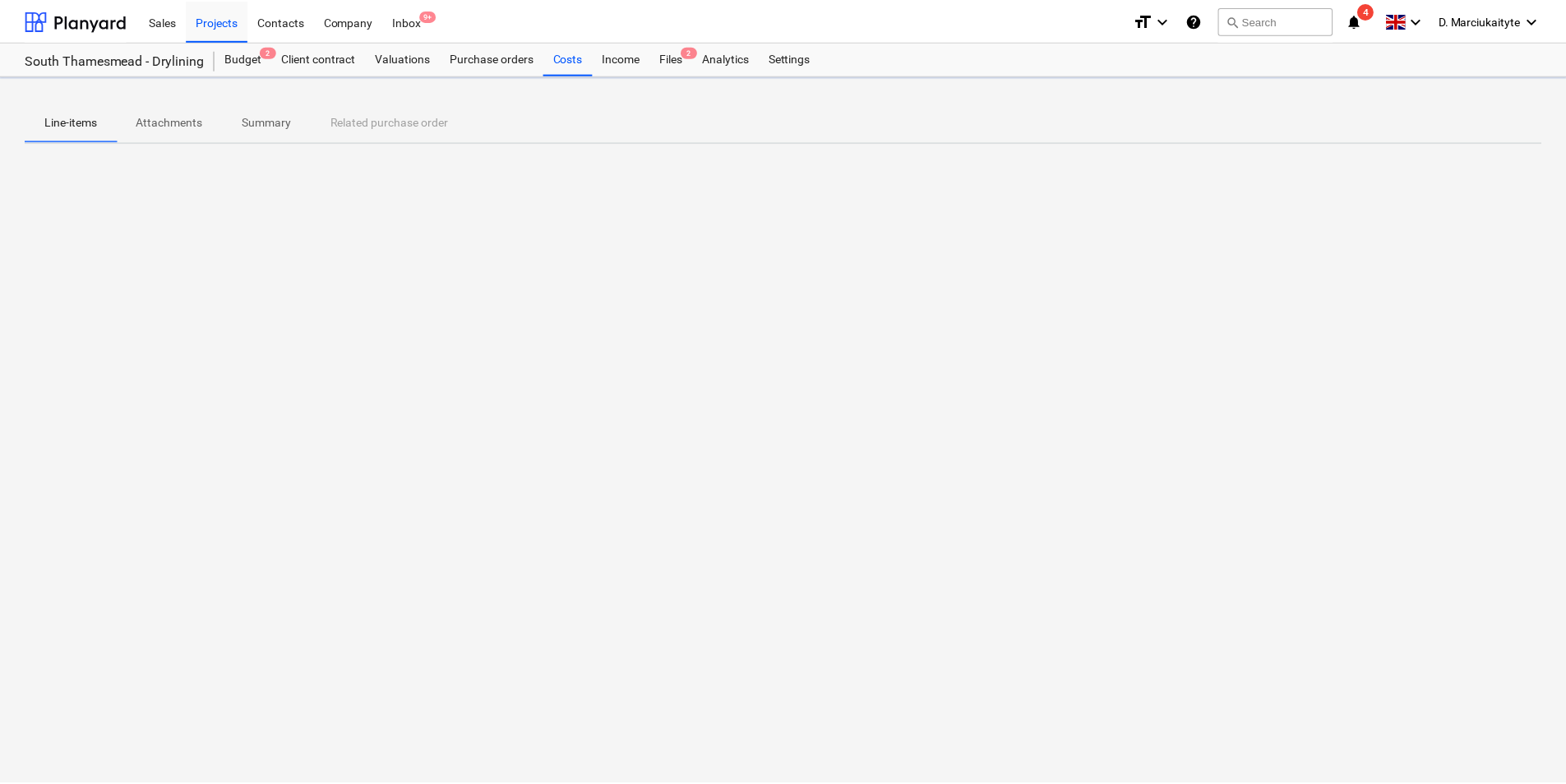 scroll, scrollTop: 0, scrollLeft: 0, axis: both 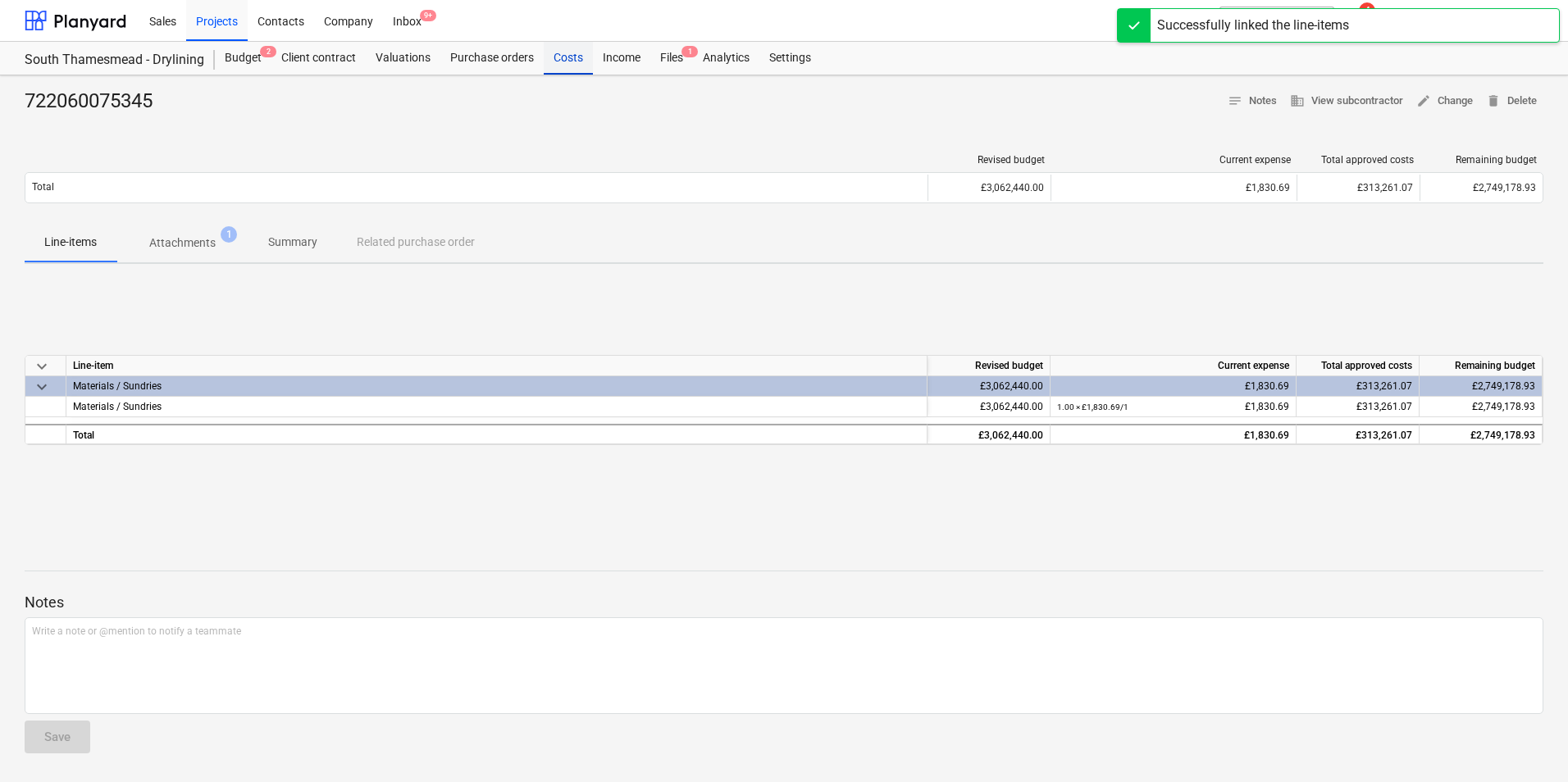 click on "Costs" at bounding box center [568, 58] 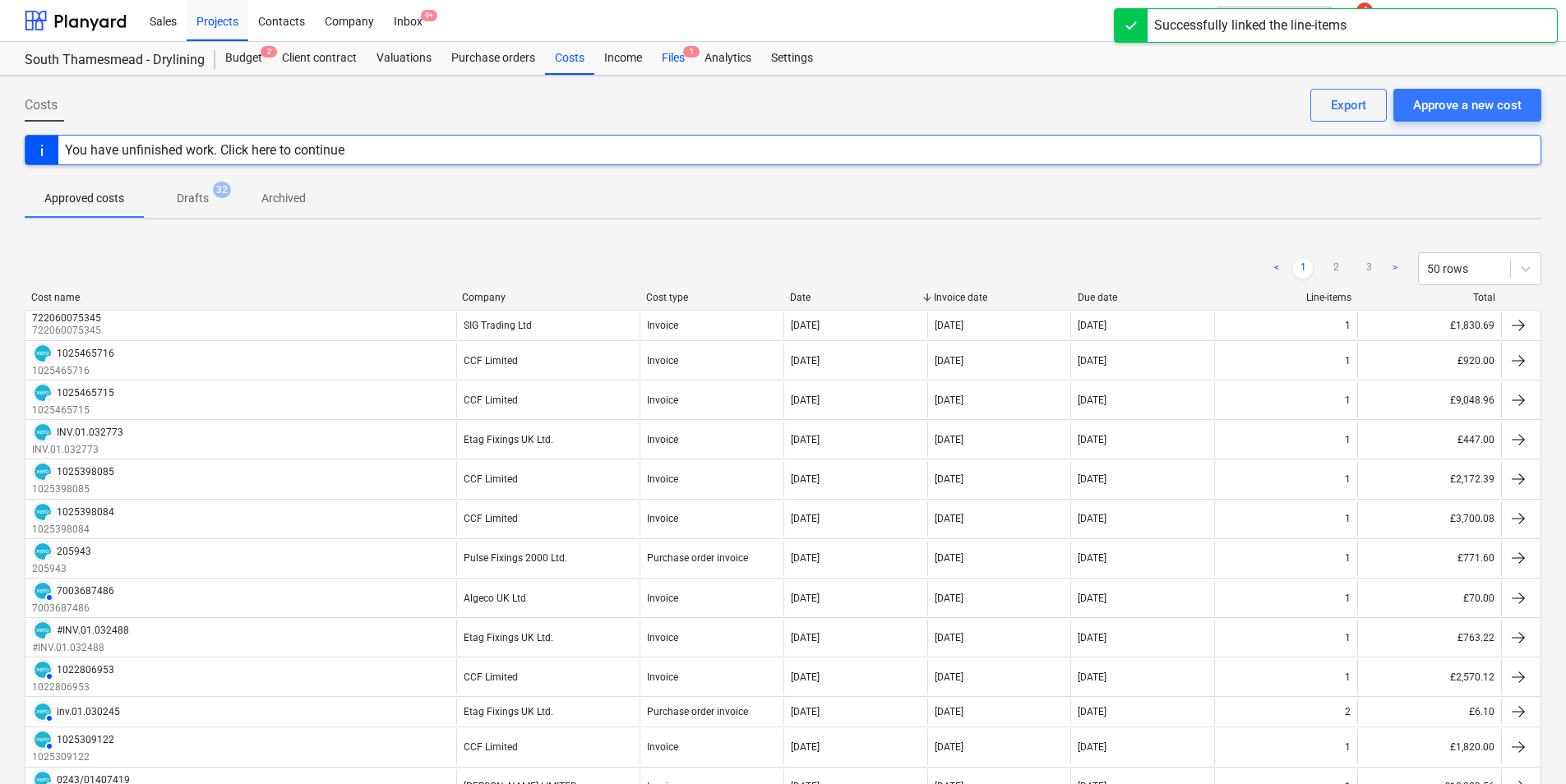 click on "Files 1" at bounding box center (673, 58) 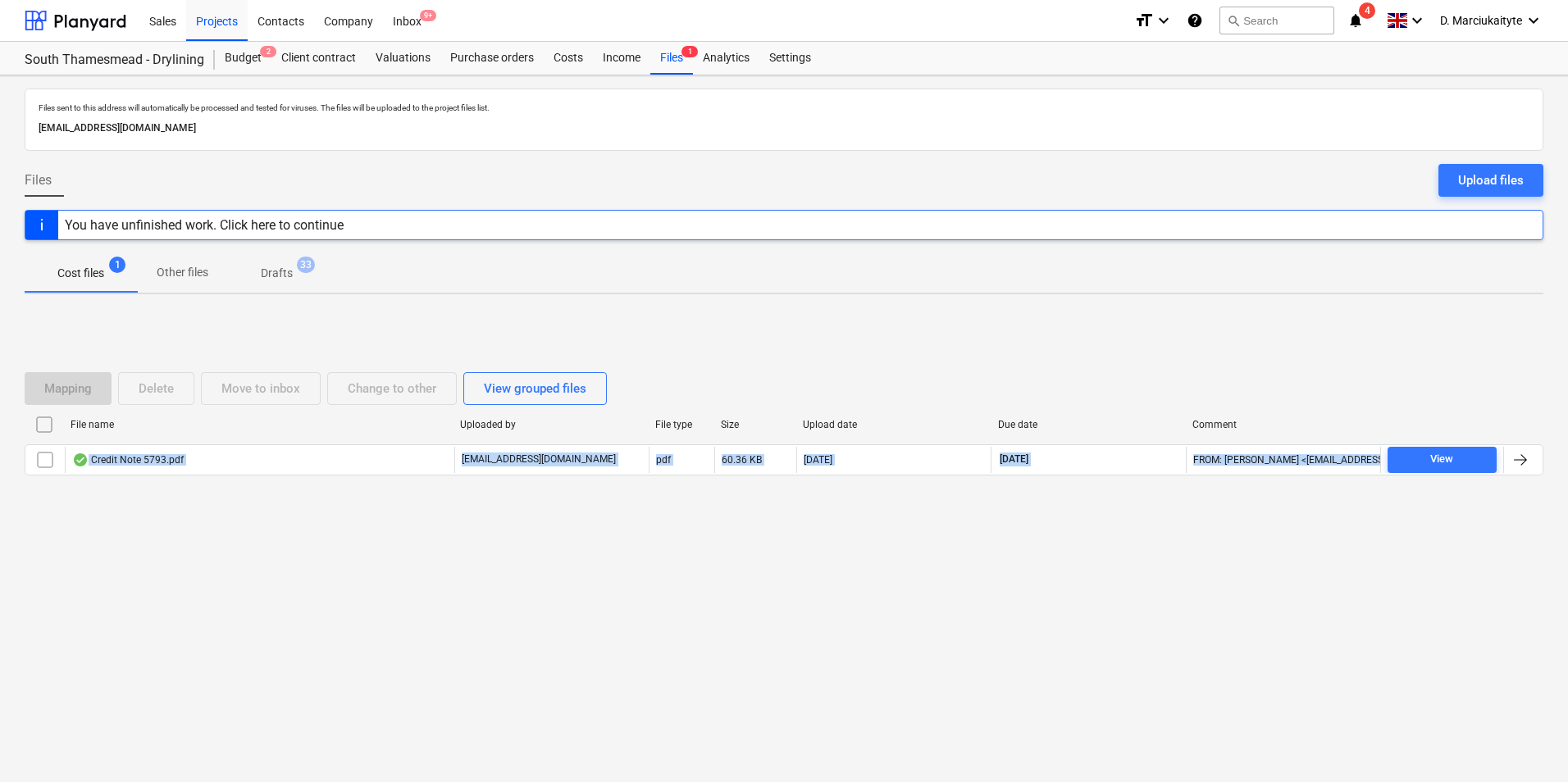 drag, startPoint x: 207, startPoint y: 457, endPoint x: 205, endPoint y: 517, distance: 60.03332 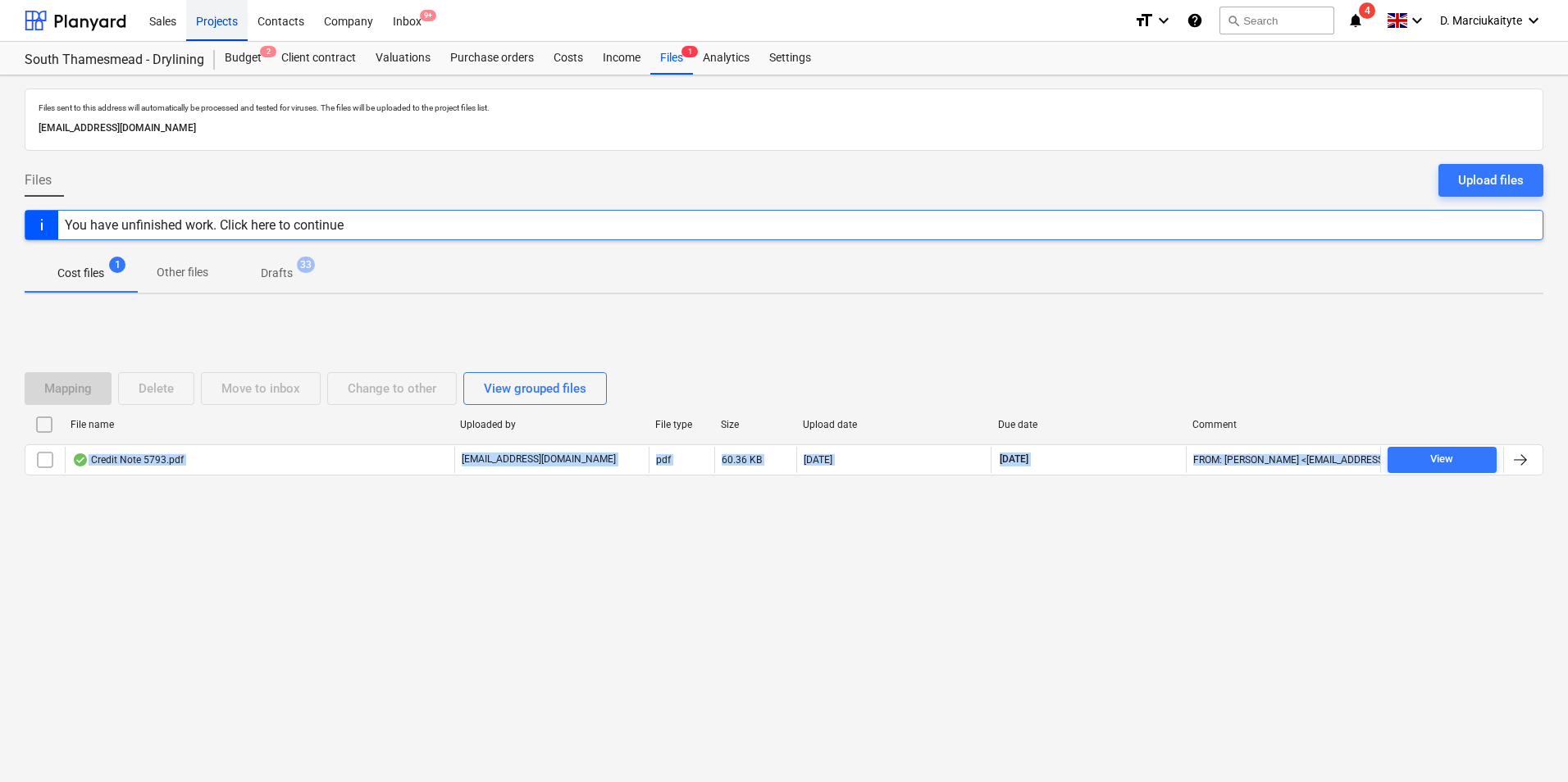 click on "Projects" at bounding box center (217, 20) 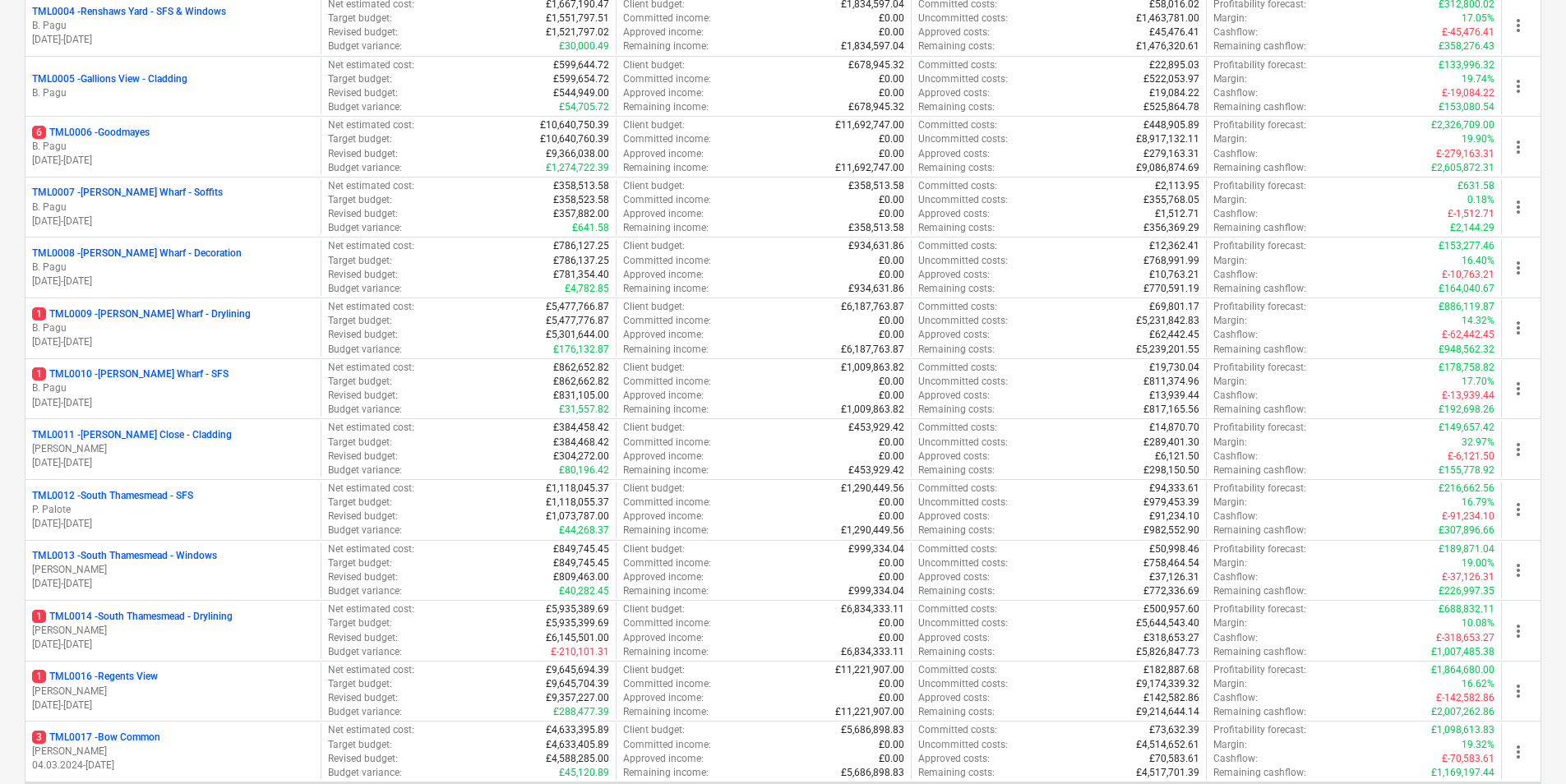 scroll, scrollTop: 740, scrollLeft: 0, axis: vertical 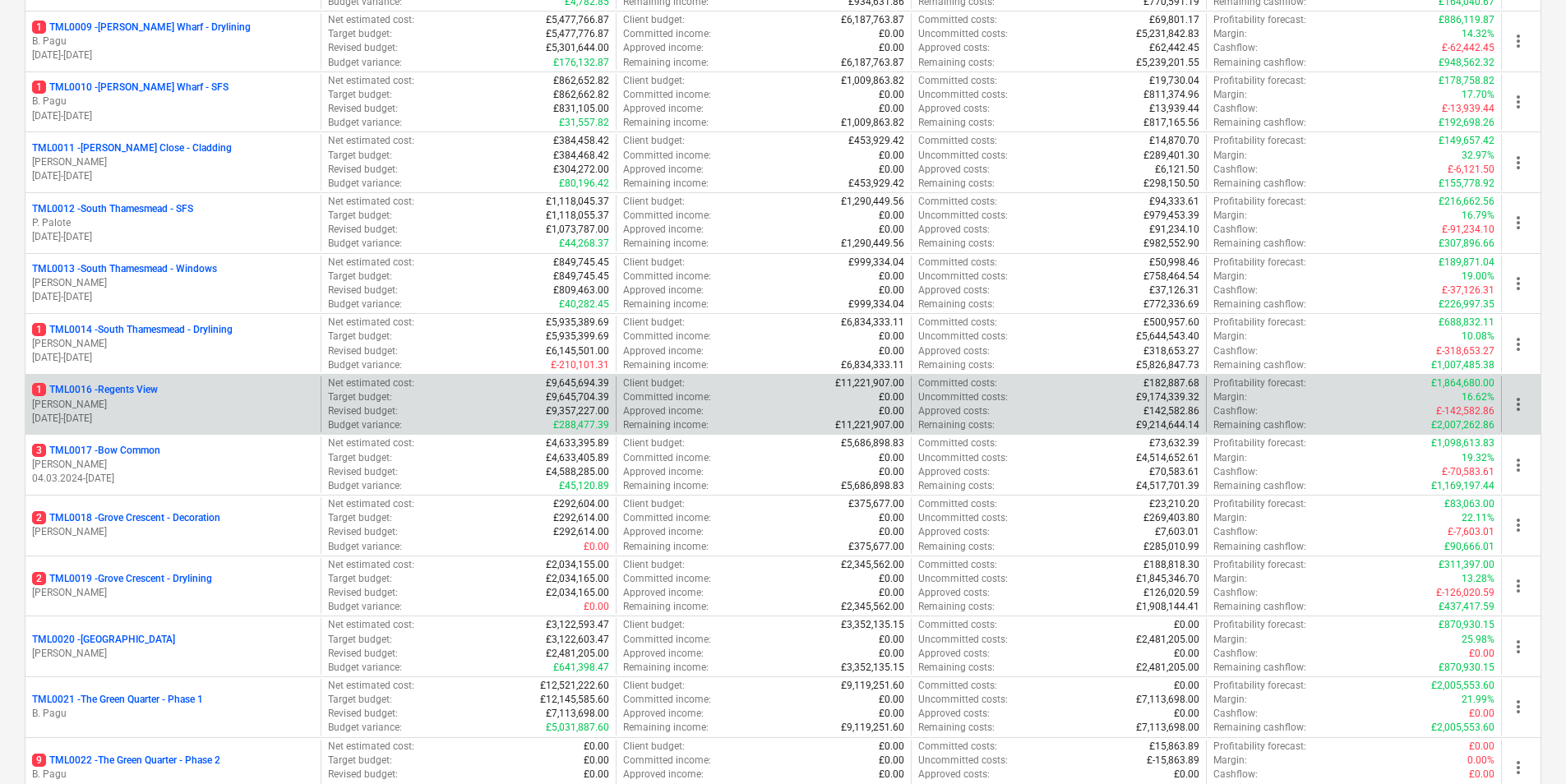 click on "[PERSON_NAME]" at bounding box center [173, 404] 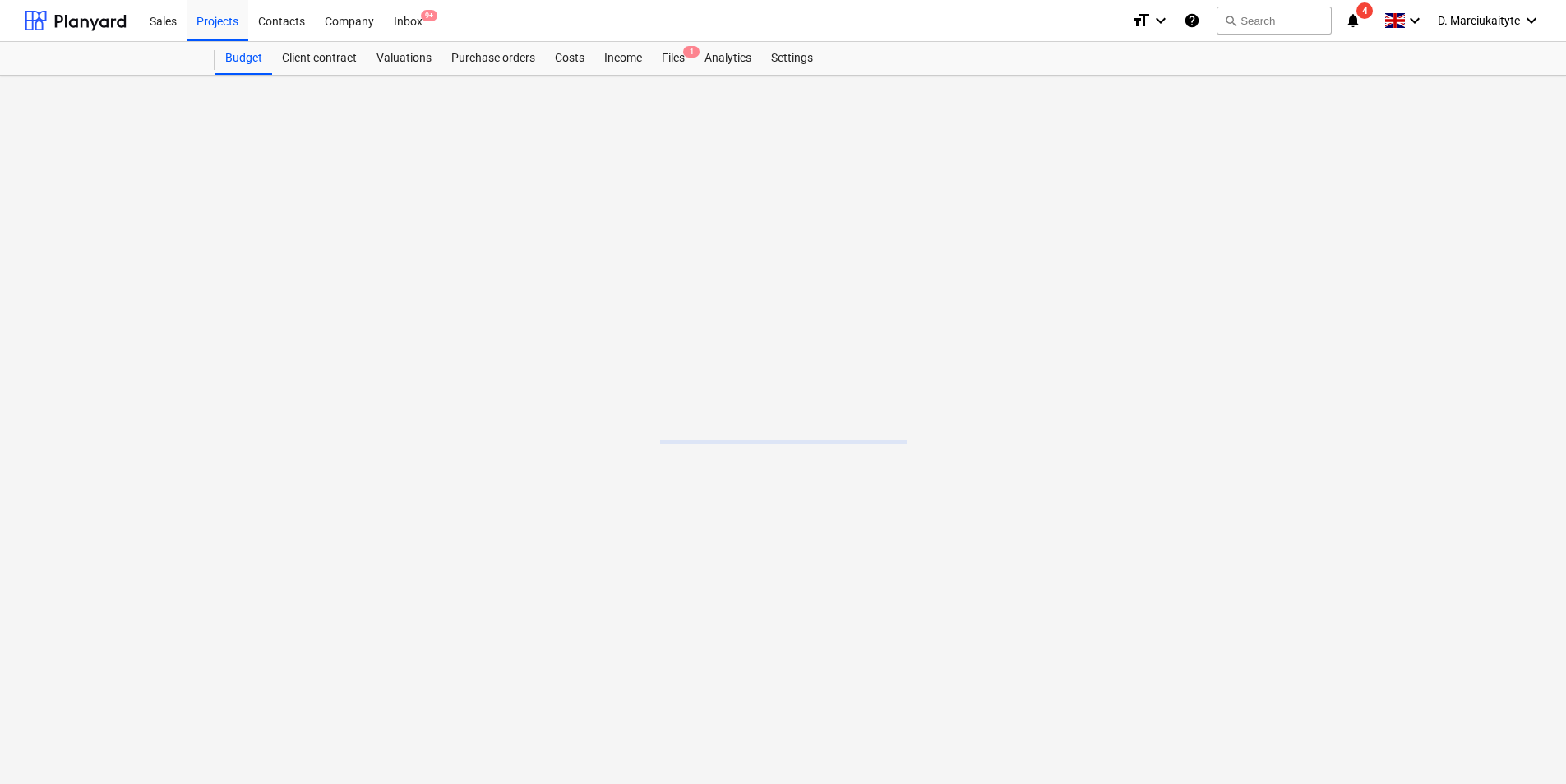 scroll, scrollTop: 0, scrollLeft: 0, axis: both 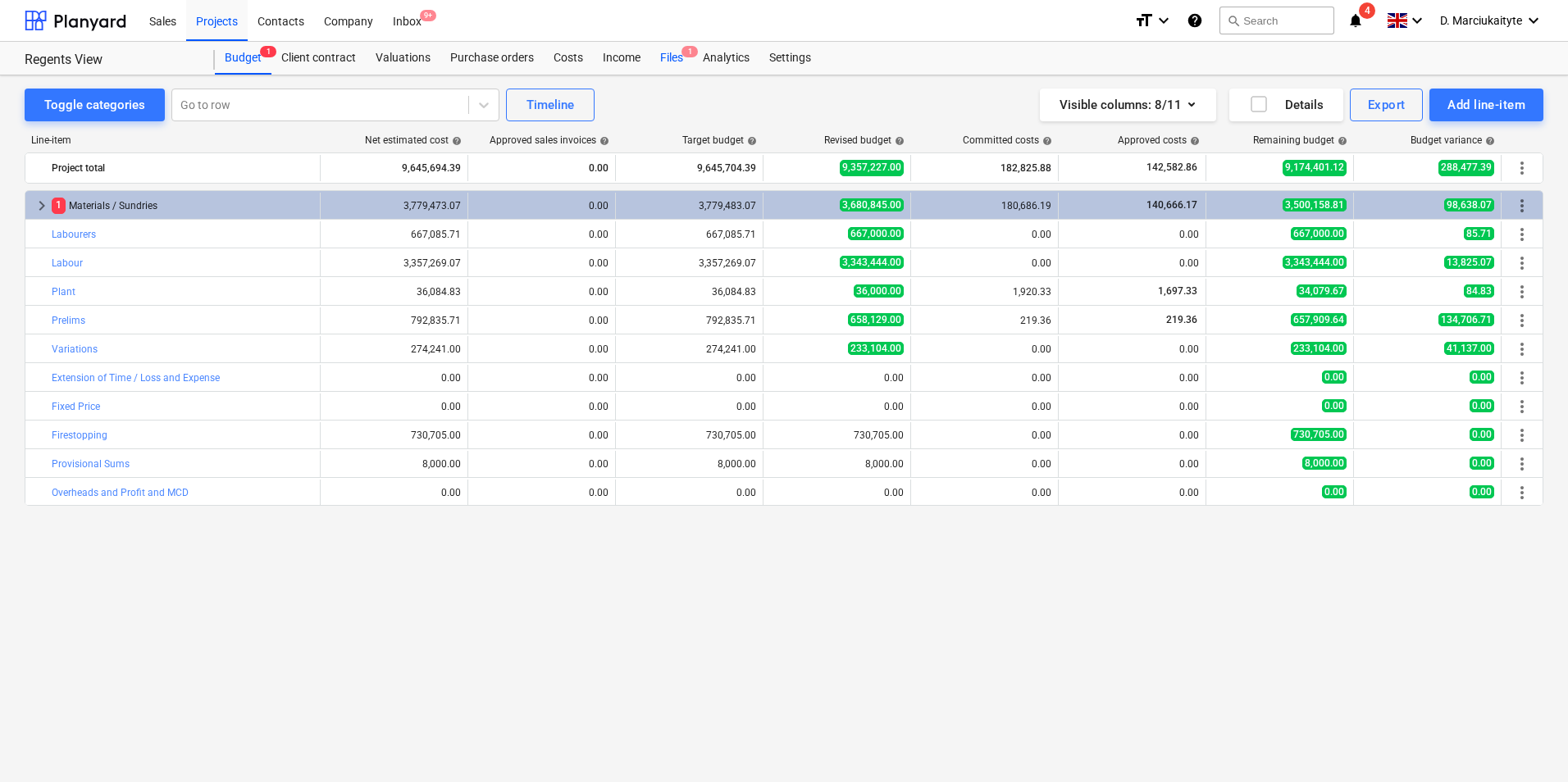 click on "1" at bounding box center [690, 52] 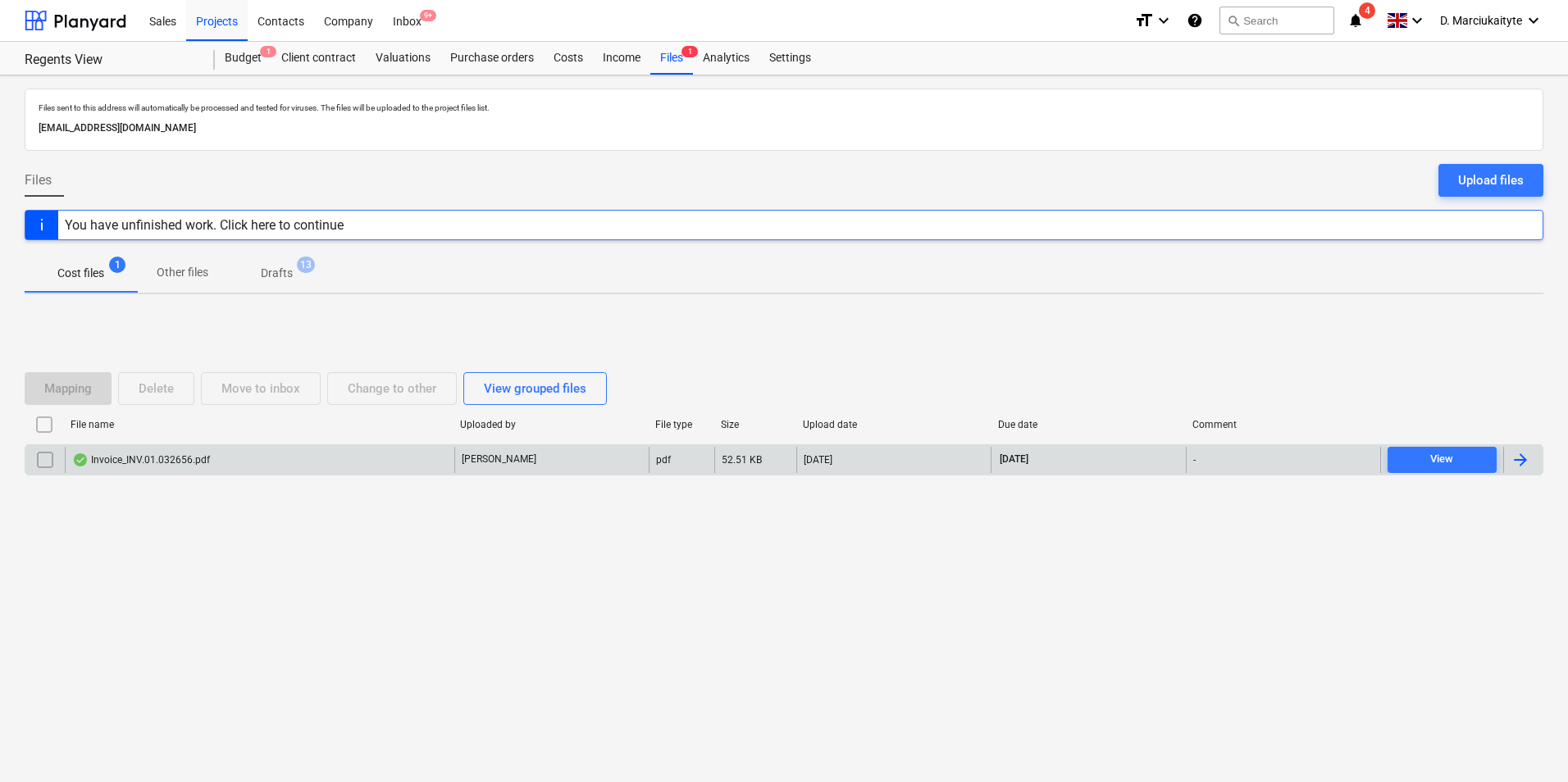 click on "Invoice_INV.01.032656.pdf" at bounding box center (141, 460) 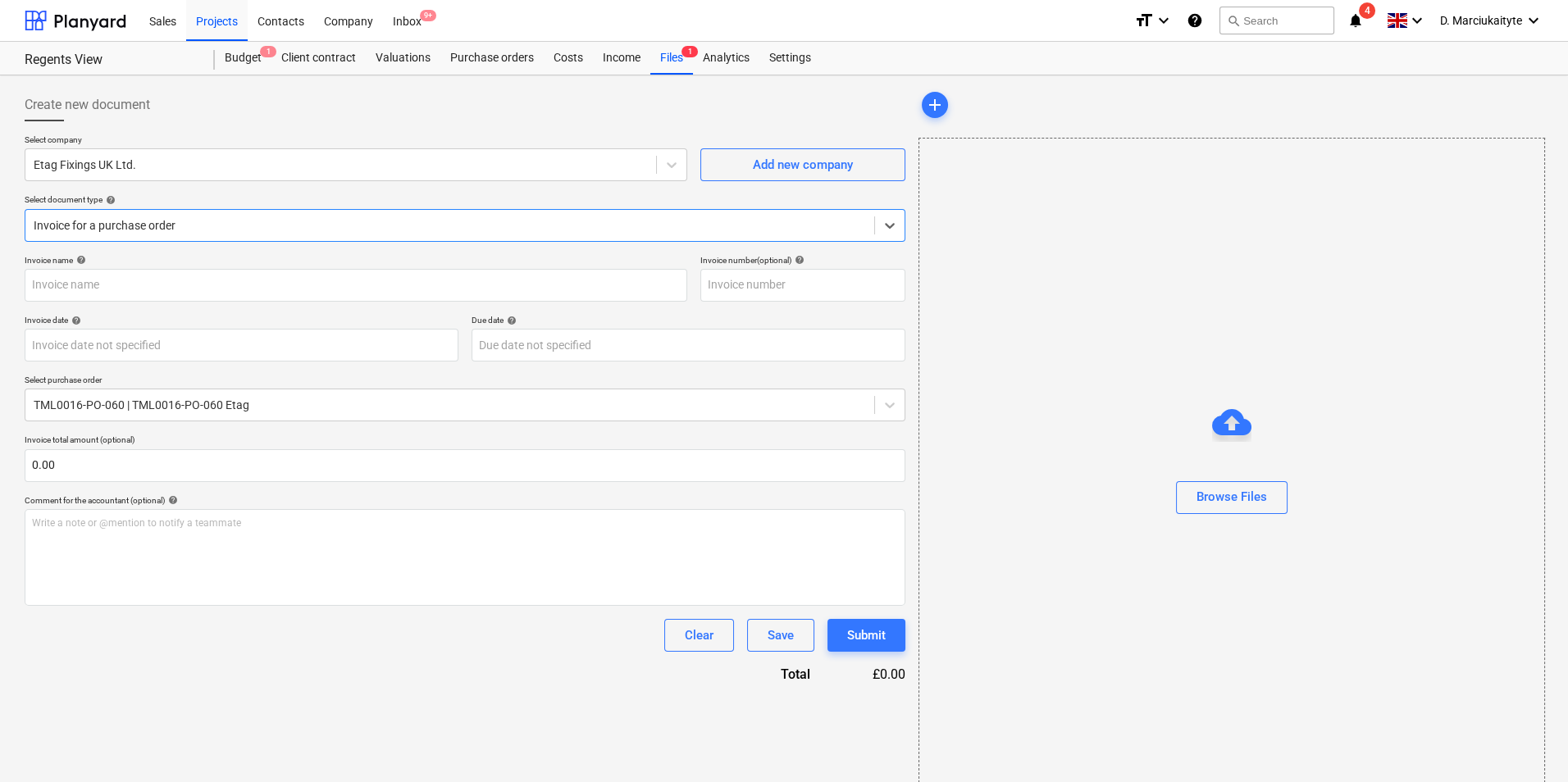 type on "3" 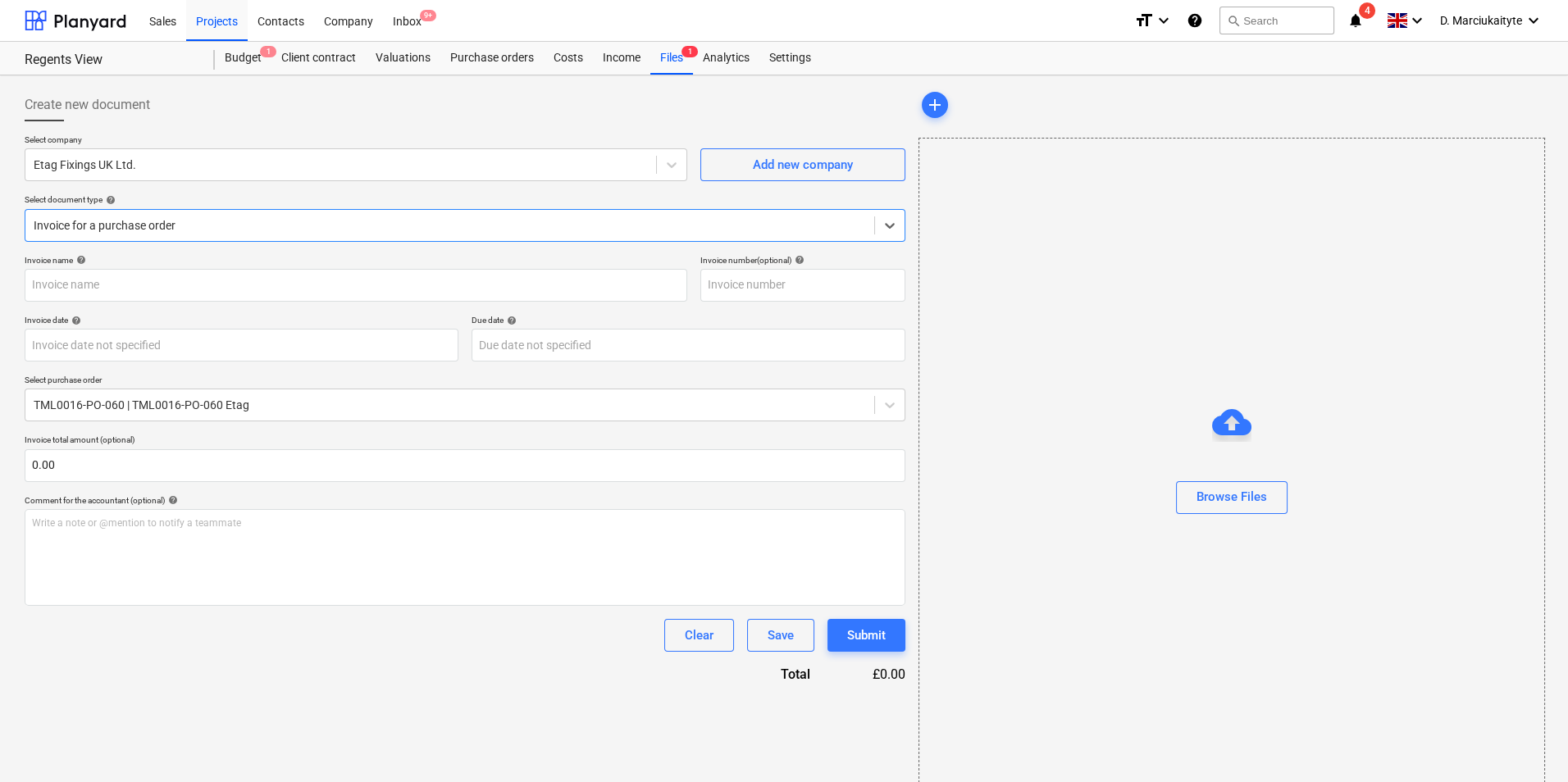 type on "3" 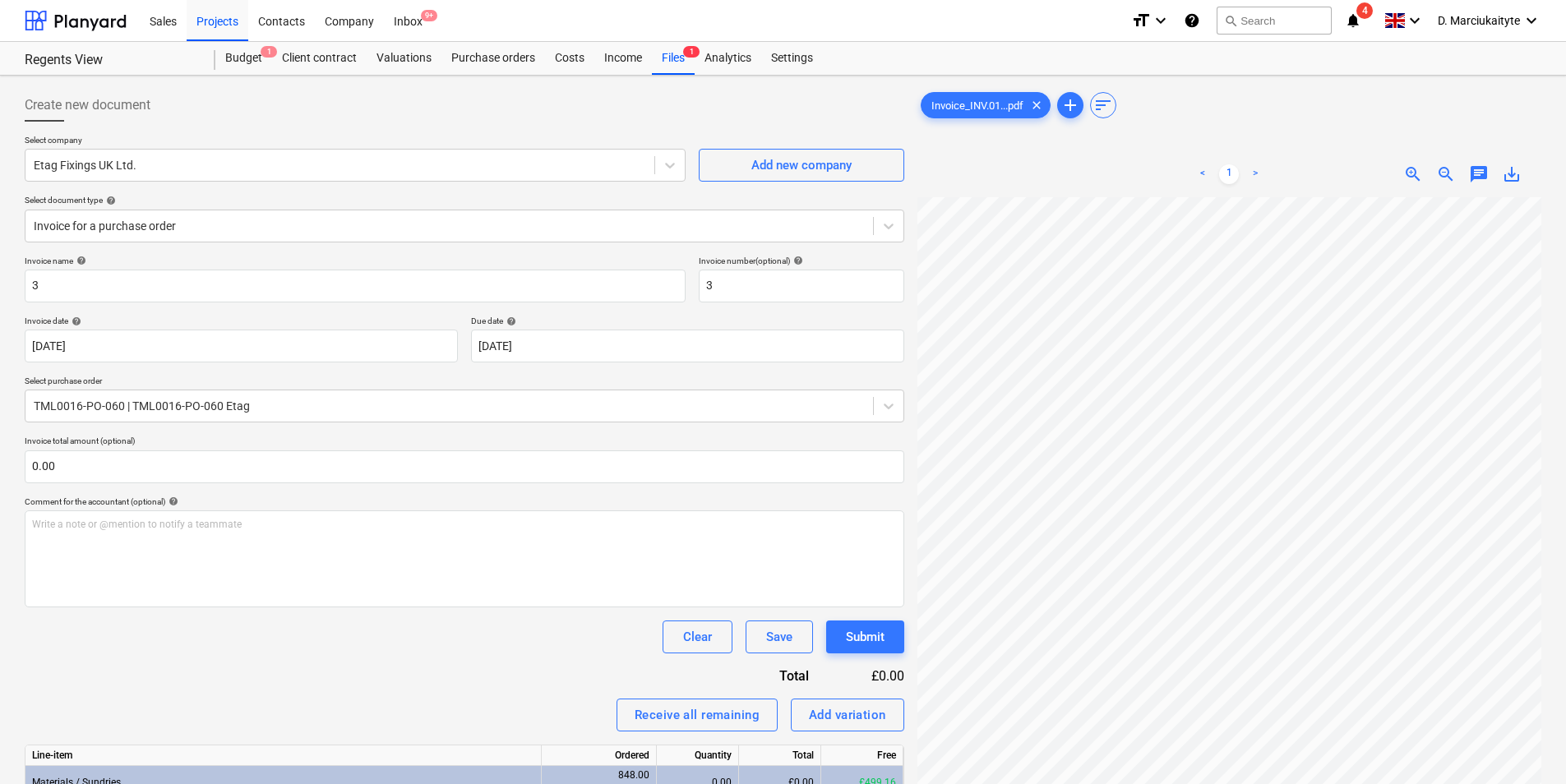 scroll, scrollTop: 141, scrollLeft: 140, axis: both 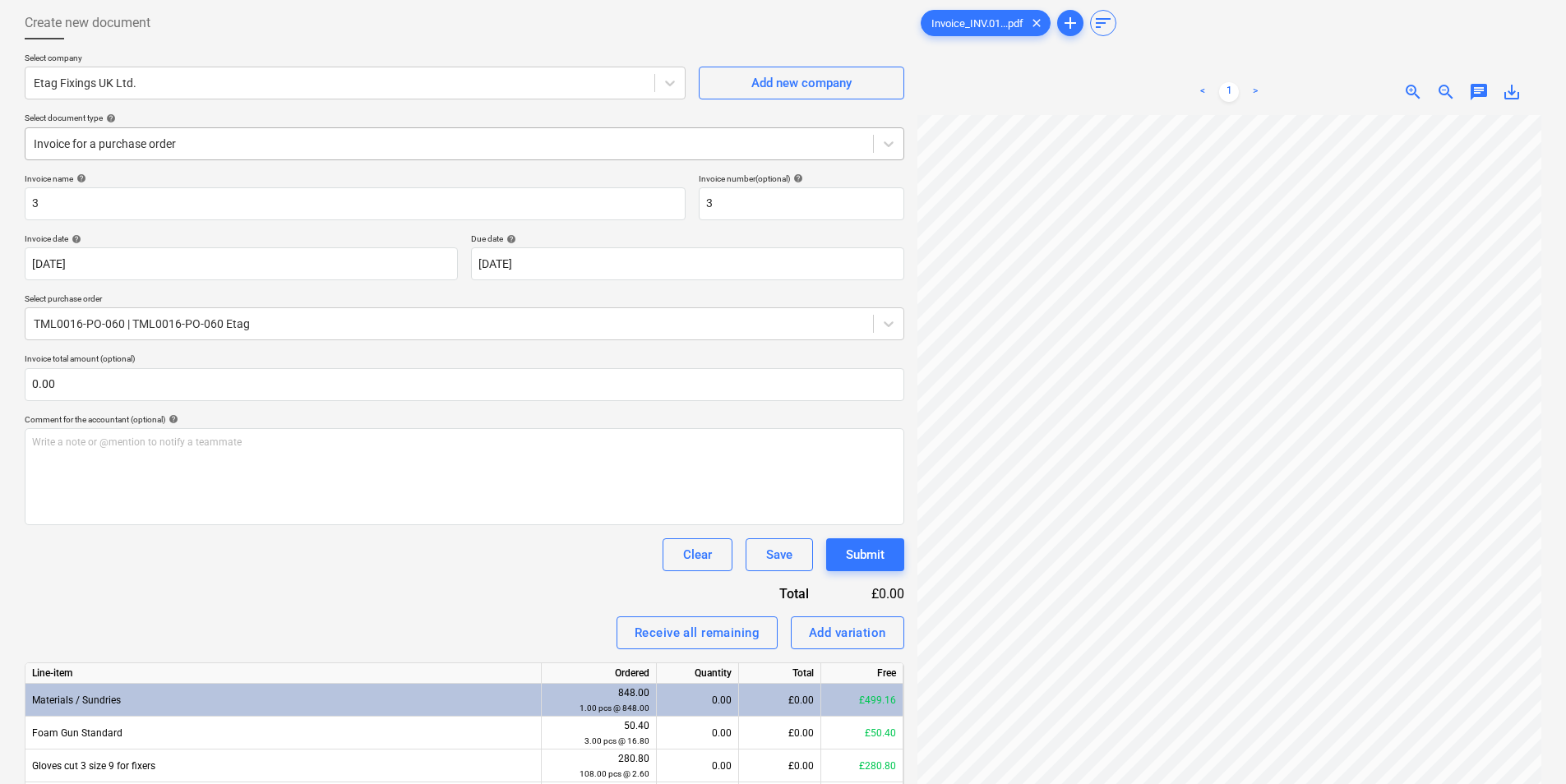 click at bounding box center (449, 144) 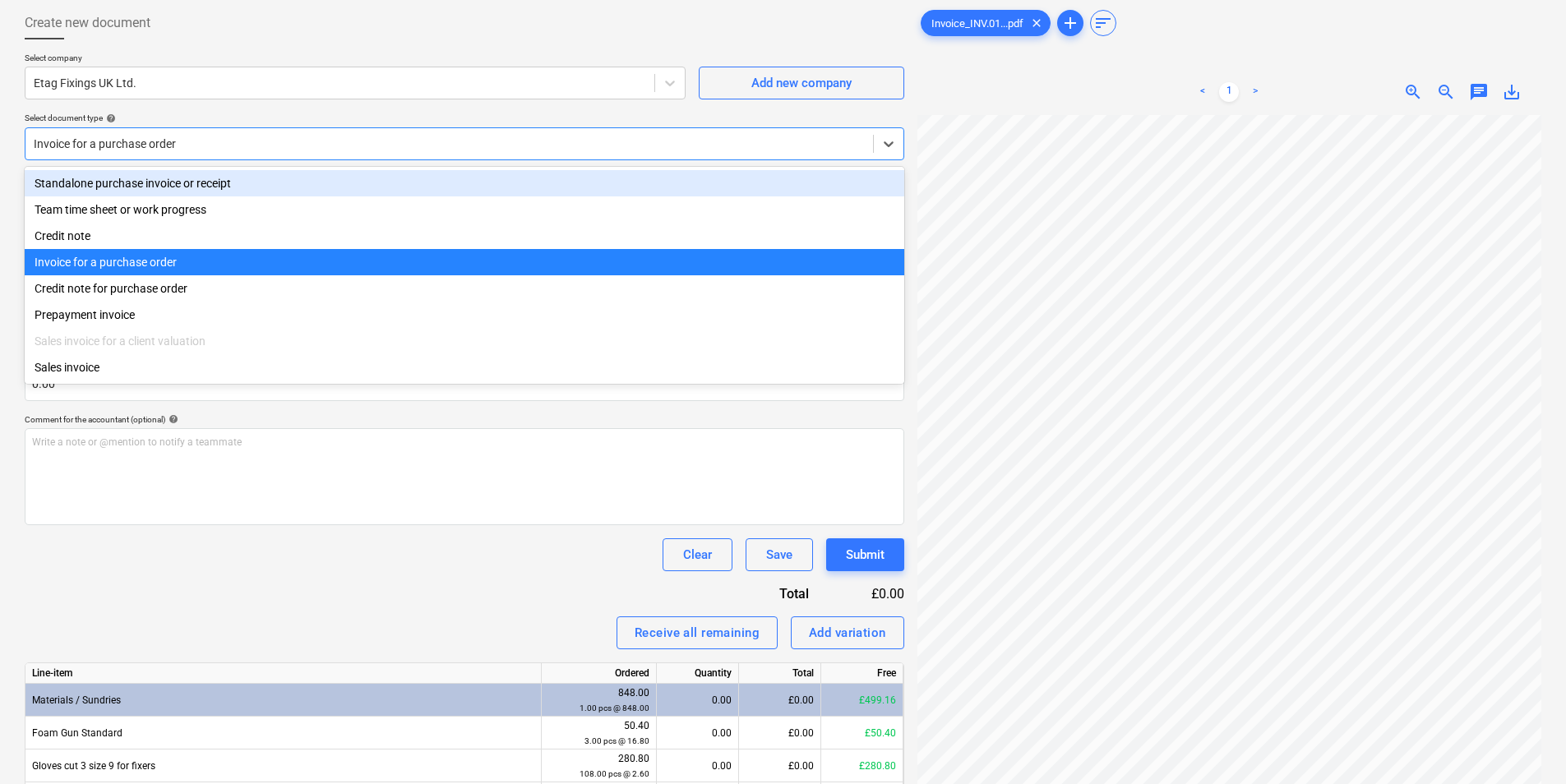 click on "Standalone purchase invoice or receipt Team time sheet or work progress Credit note Invoice for a purchase order Credit note for purchase order Prepayment invoice Sales invoice for a client valuation Sales invoice" at bounding box center (464, 275) 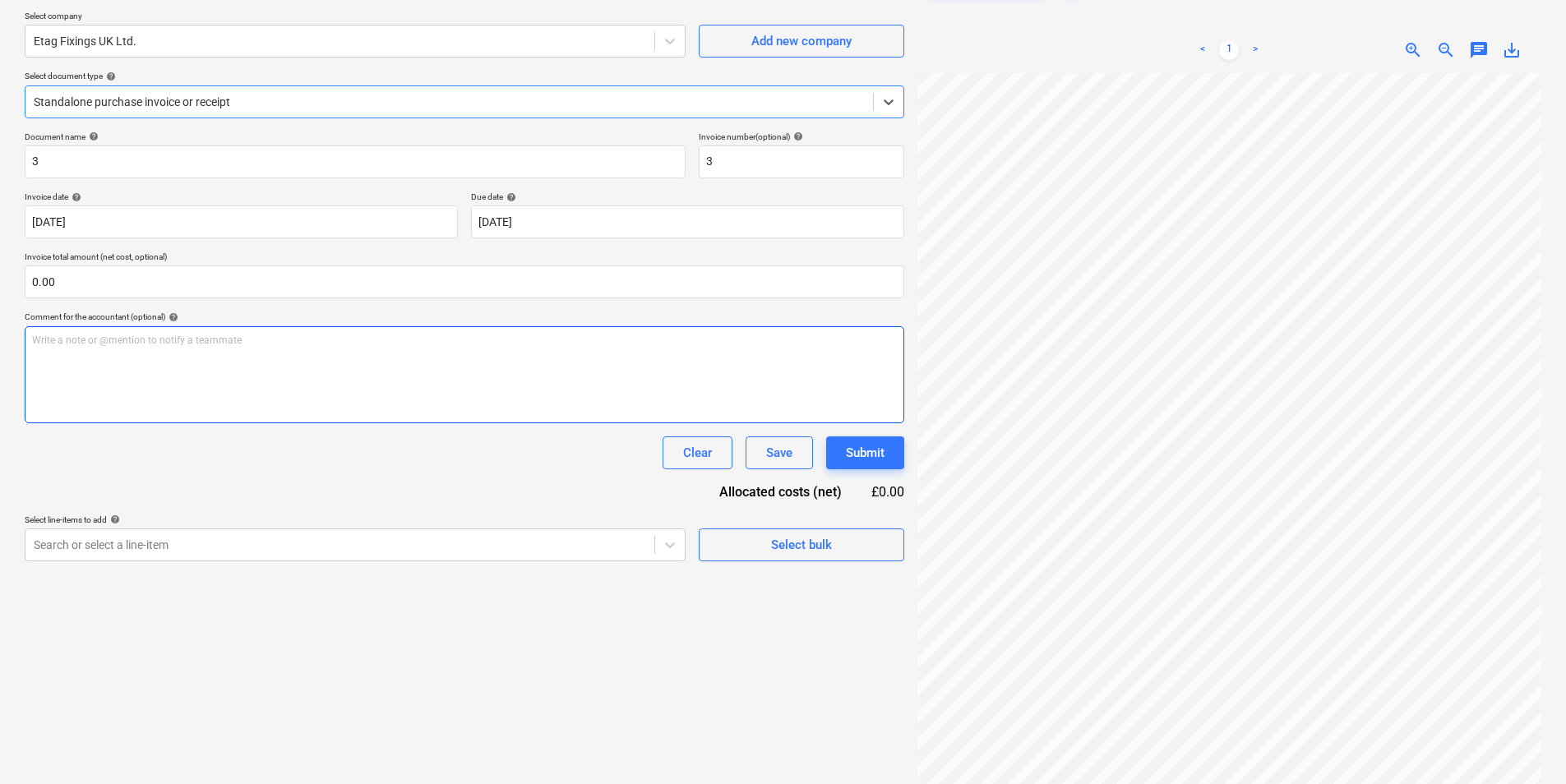 scroll, scrollTop: 164, scrollLeft: 0, axis: vertical 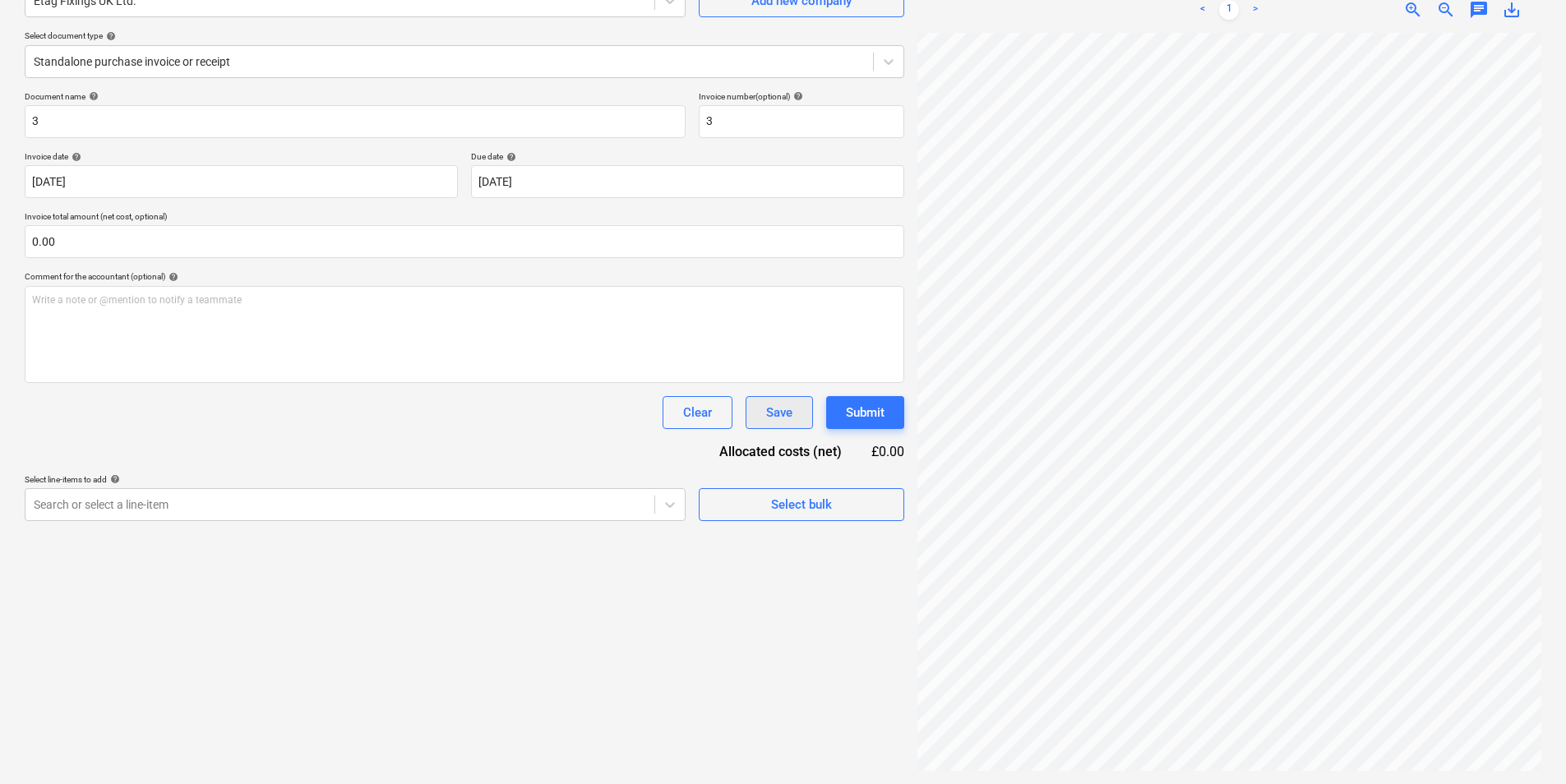 click on "Create new document Select company Etag Fixings UK Ltd.   Add new company Select document type help Standalone purchase invoice or receipt Document name help 3 Invoice number  (optional) help 3 Invoice date help [DATE] [DATE] Press the down arrow key to interact with the calendar and
select a date. Press the question mark key to get the keyboard shortcuts for changing dates. Due date help [DATE] [DATE] Press the down arrow key to interact with the calendar and
select a date. Press the question mark key to get the keyboard shortcuts for changing dates. Invoice total amount (net cost, optional) 0.00 Comment for the accountant (optional) help Write a note or @mention to notify a teammate ﻿ Clear Save Submit Allocated costs (net) £0.00 Select line-items to add help Search or select a line-item Select bulk Invoice_INV.01...pdf clear add sort < 1 > zoom_in zoom_out chat 0 save_alt" at bounding box center [783, 348] 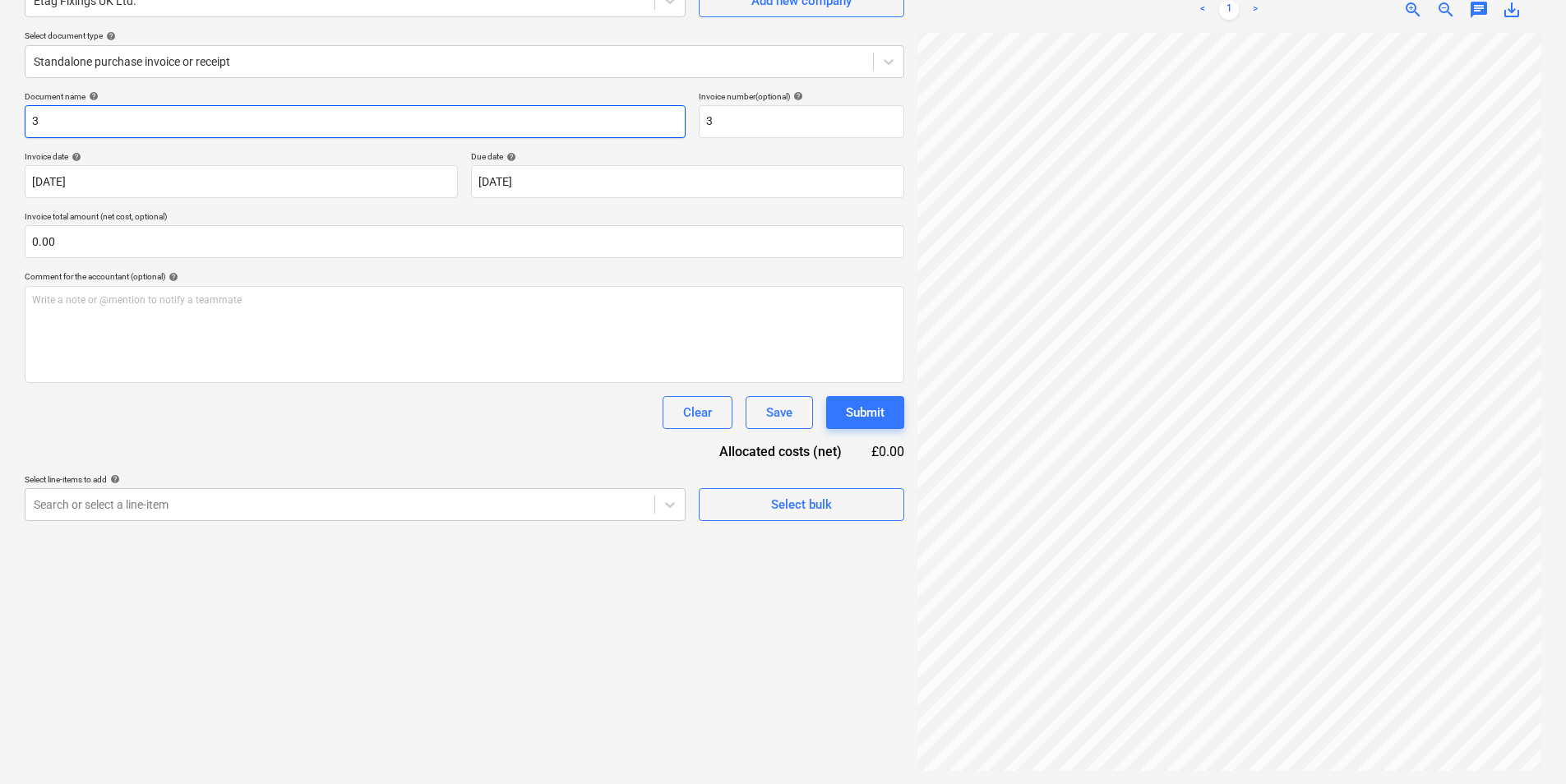 click on "3" at bounding box center (355, 122) 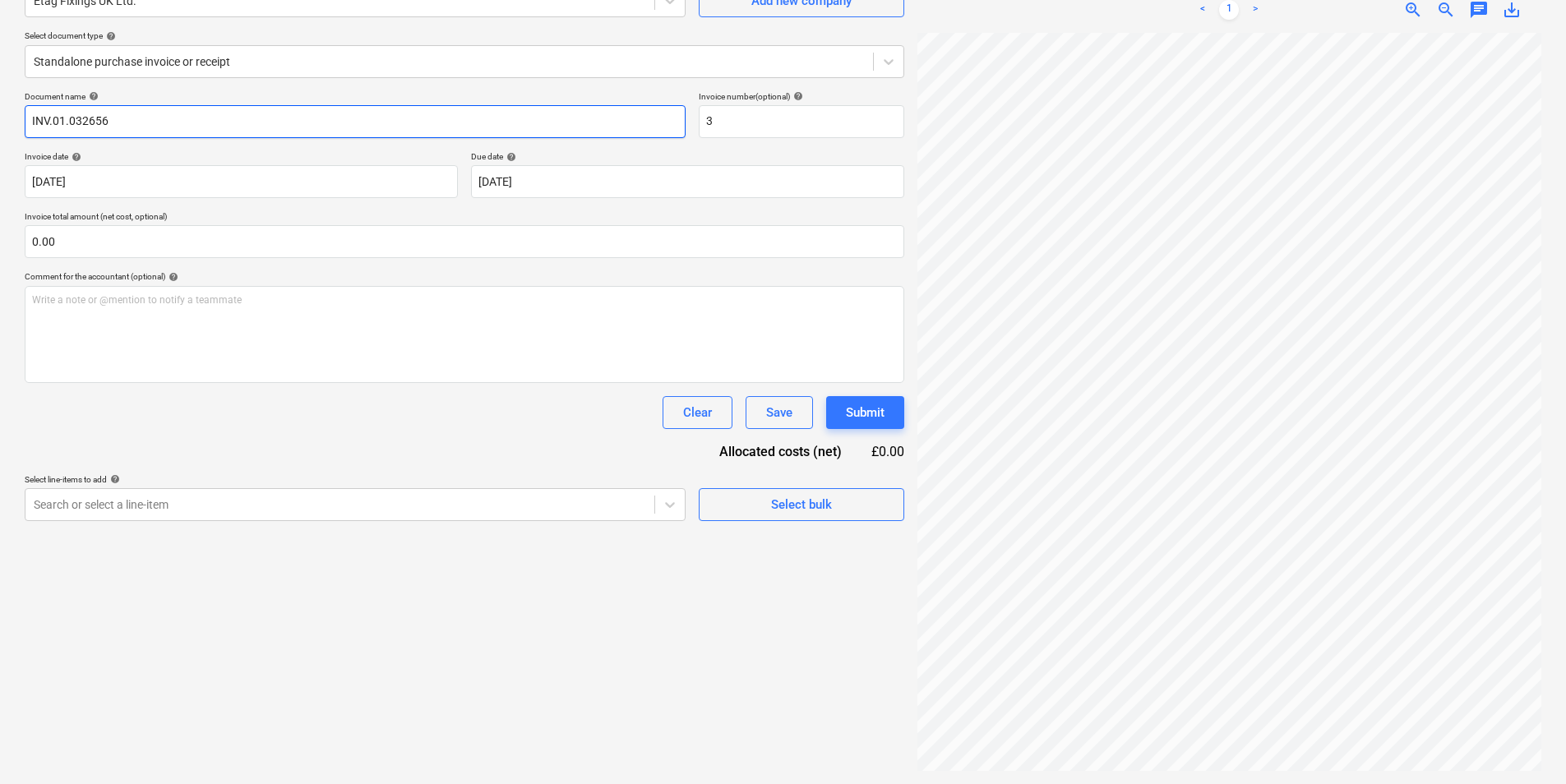 drag, startPoint x: 195, startPoint y: 112, endPoint x: -116, endPoint y: 114, distance: 311.0064 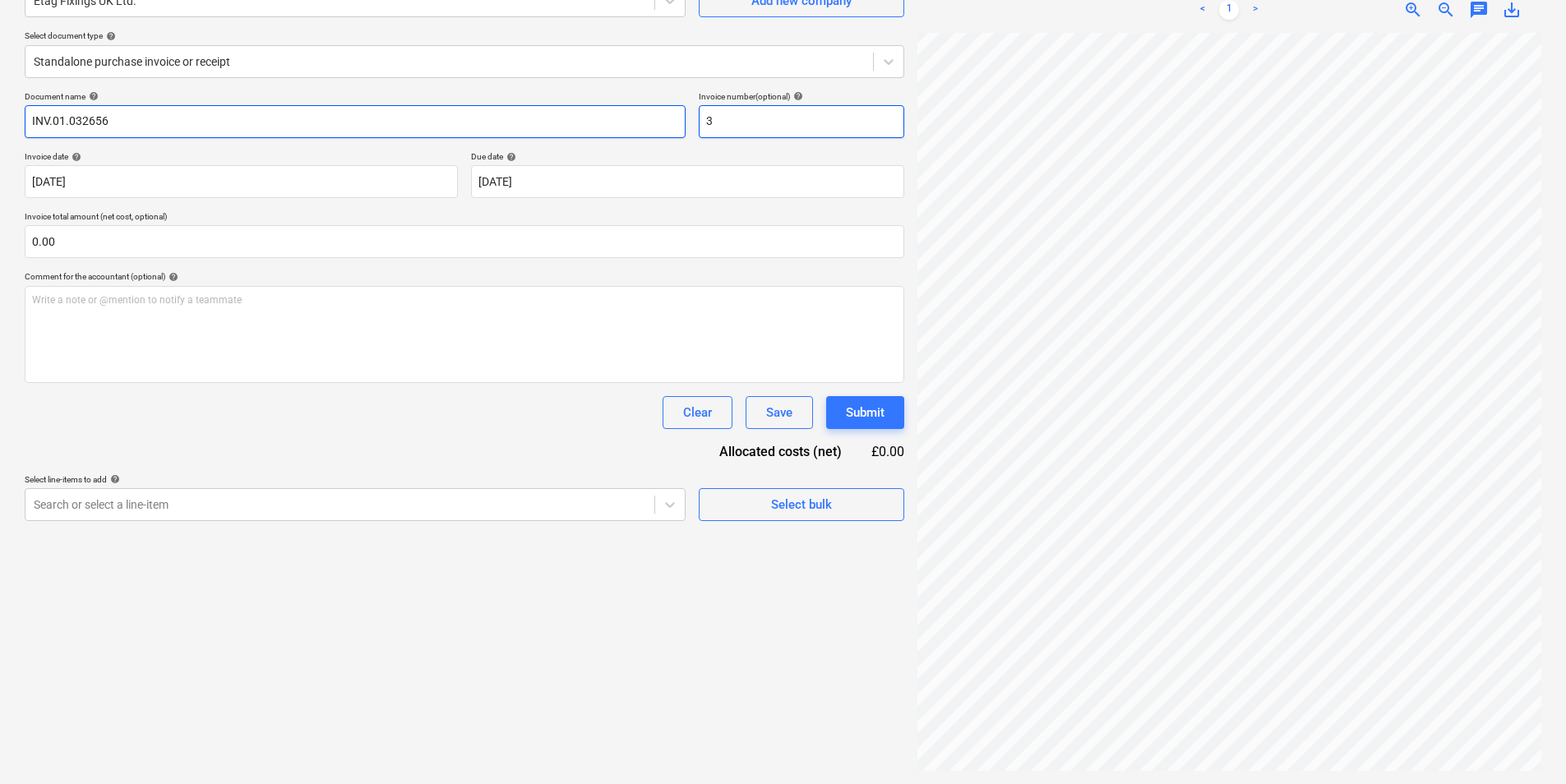 type on "INV.01.032656" 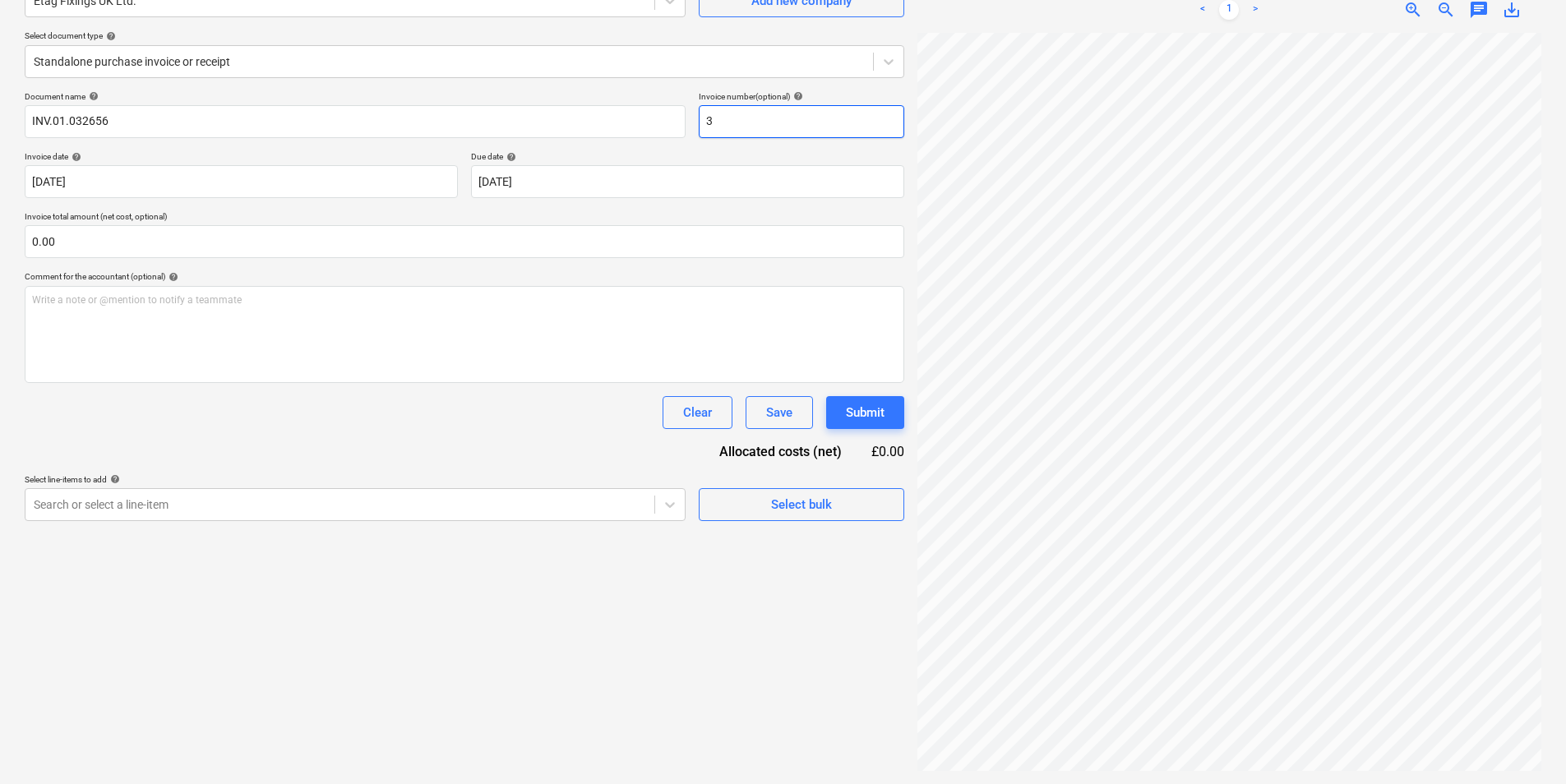 click on "3" at bounding box center (801, 122) 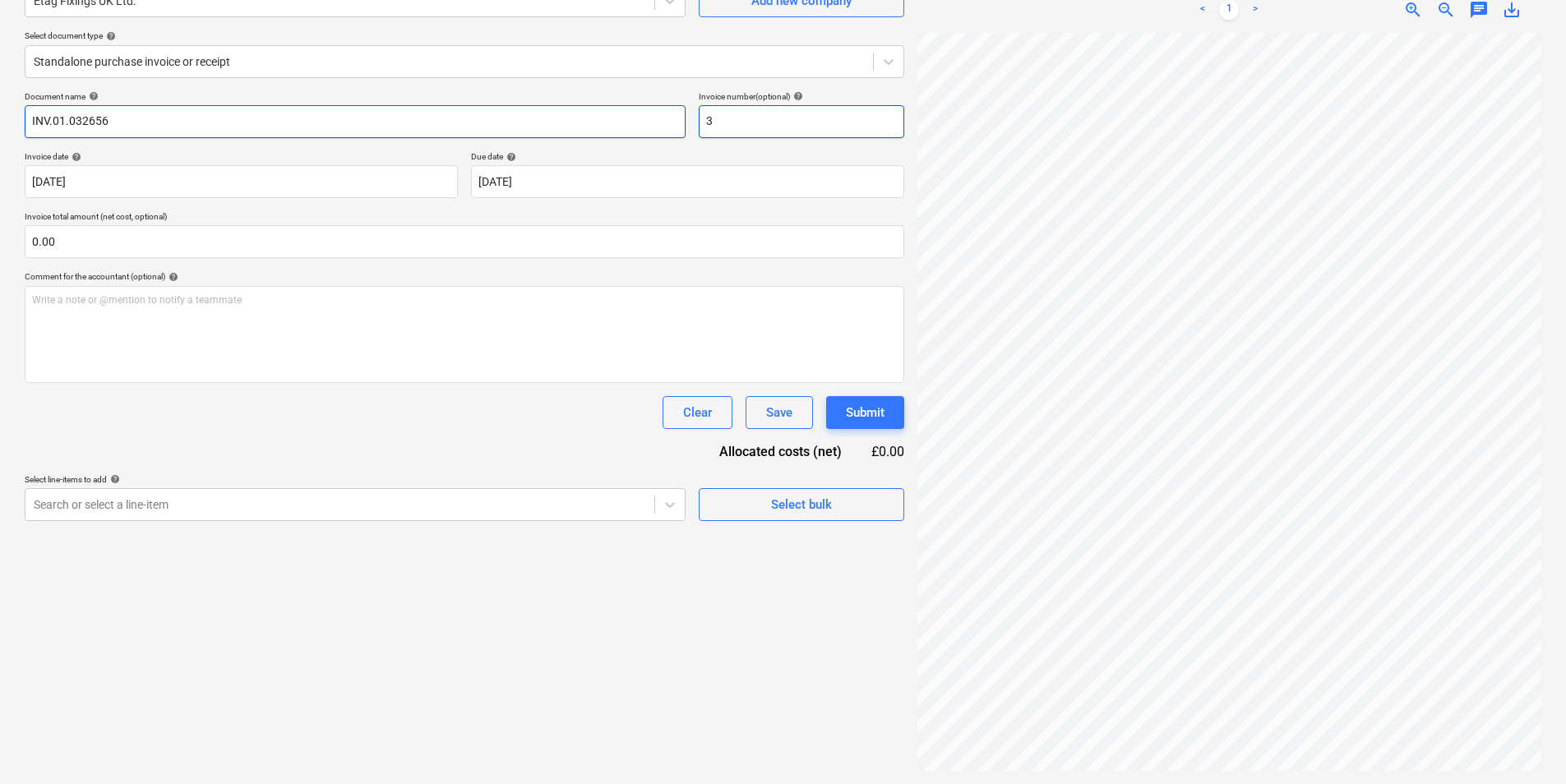 drag, startPoint x: 792, startPoint y: 128, endPoint x: 612, endPoint y: 126, distance: 180.01111 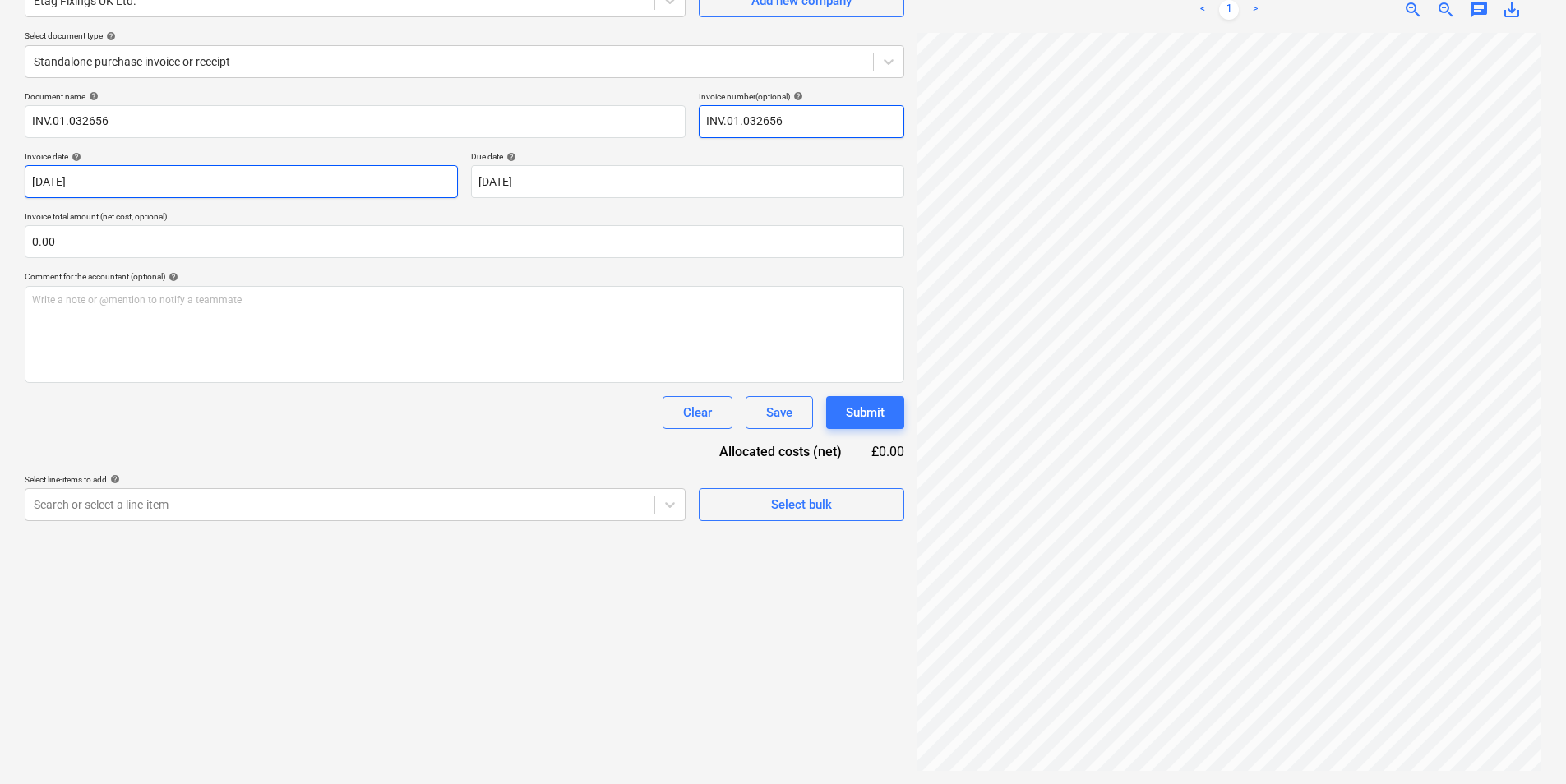 type on "INV.01.032656" 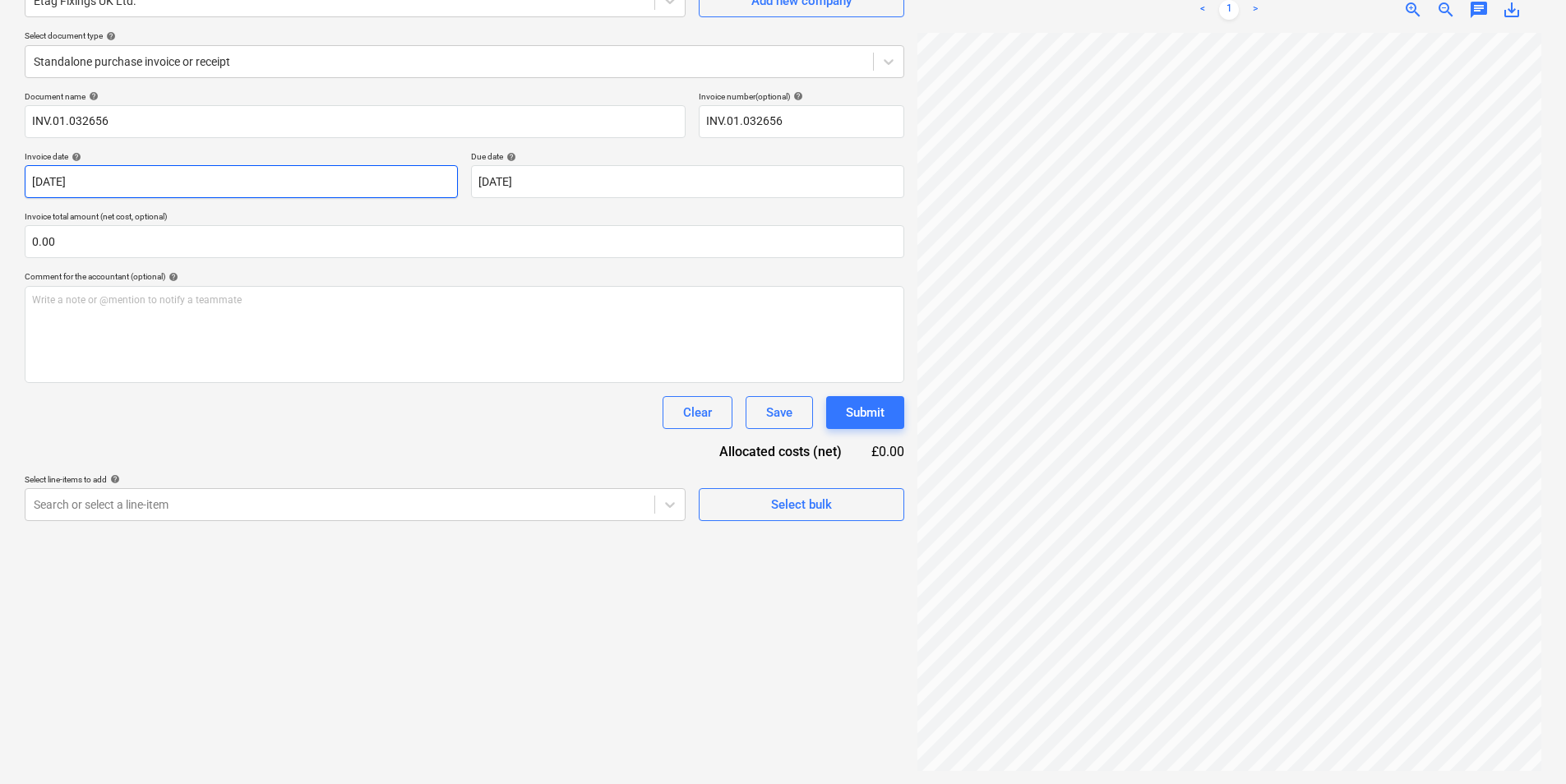 click on "Sales Projects Contacts Company Inbox 9+ format_size keyboard_arrow_down help search Search notifications 4 keyboard_arrow_down D. Marciukaityte keyboard_arrow_down Regents View Budget 1 Client contract Valuations Purchase orders Costs Income Files 1 Analytics Settings Create new document Select company Etag Fixings UK Ltd.   Add new company Select document type help Standalone purchase invoice or receipt Document name help INV.01.032656 Invoice number  (optional) help INV.01.032656 Invoice date help [DATE] [DATE] Press the down arrow key to interact with the calendar and
select a date. Press the question mark key to get the keyboard shortcuts for changing dates. Due date help [DATE] [DATE] Press the down arrow key to interact with the calendar and
select a date. Press the question mark key to get the keyboard shortcuts for changing dates. Invoice total amount (net cost, optional) 0.00 Comment for the accountant (optional) help Write a note or @mention to notify a teammate ﻿ Save" at bounding box center (783, 228) 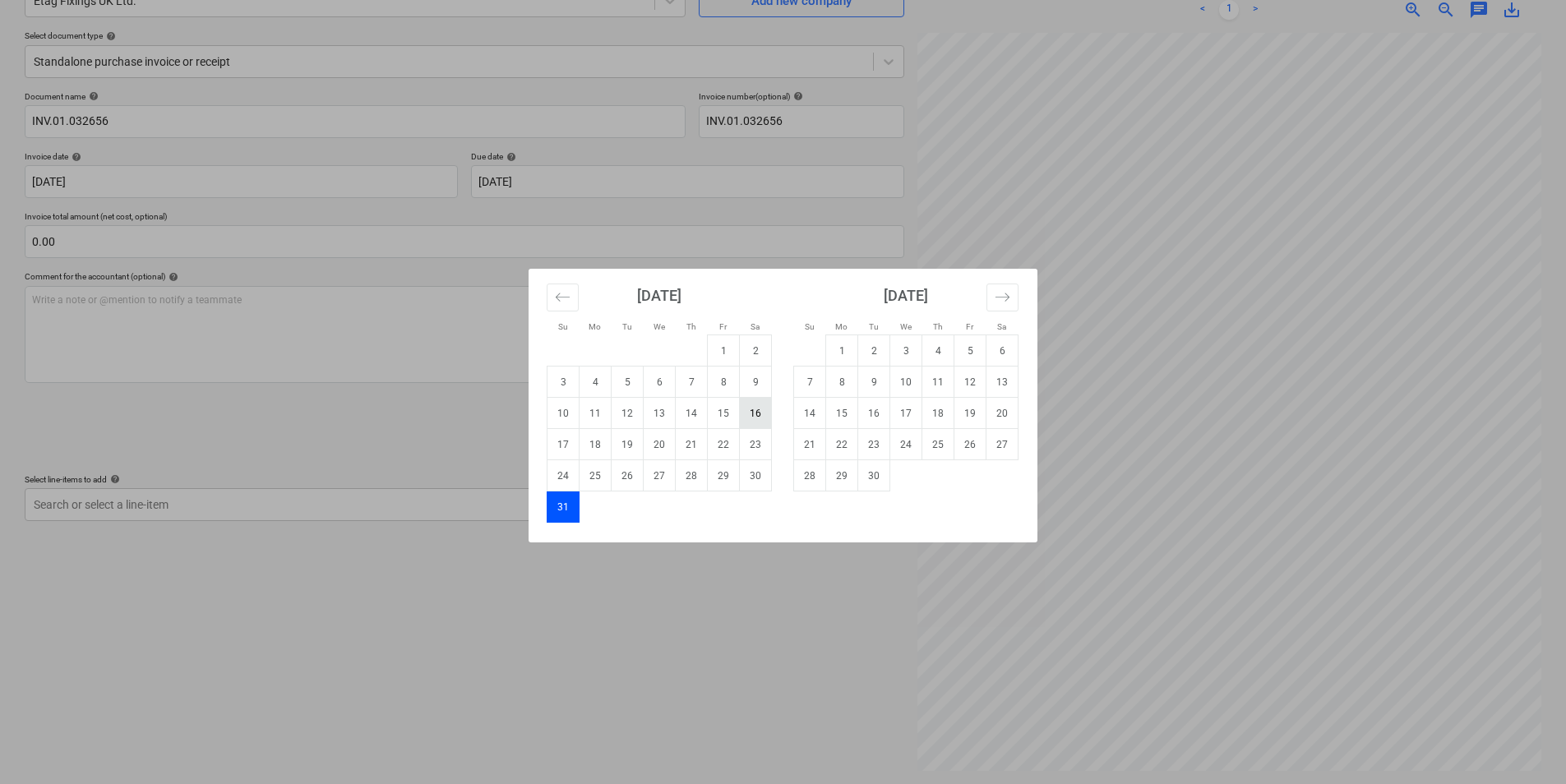 click on "16" at bounding box center [755, 413] 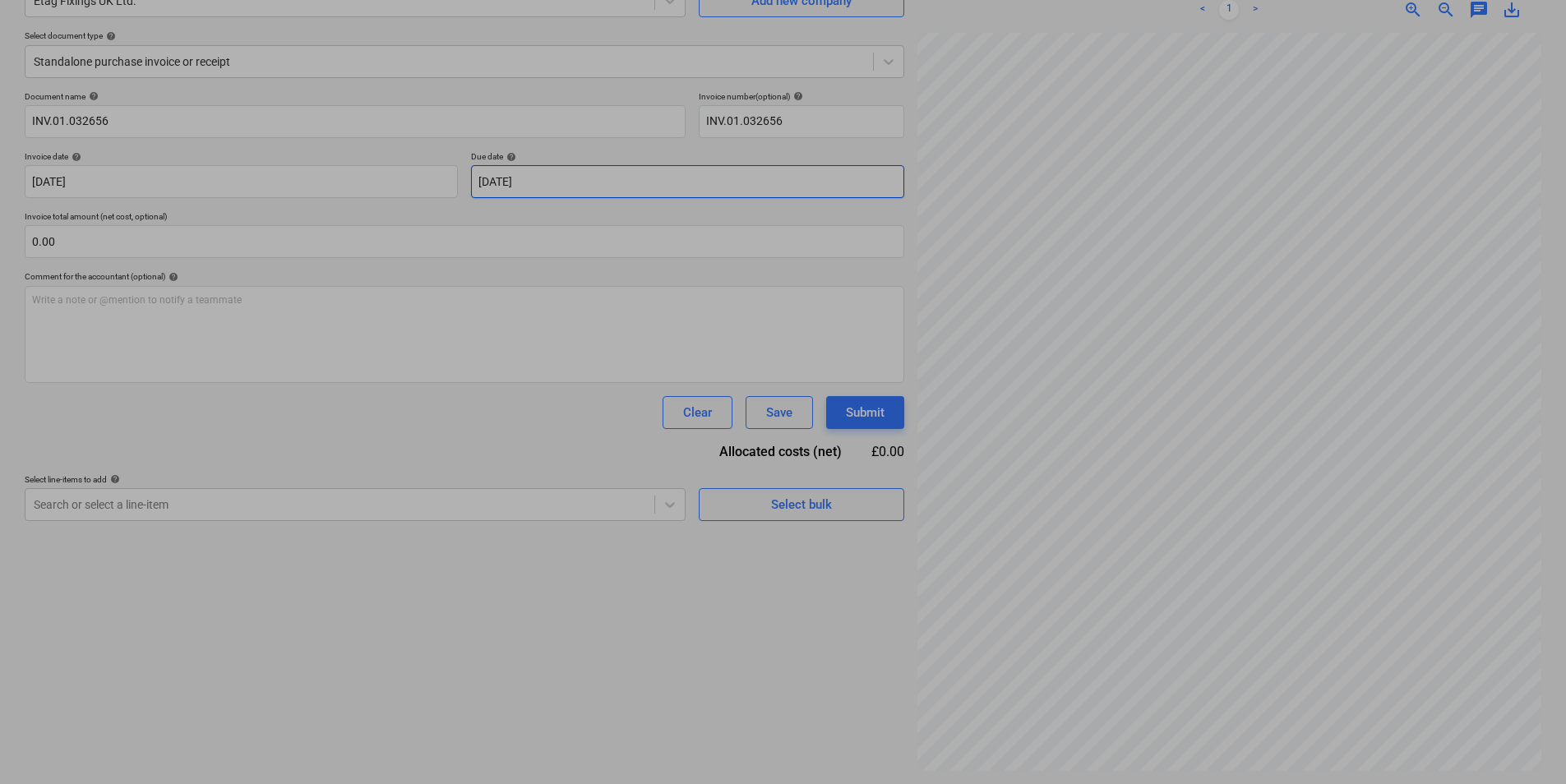 click on "Sales Projects Contacts Company Inbox 9+ format_size keyboard_arrow_down help search Search notifications 4 keyboard_arrow_down D. Marciukaityte keyboard_arrow_down Regents View Budget 1 Client contract Valuations Purchase orders Costs Income Files 1 Analytics Settings Create new document Select company Etag Fixings UK Ltd.   Add new company Select document type help Standalone purchase invoice or receipt Document name help INV.01.032656 Invoice number  (optional) help INV.01.032656 Invoice date help [DATE] 16.08.2025 Press the down arrow key to interact with the calendar and
select a date. Press the question mark key to get the keyboard shortcuts for changing dates. Due date help [DATE] [DATE] Press the down arrow key to interact with the calendar and
select a date. Press the question mark key to get the keyboard shortcuts for changing dates. Invoice total amount (net cost, optional) 0.00 Comment for the accountant (optional) help Write a note or @mention to notify a teammate ﻿ Save" at bounding box center (783, 228) 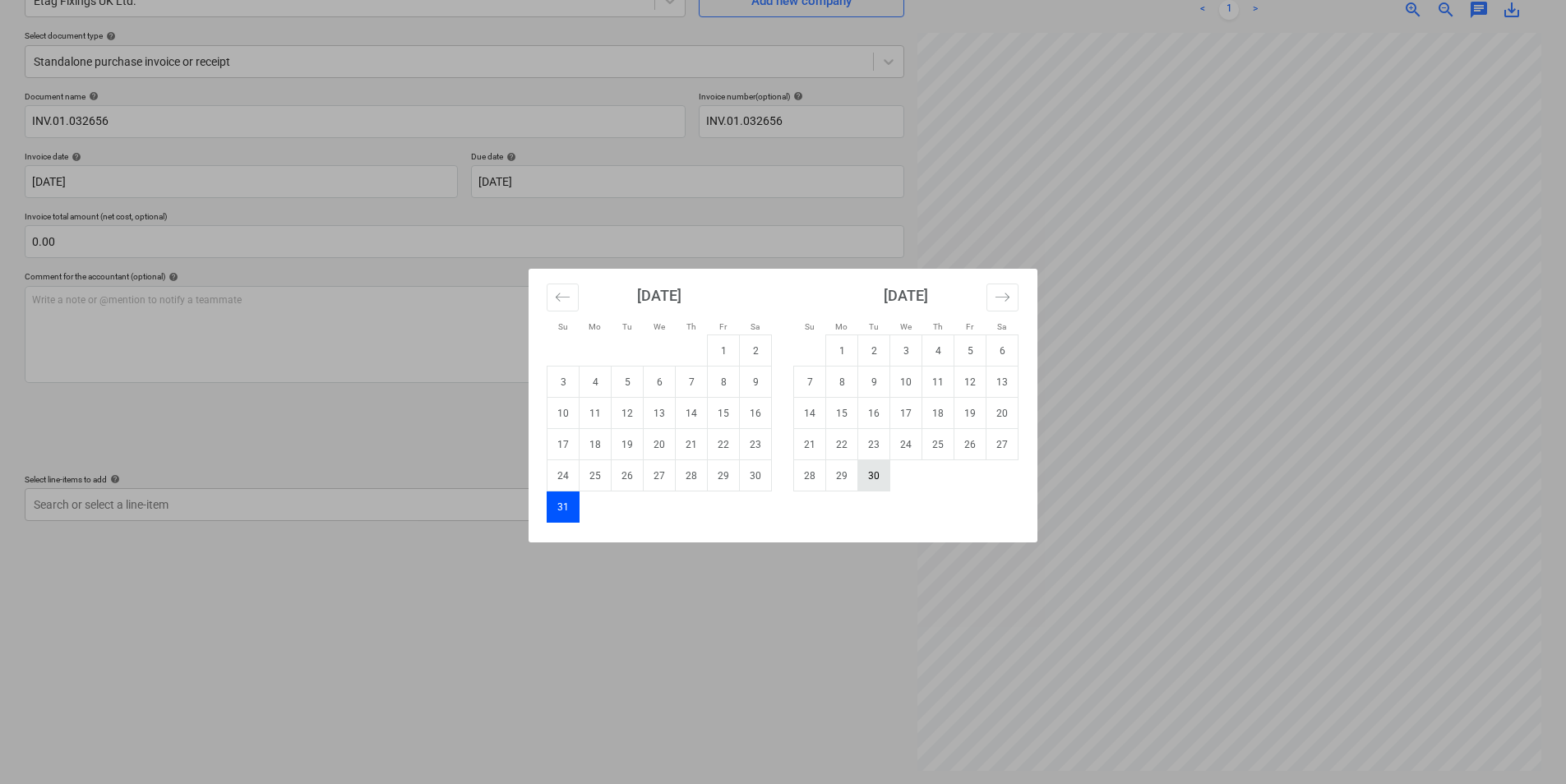 click on "30" at bounding box center (874, 476) 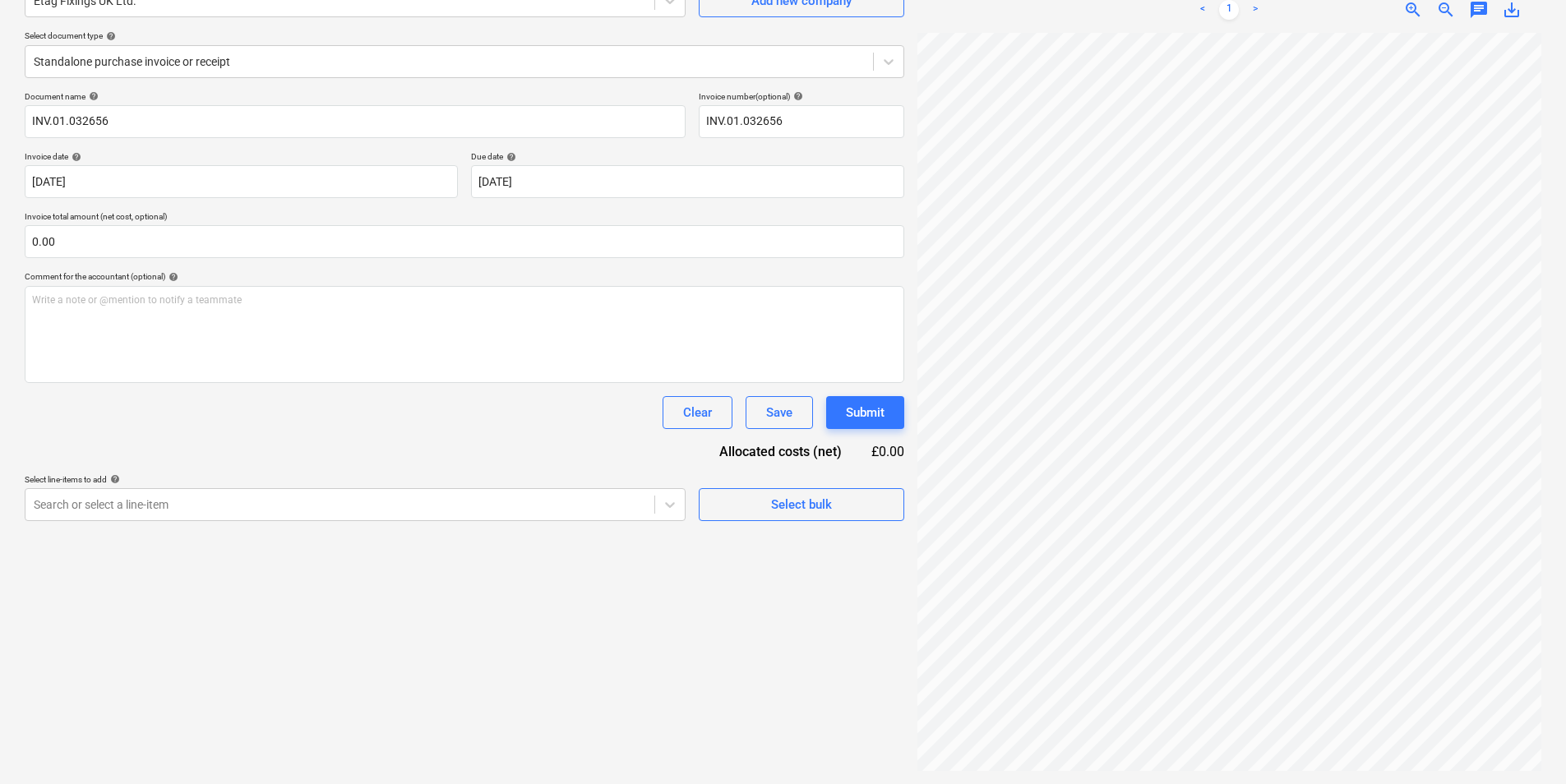 click on "Document name help INV.01.032656 Invoice number  (optional) help INV.01.032656 Invoice date help [DATE] 16.08.2025 Press the down arrow key to interact with the calendar and
select a date. Press the question mark key to get the keyboard shortcuts for changing dates. Due date help [DATE] [DATE] Press the down arrow key to interact with the calendar and
select a date. Press the question mark key to get the keyboard shortcuts for changing dates. Invoice total amount (net cost, optional) 0.00 Comment for the accountant (optional) help Write a note or @mention to notify a teammate ﻿ Clear Save Submit Allocated costs (net) £0.00 Select line-items to add help Search or select a line-item Select bulk" at bounding box center (464, 306) 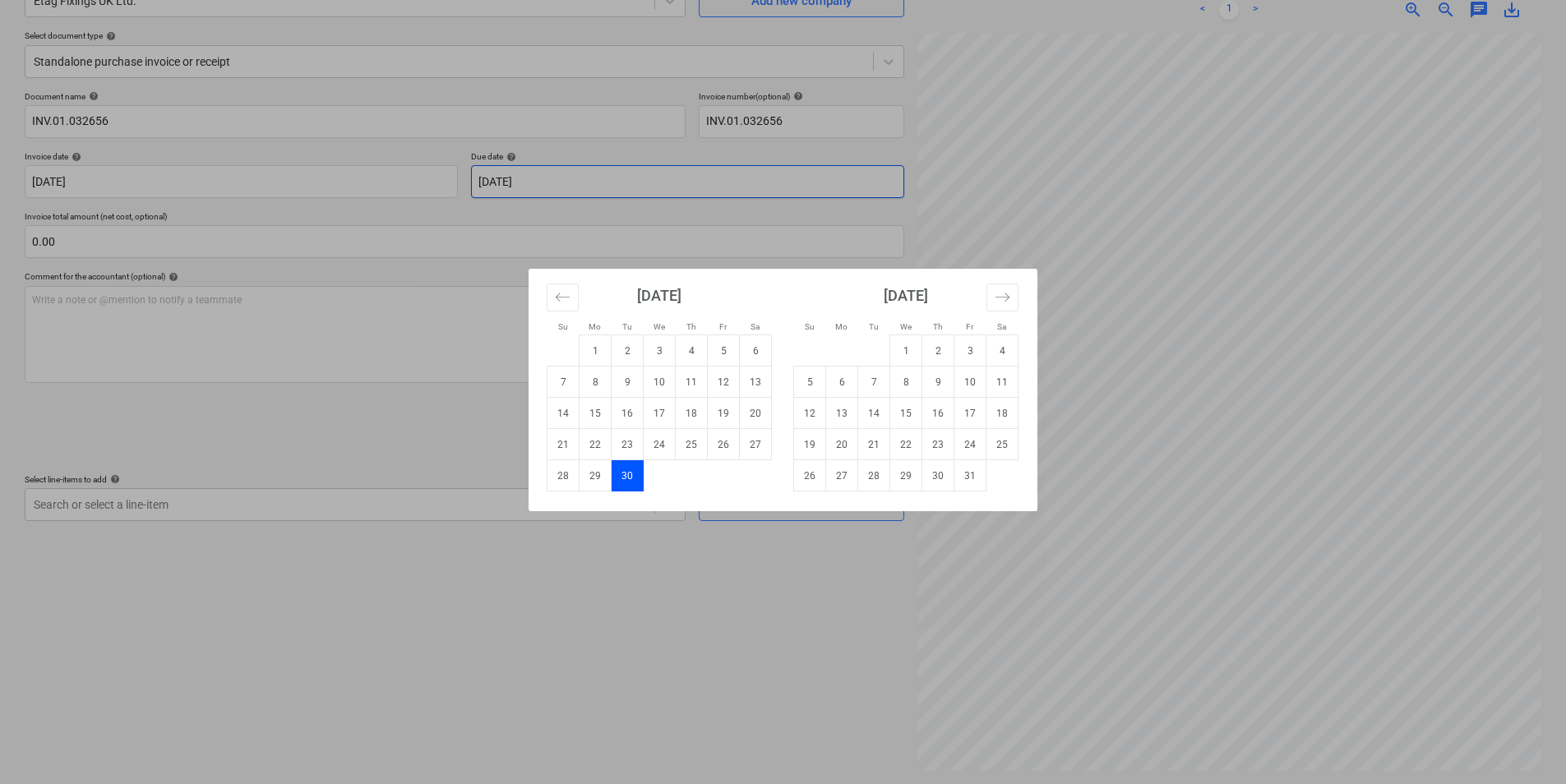 click on "Sales Projects Contacts Company Inbox 9+ format_size keyboard_arrow_down help search Search notifications 4 keyboard_arrow_down D. Marciukaityte keyboard_arrow_down Regents View Budget 1 Client contract Valuations Purchase orders Costs Income Files 1 Analytics Settings Create new document Select company Etag Fixings UK Ltd.   Add new company Select document type help Standalone purchase invoice or receipt Document name help INV.01.032656 Invoice number  (optional) help INV.01.032656 Invoice date help [DATE] 16.08.2025 Press the down arrow key to interact with the calendar and
select a date. Press the question mark key to get the keyboard shortcuts for changing dates. Due date help [DATE] [DATE] Press the down arrow key to interact with the calendar and
select a date. Press the question mark key to get the keyboard shortcuts for changing dates. Invoice total amount (net cost, optional) 0.00 Comment for the accountant (optional) help Write a note or @mention to notify a teammate ﻿ Save" at bounding box center [783, 228] 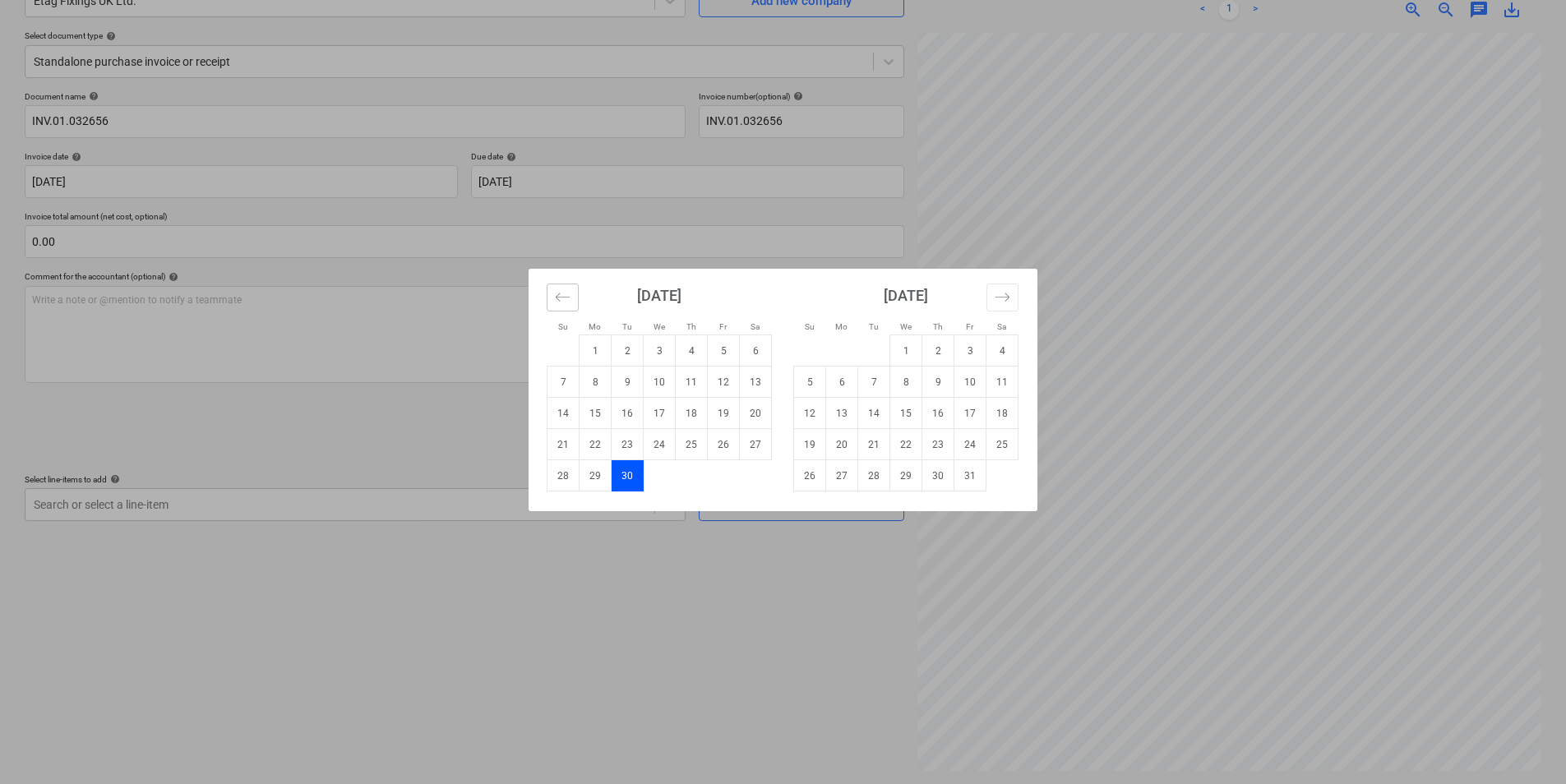 click 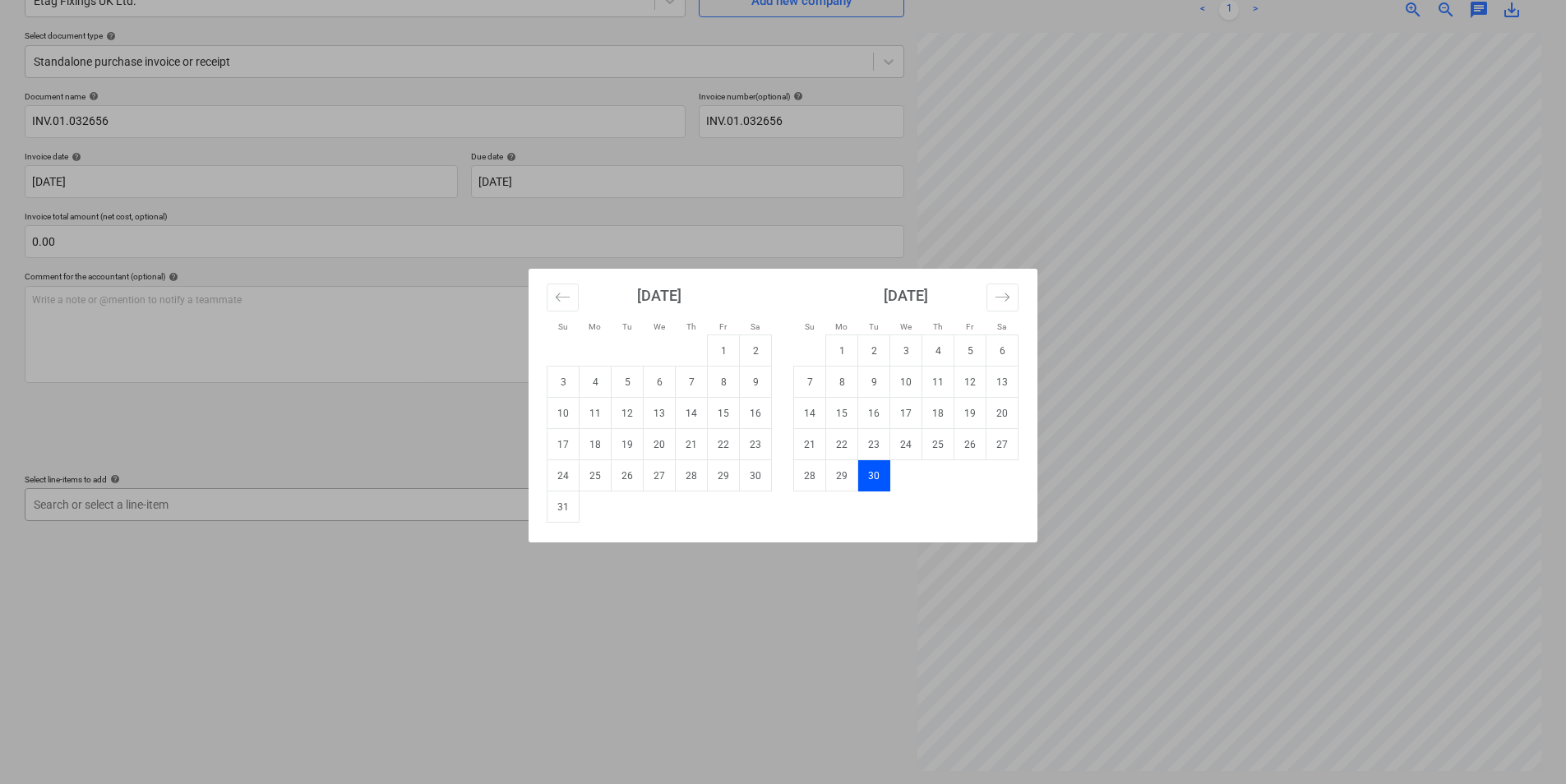 click on "31" at bounding box center [563, 507] 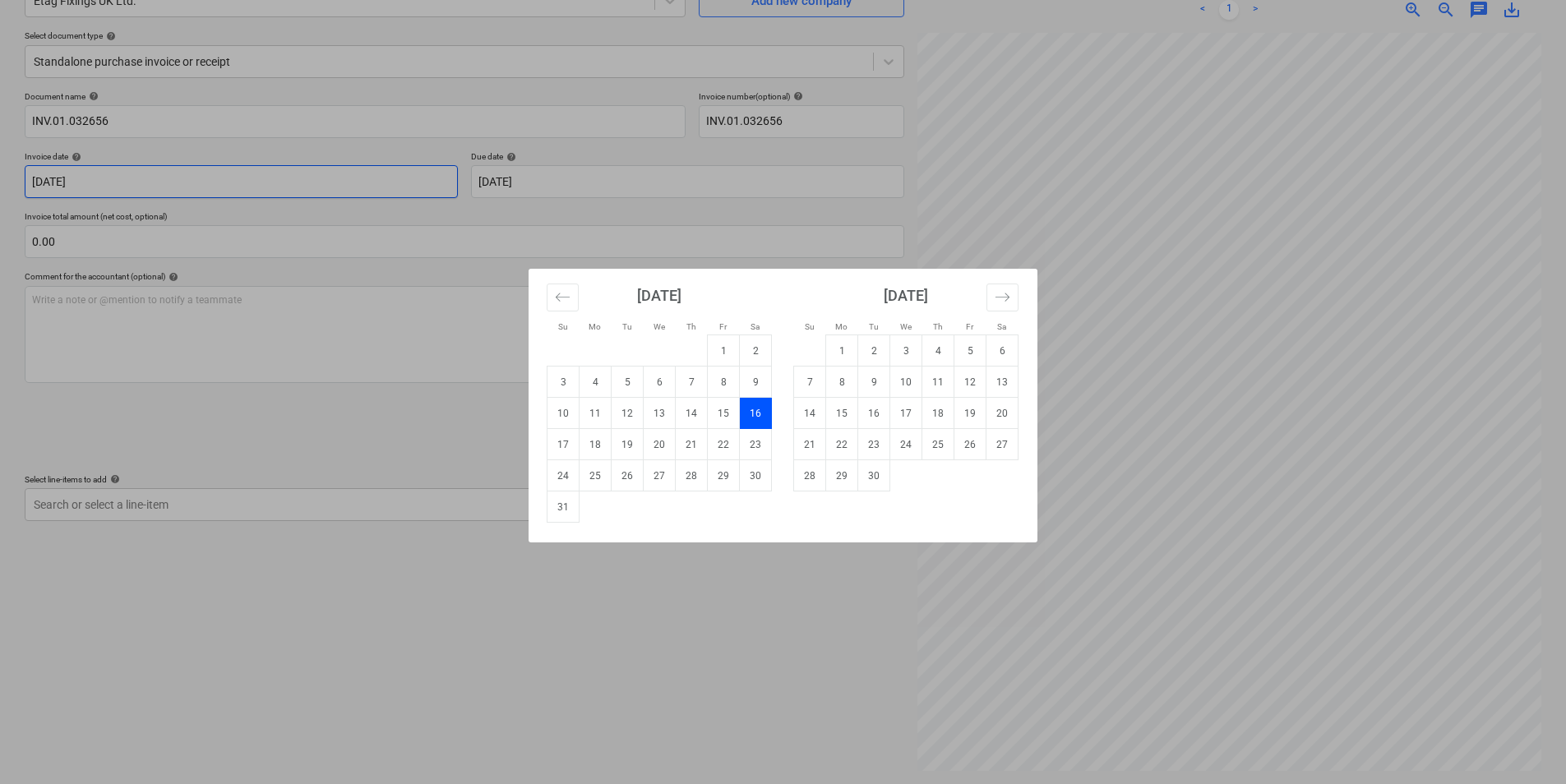 click on "Sales Projects Contacts Company Inbox 9+ format_size keyboard_arrow_down help search Search notifications 4 keyboard_arrow_down D. Marciukaityte keyboard_arrow_down Regents View Budget 1 Client contract Valuations Purchase orders Costs Income Files 1 Analytics Settings Create new document Select company Etag Fixings UK Ltd.   Add new company Select document type help Standalone purchase invoice or receipt Document name help INV.01.032656 Invoice number  (optional) help INV.01.032656 Invoice date help [DATE] 16.08.2025 Press the down arrow key to interact with the calendar and
select a date. Press the question mark key to get the keyboard shortcuts for changing dates. Due date help [DATE] [DATE] Press the down arrow key to interact with the calendar and
select a date. Press the question mark key to get the keyboard shortcuts for changing dates. Invoice total amount (net cost, optional) 0.00 Comment for the accountant (optional) help Write a note or @mention to notify a teammate ﻿ Save" at bounding box center (783, 228) 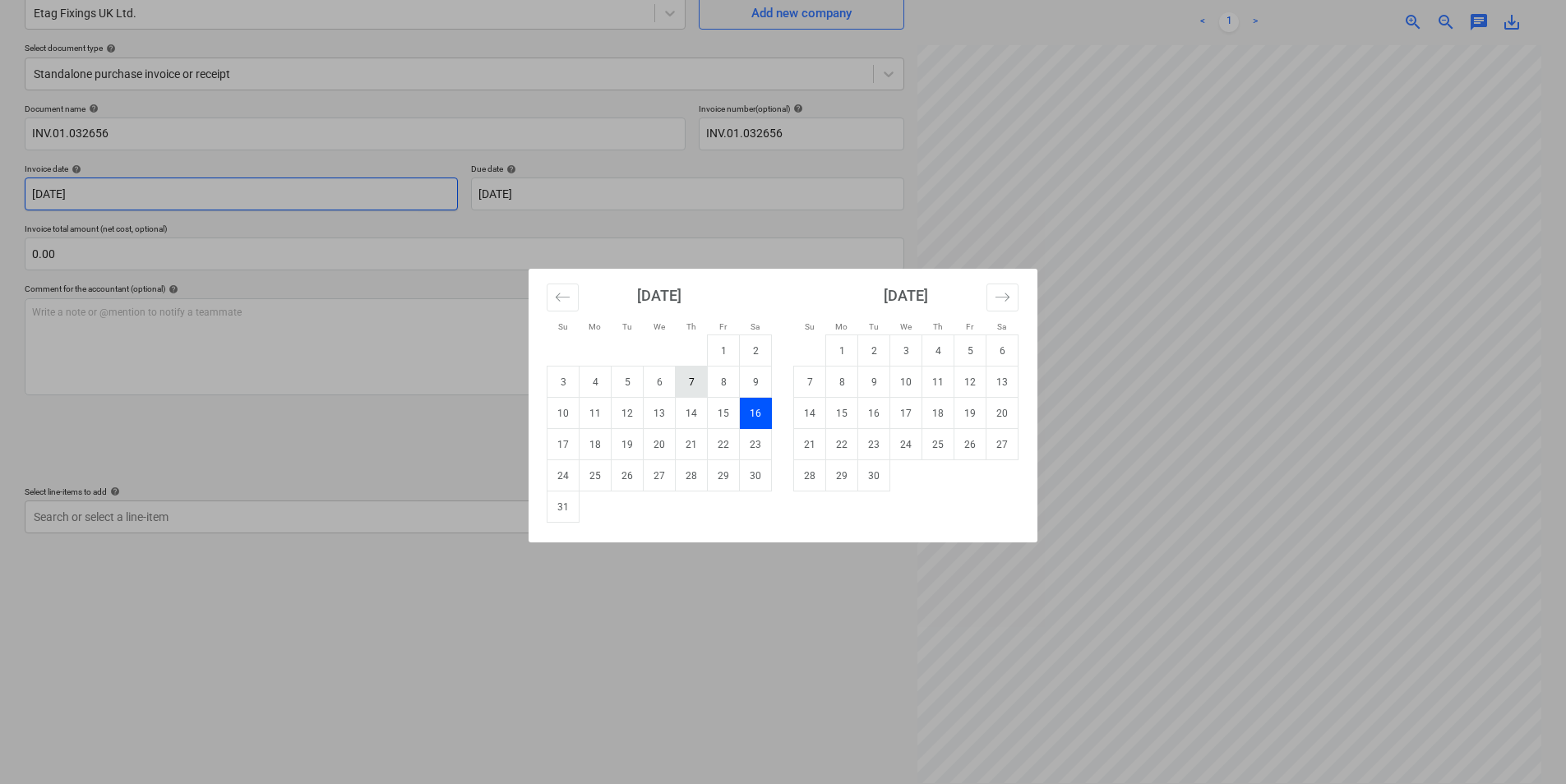 scroll, scrollTop: 82, scrollLeft: 0, axis: vertical 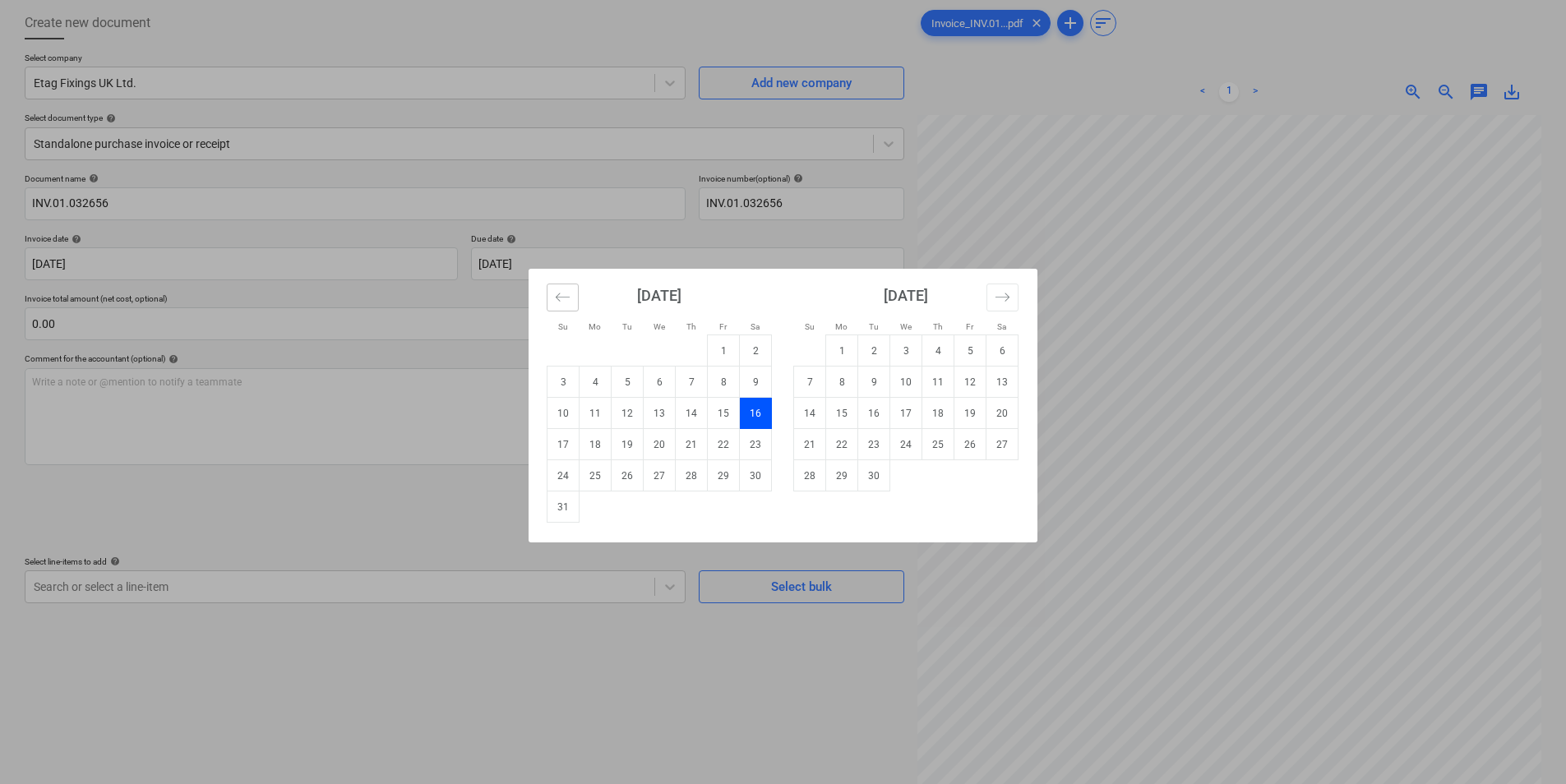 click 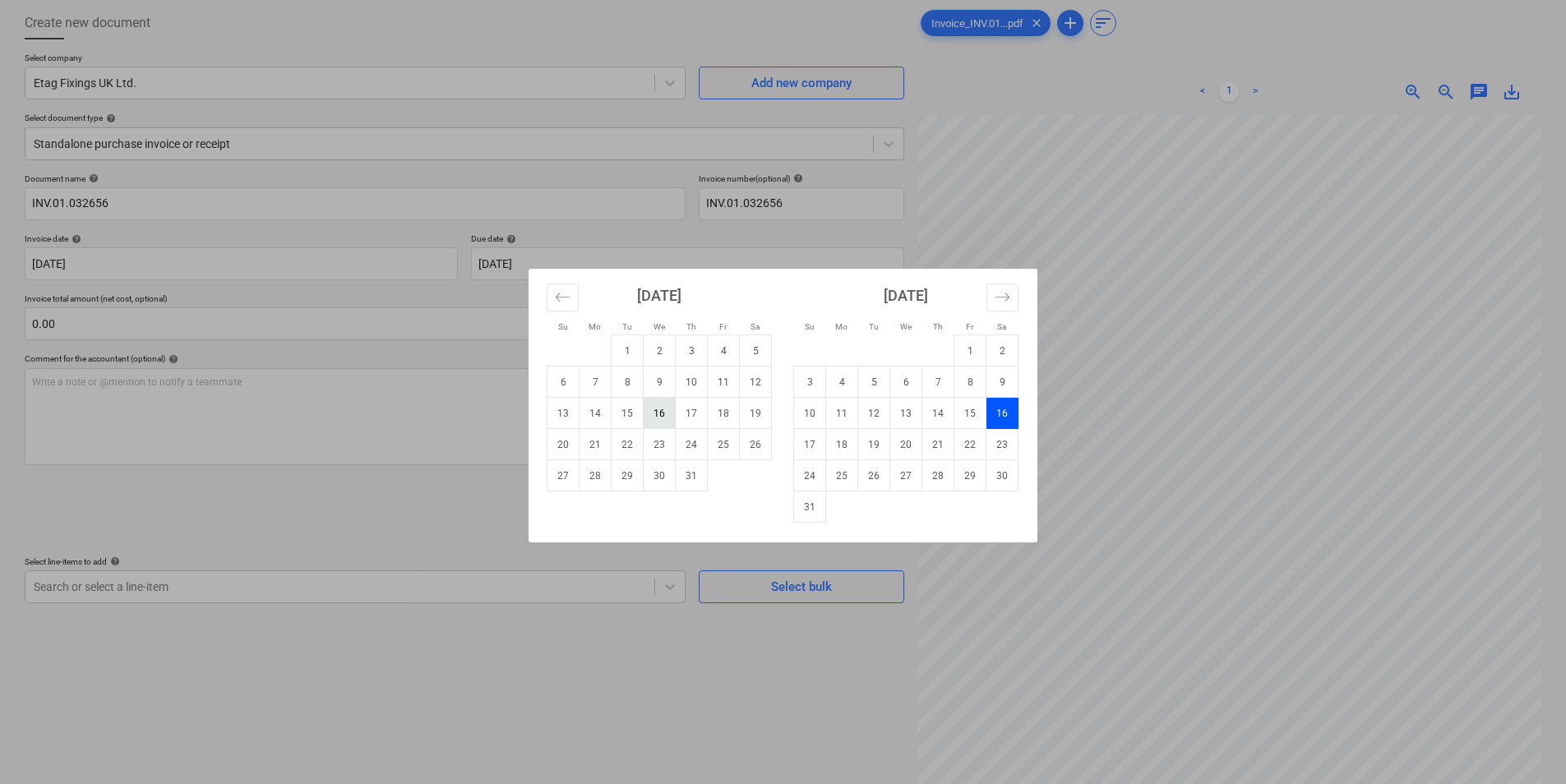 click on "16" at bounding box center [659, 413] 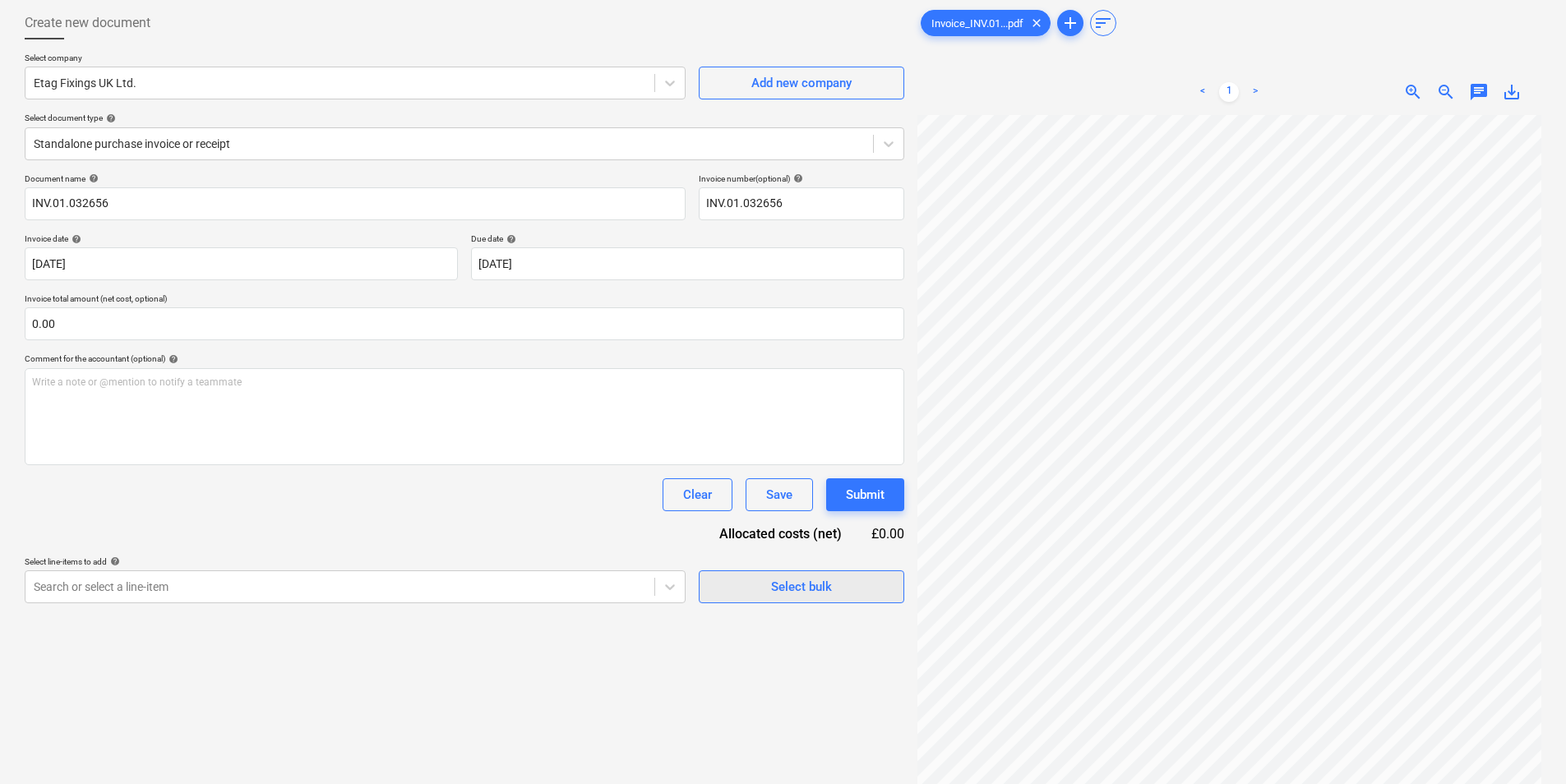 click on "Select bulk" at bounding box center (801, 587) 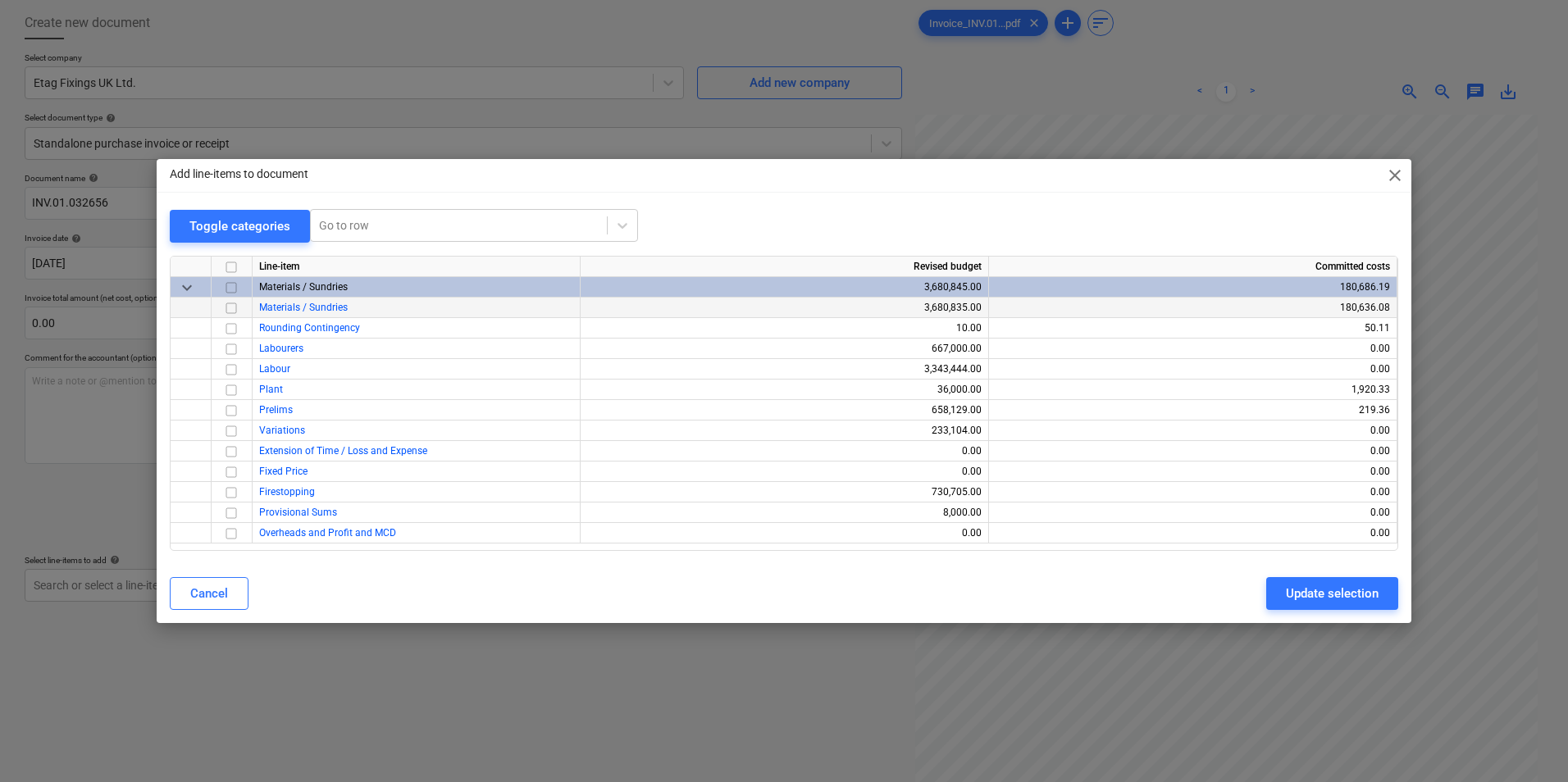 click at bounding box center (231, 308) 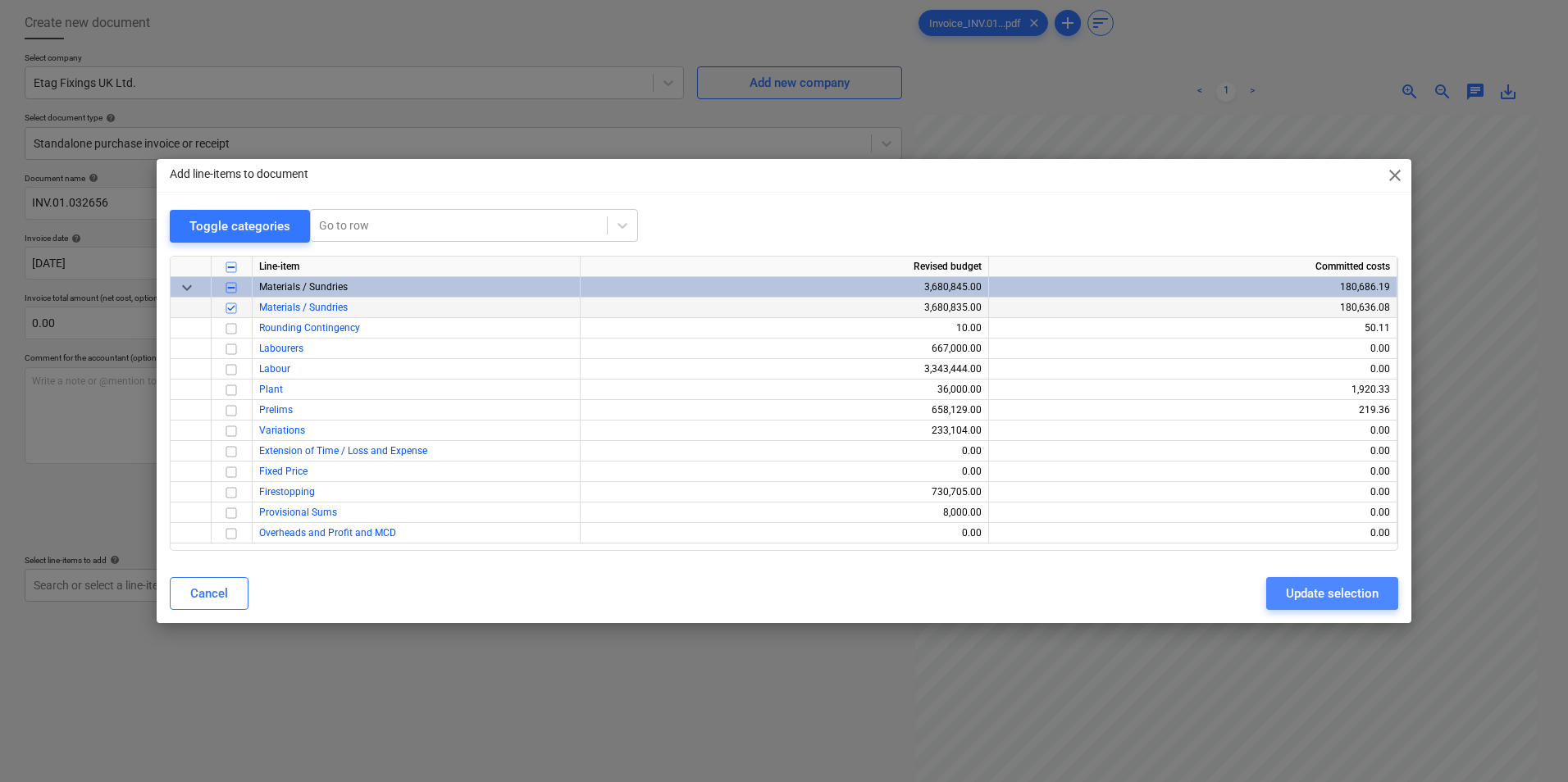 click on "Update selection" at bounding box center [1332, 593] 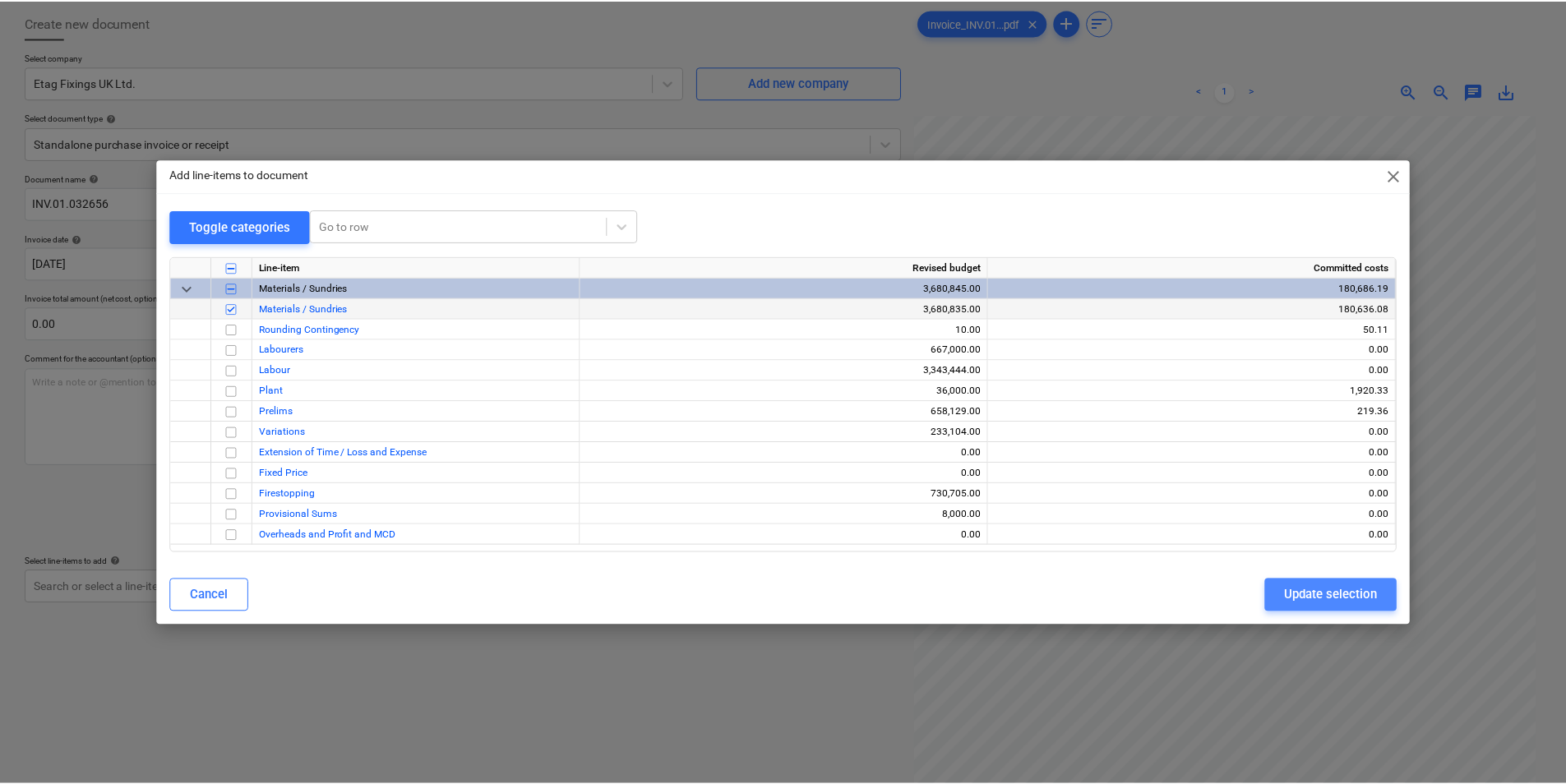 scroll, scrollTop: 64, scrollLeft: 137, axis: both 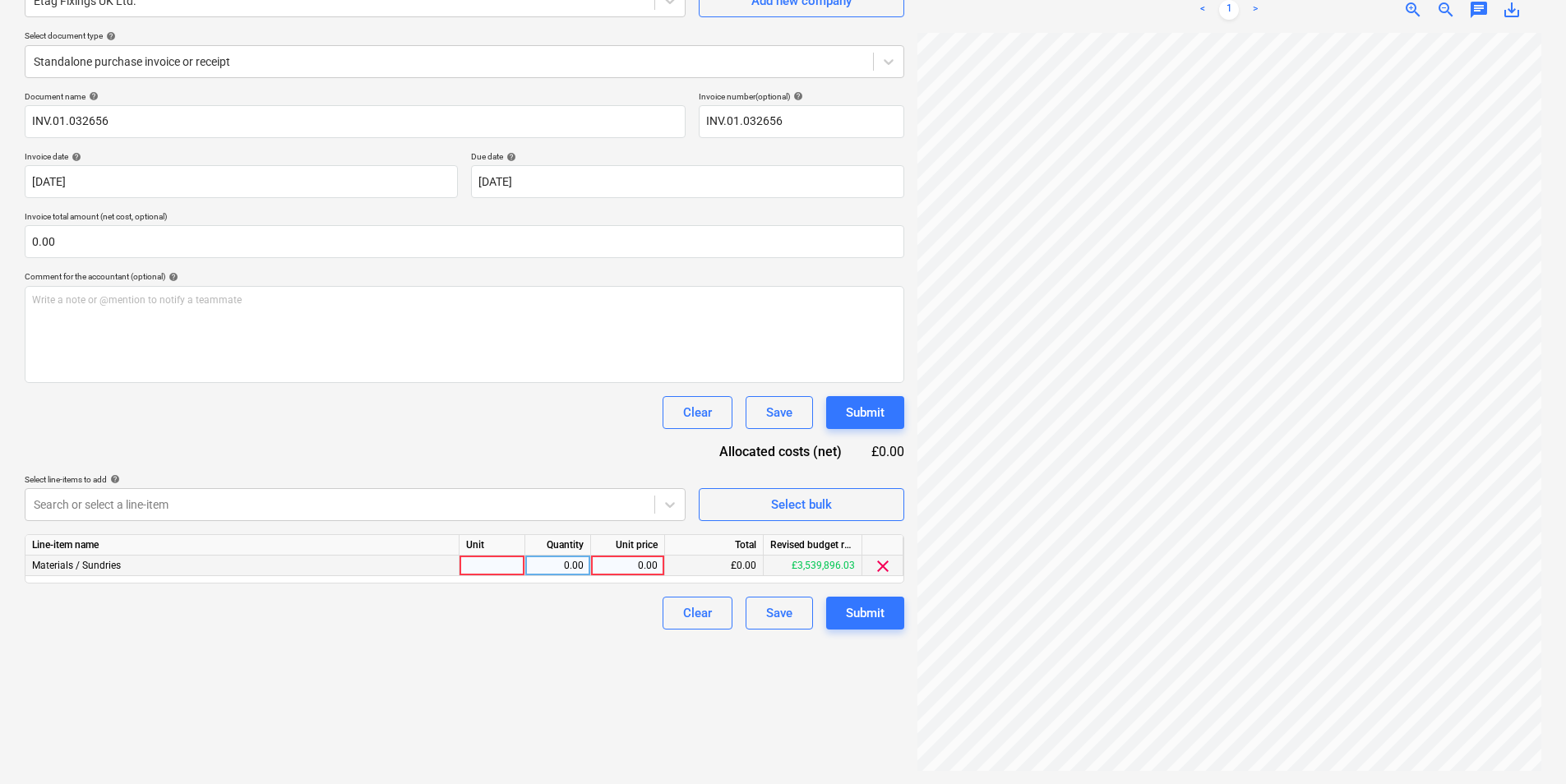 drag, startPoint x: 431, startPoint y: 558, endPoint x: 572, endPoint y: 559, distance: 141.00355 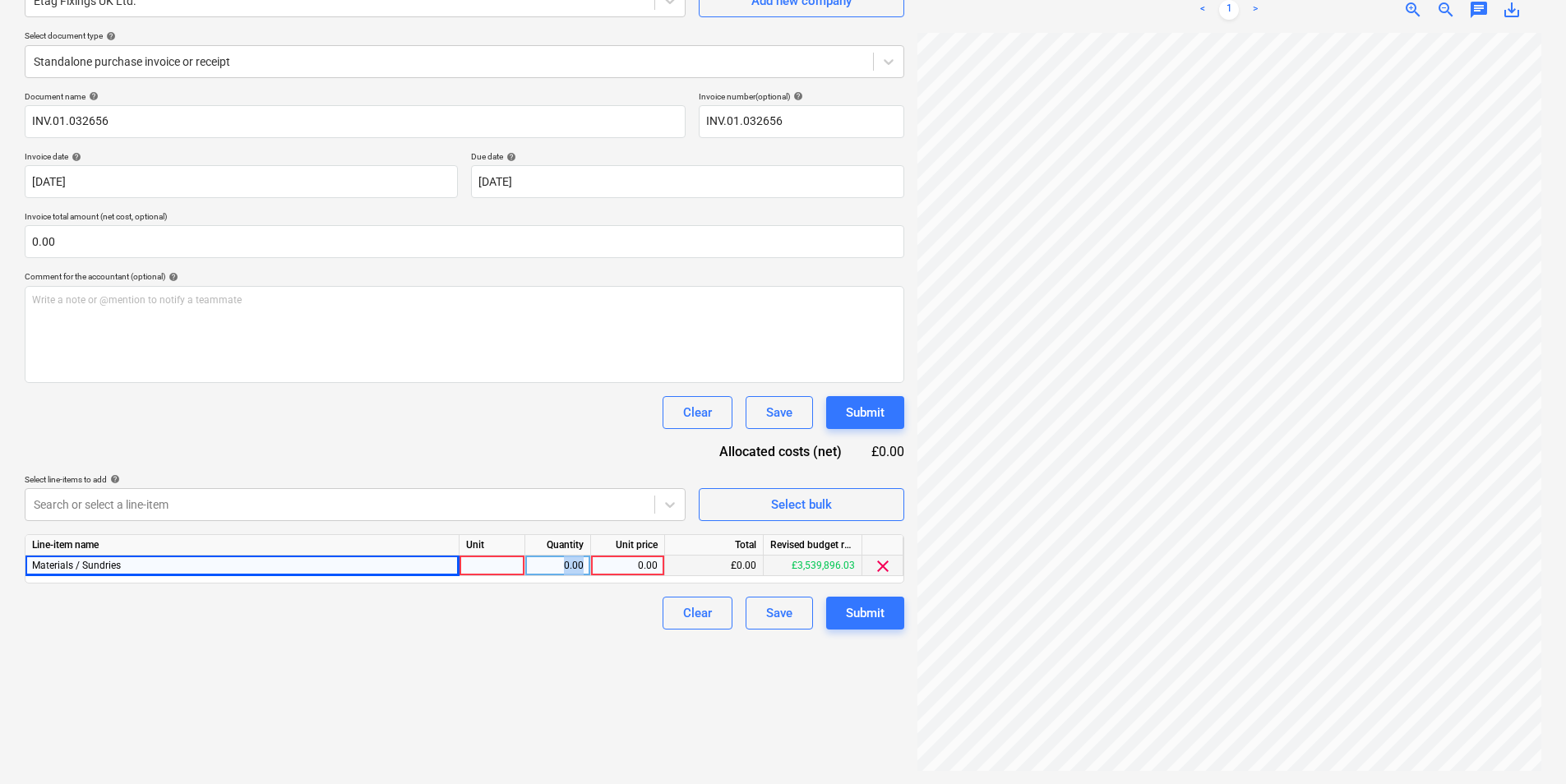 click on "0.00" at bounding box center [558, 565] 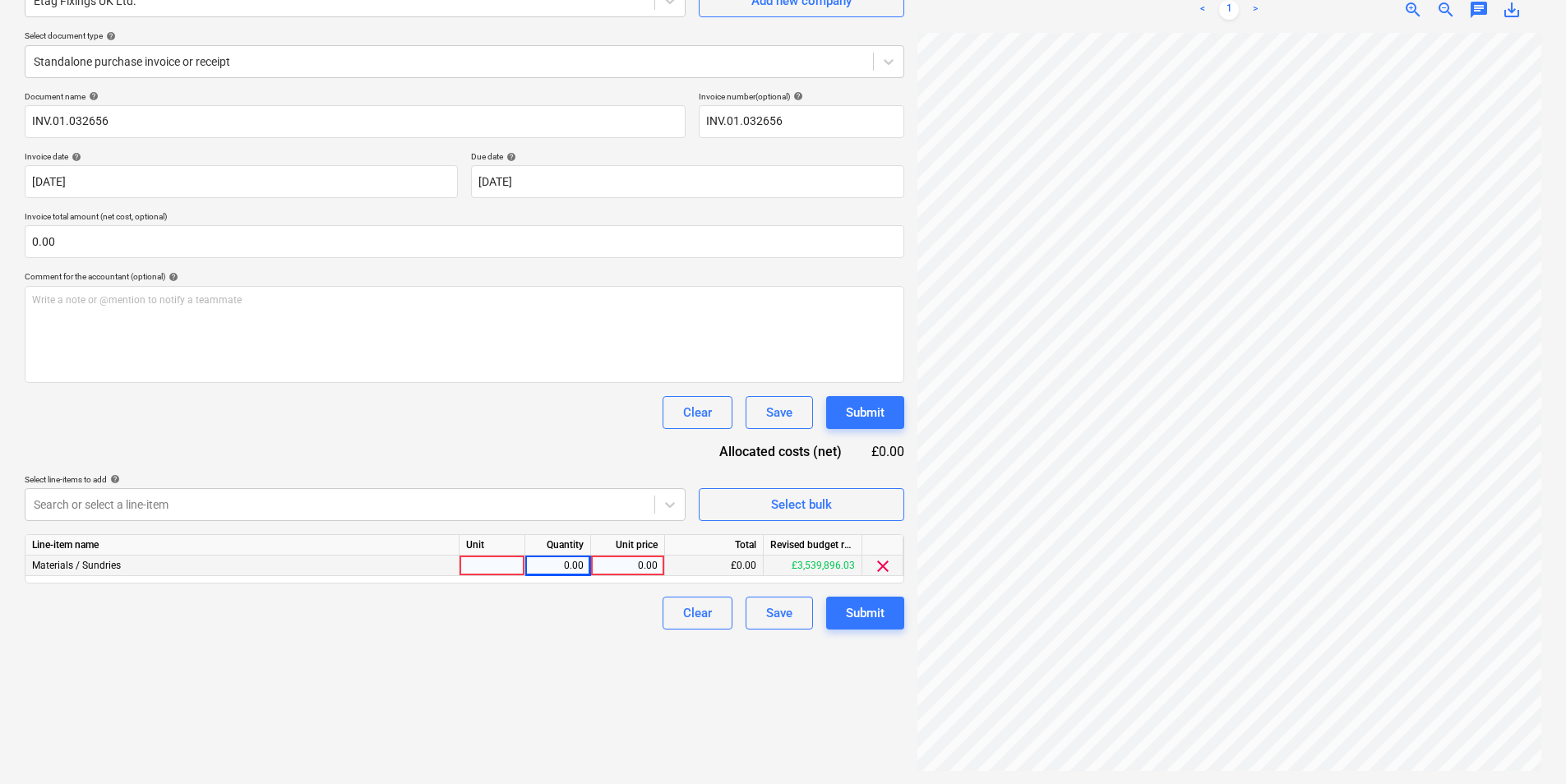 click at bounding box center [492, 565] 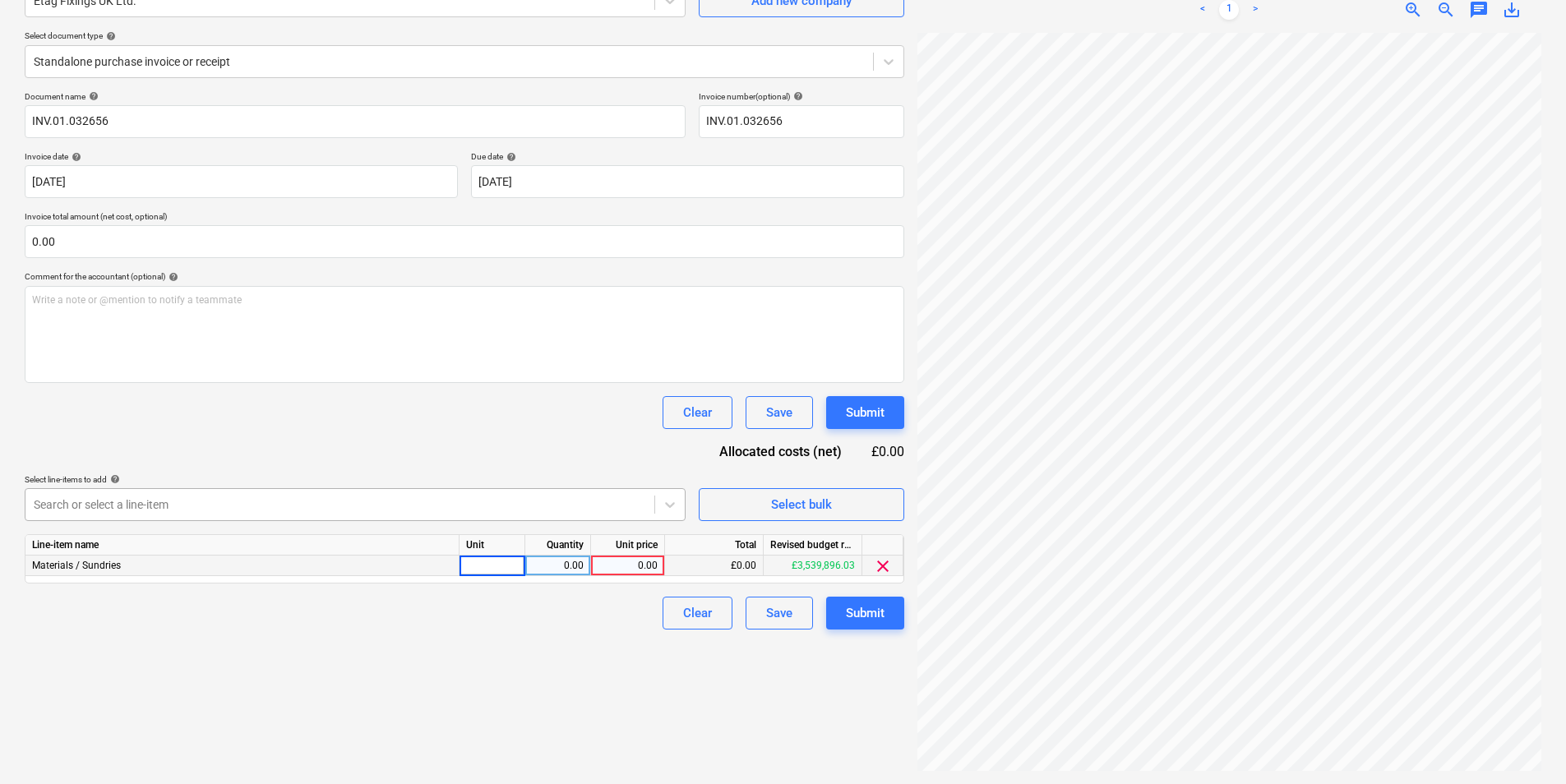 type on "1" 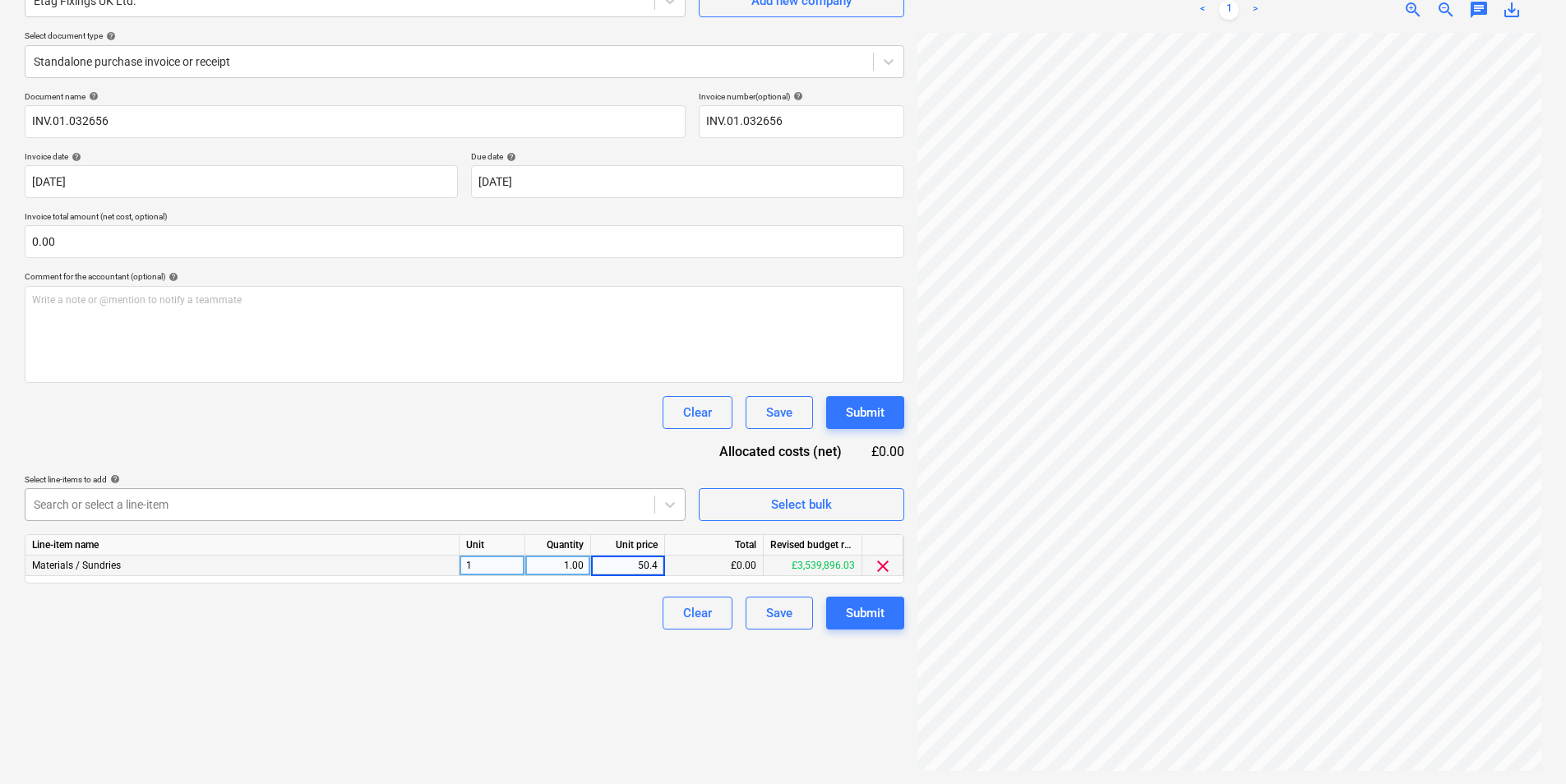 type on "50.40" 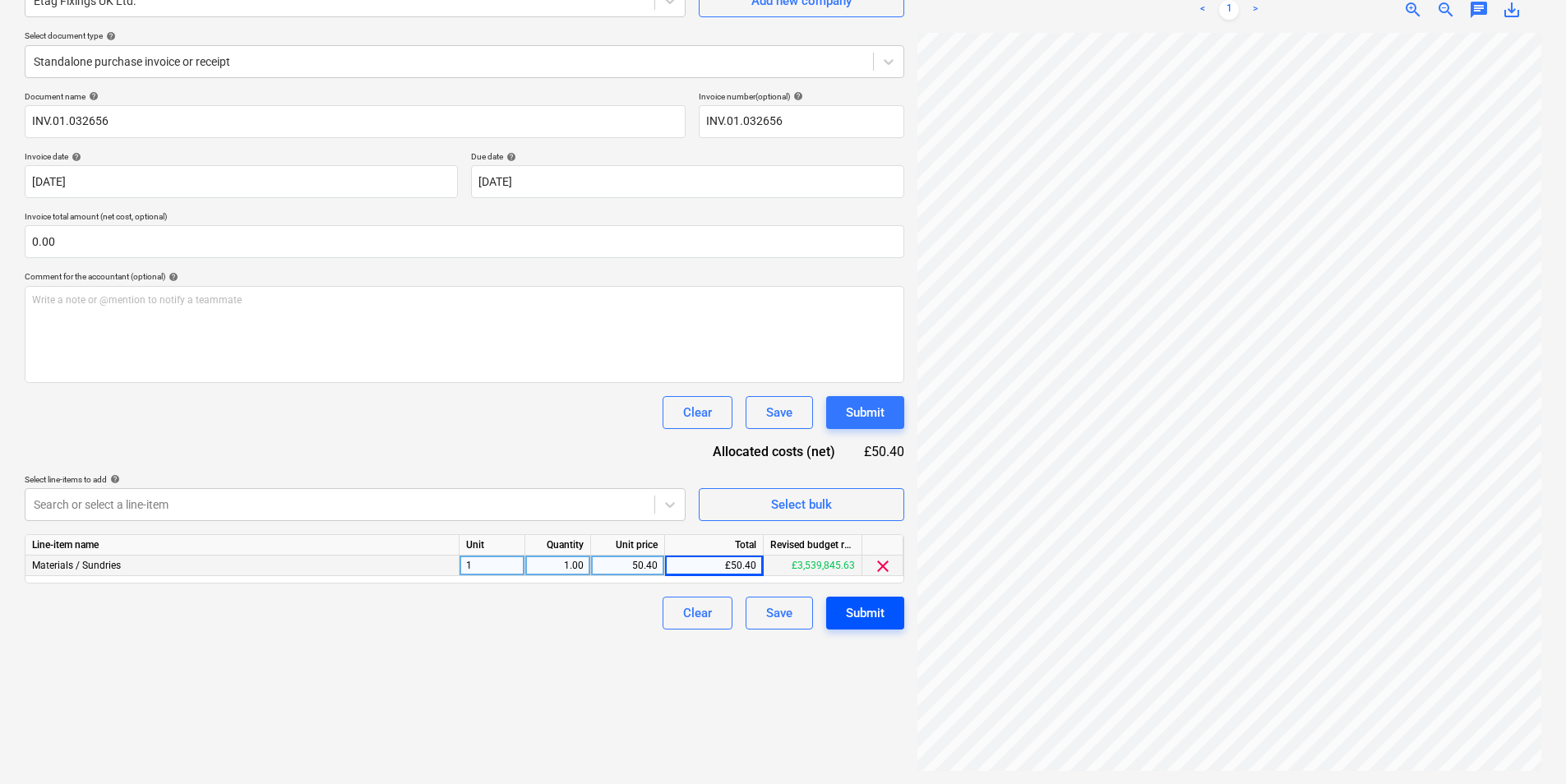 drag, startPoint x: 916, startPoint y: 616, endPoint x: 897, endPoint y: 611, distance: 19.646883 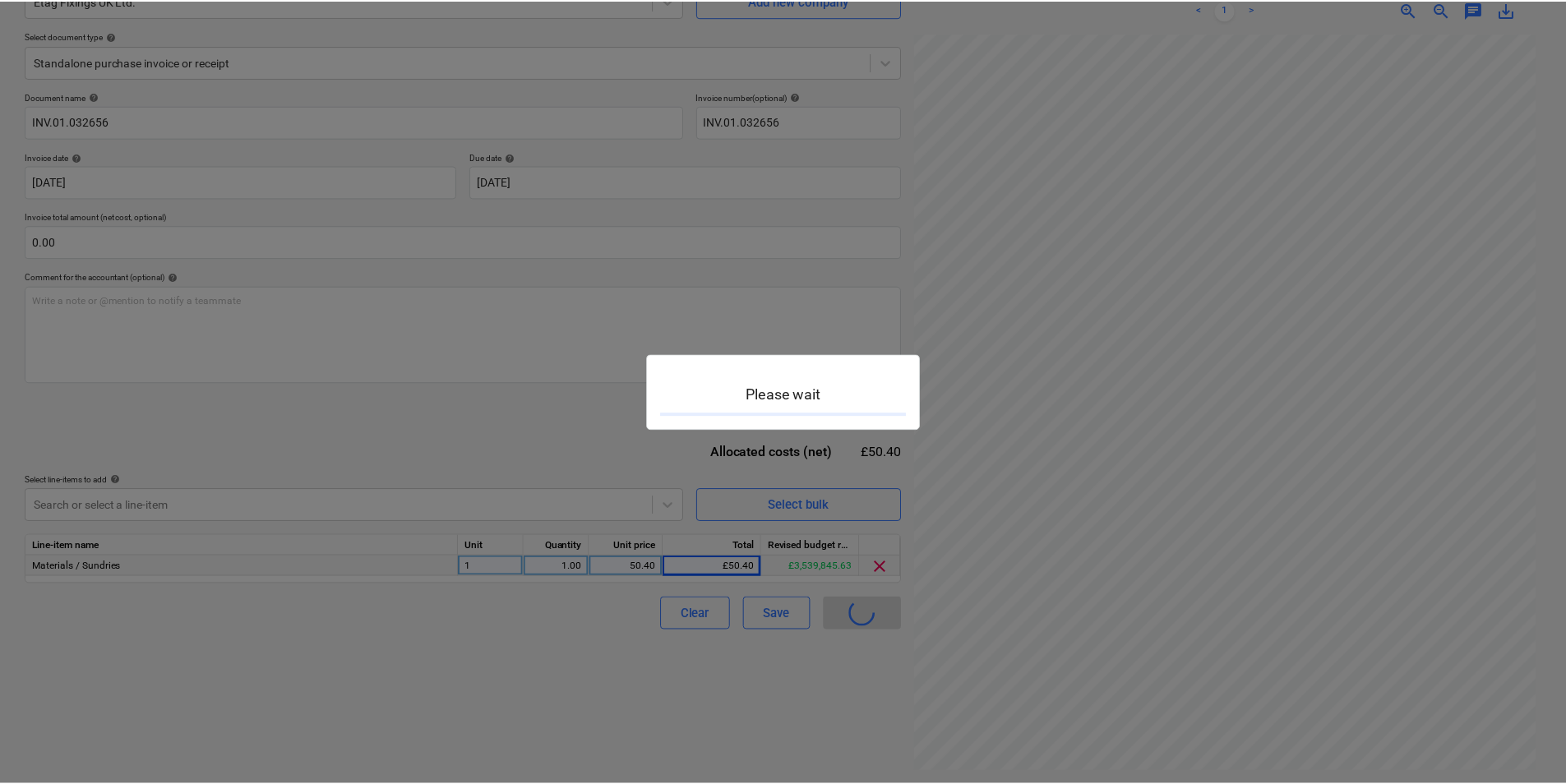 scroll, scrollTop: 0, scrollLeft: 0, axis: both 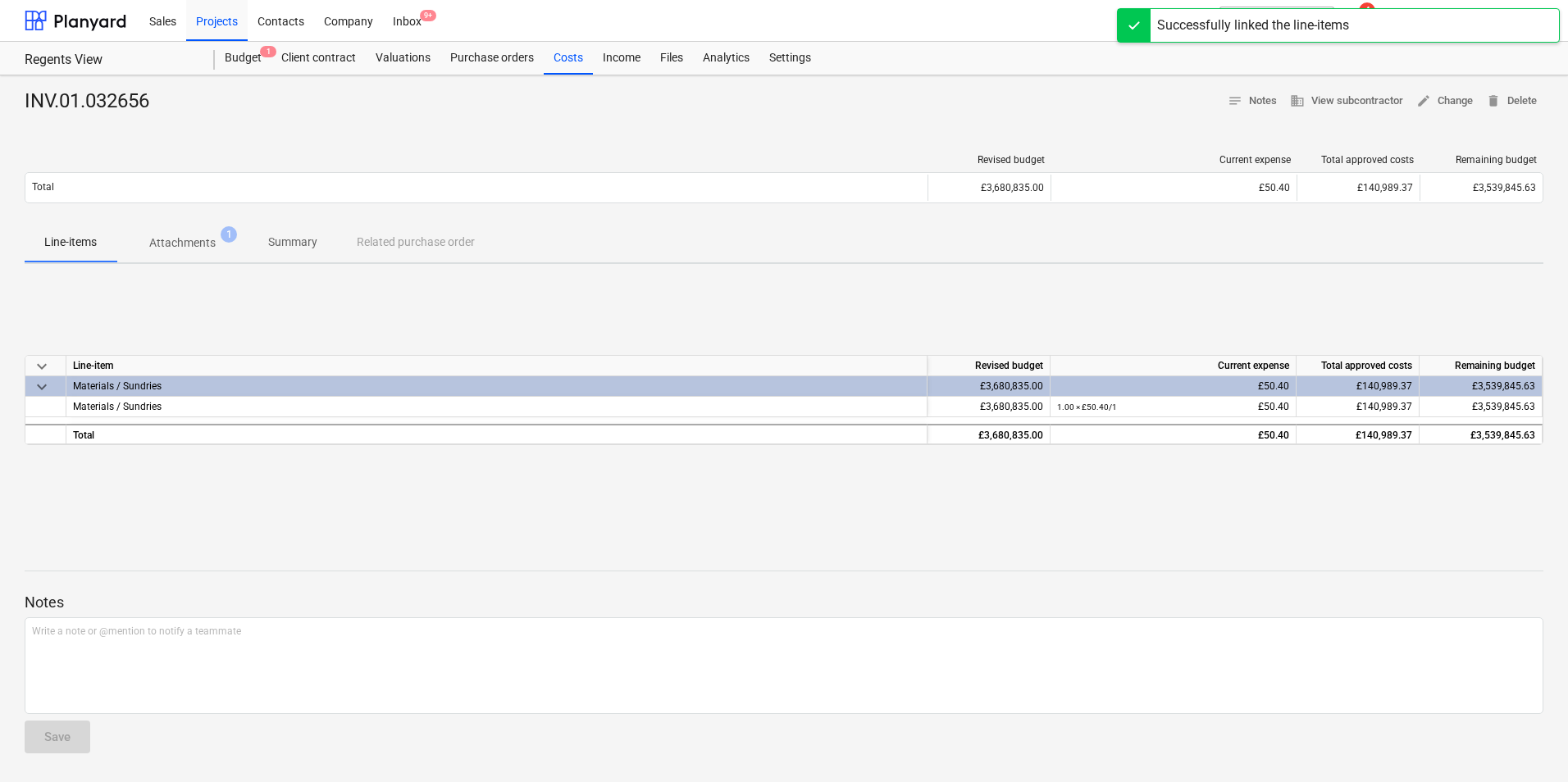click on "INV.01.032656 notes Notes business View subcontractor edit Change delete Delete Revised budget Current expense Total approved costs Remaining budget Total £3,680,835.00 £50.40 £140,989.37 £3,539,845.63 Please wait Line-items Attachments 1 Summary Related purchase order keyboard_arrow_down Line-item Revised budget Current expense Total approved costs Remaining budget keyboard_arrow_down  Materials / Sundries £3,680,835.00 £50.40 £140,989.37 £3,539,845.63  Materials / Sundries £3,680,835.00 1.00   ×   £50.40 / 1 £50.40 £140,989.37 £3,539,845.63 Total £3,680,835.00 £50.40 £140,989.37 £3,539,845.63 Notes Write a note or @mention to notify a teammate ﻿ Save" at bounding box center (784, 429) 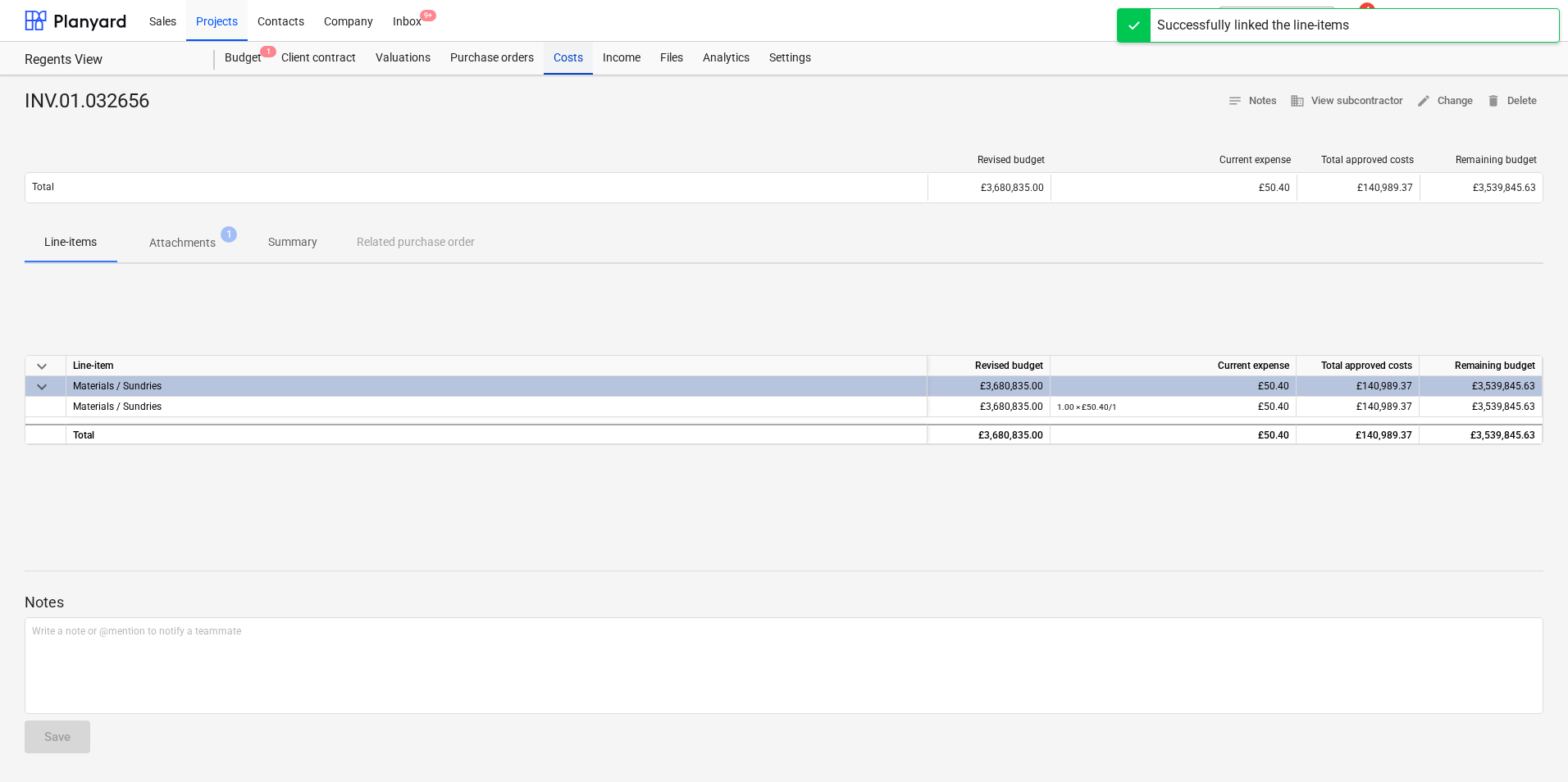 click on "Costs" at bounding box center (568, 58) 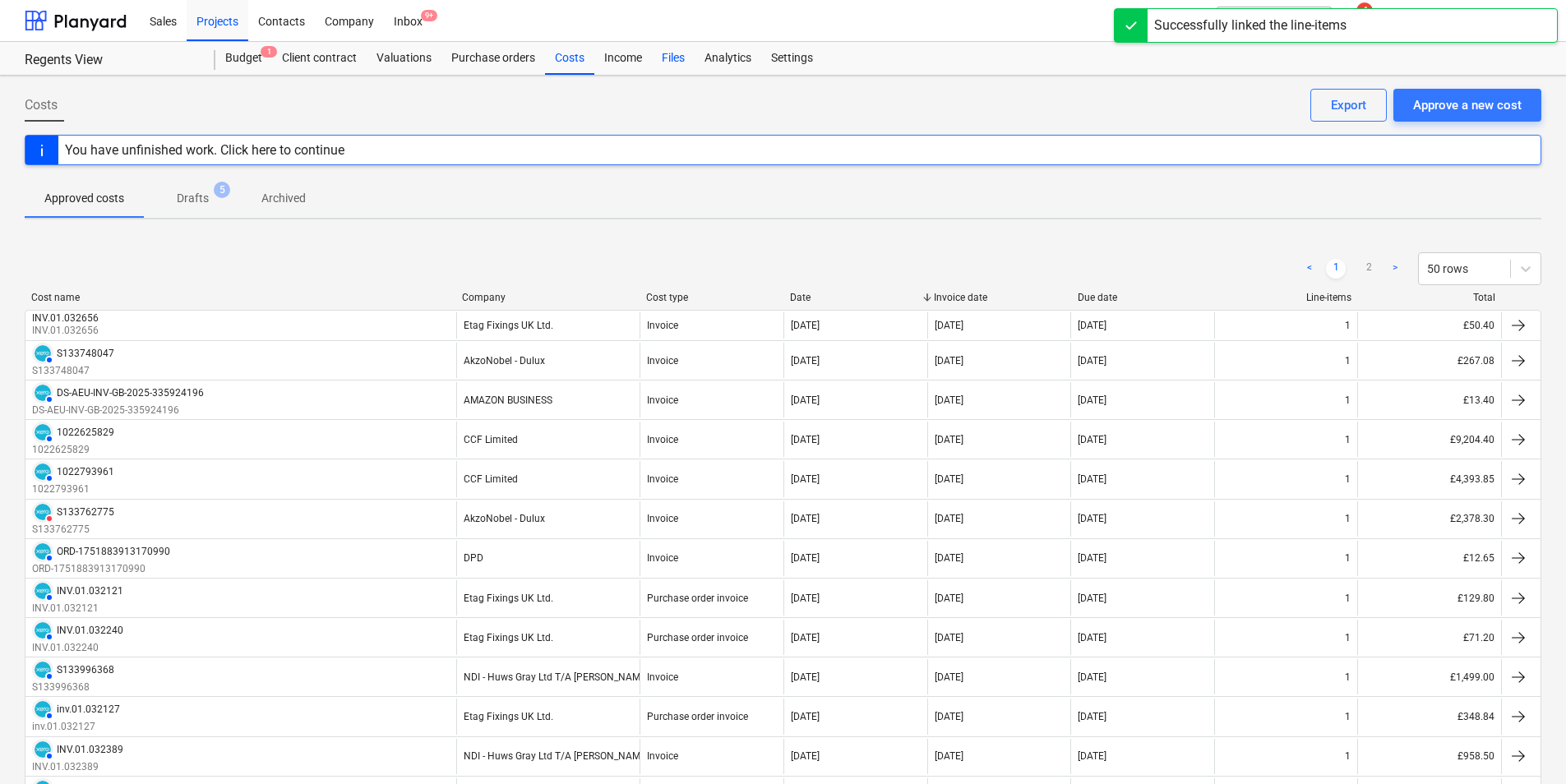 click on "Files" at bounding box center (673, 58) 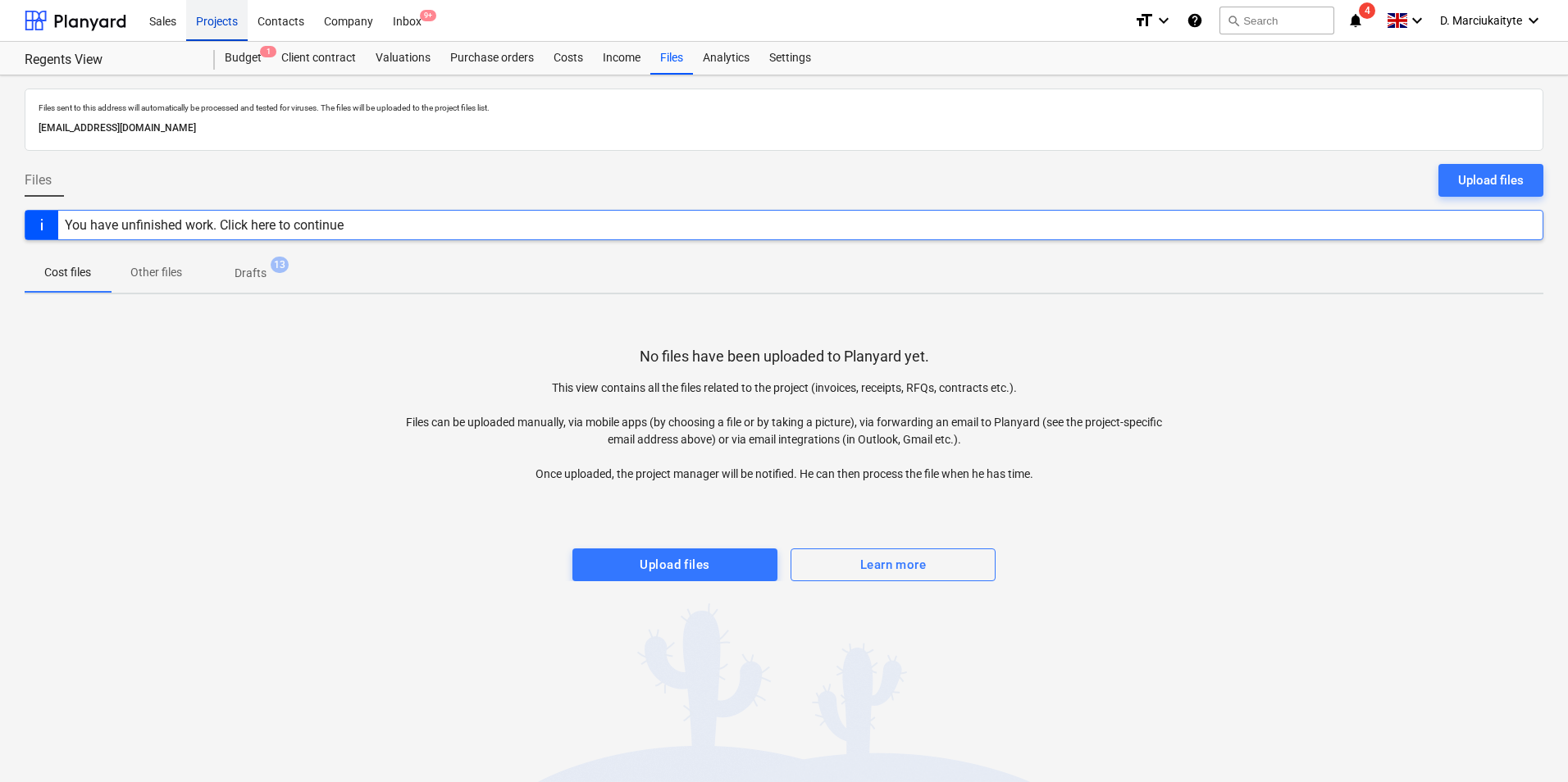 click on "Projects" at bounding box center (217, 20) 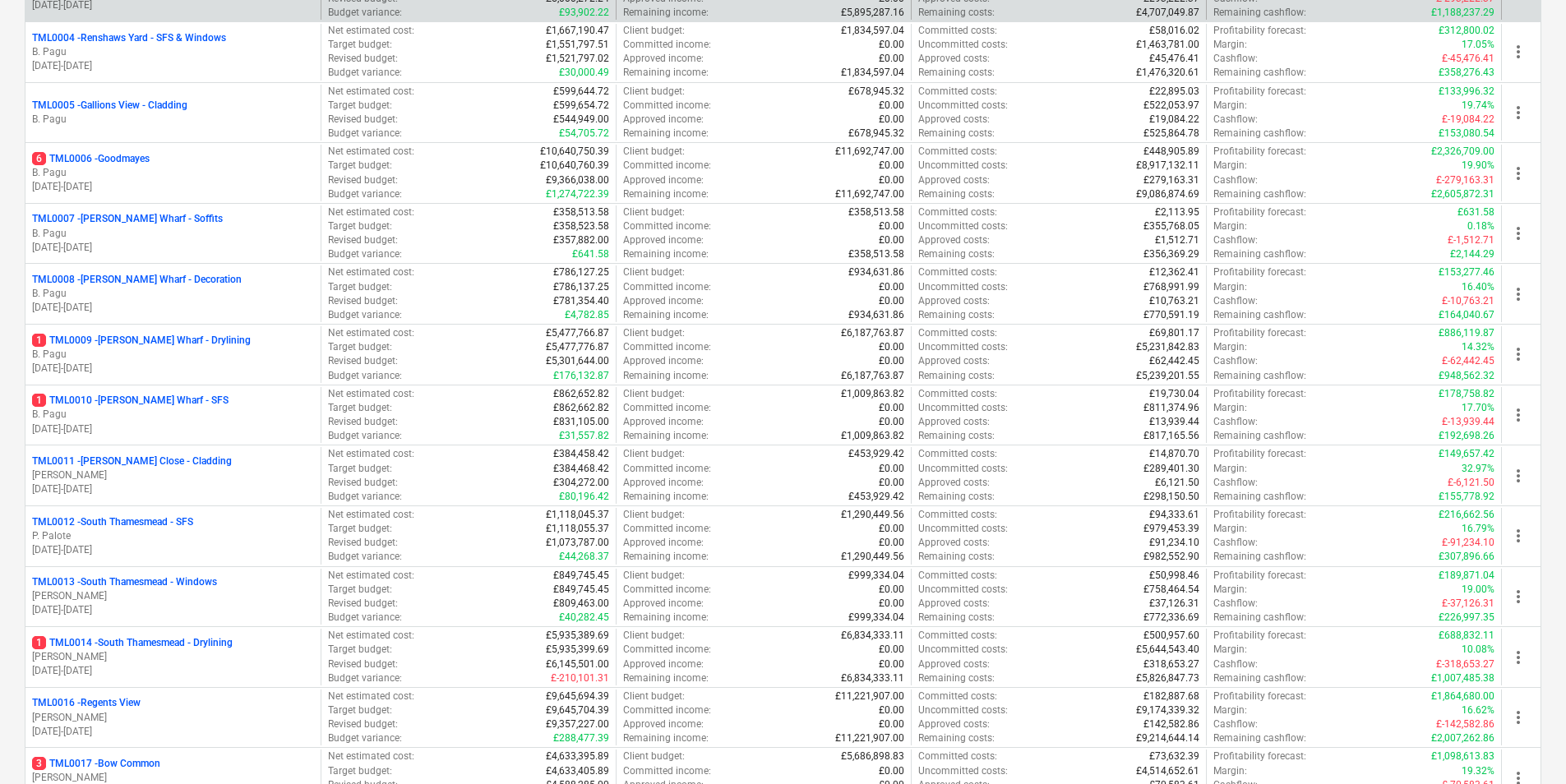 scroll, scrollTop: 0, scrollLeft: 0, axis: both 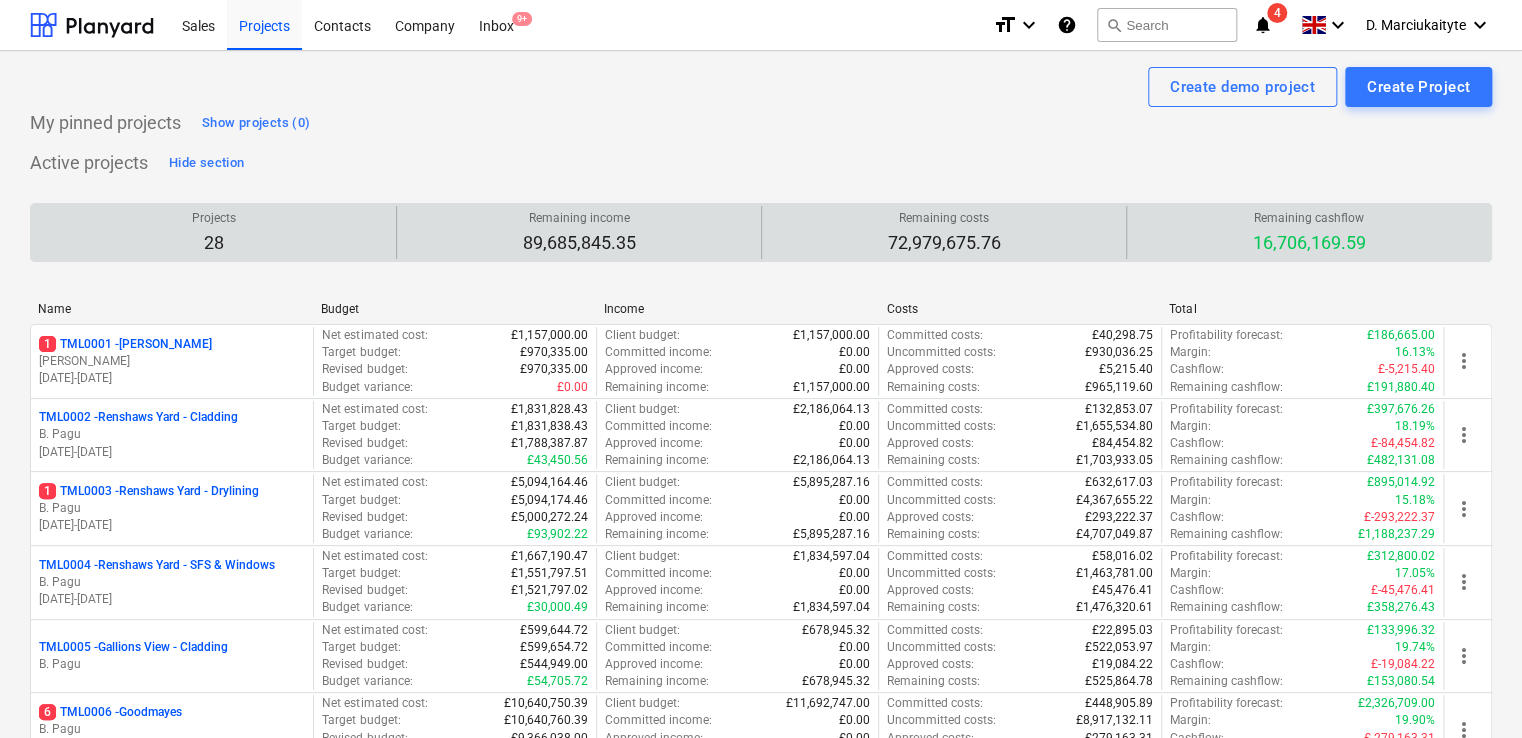 click on "16,706,169.59" at bounding box center (1309, 243) 